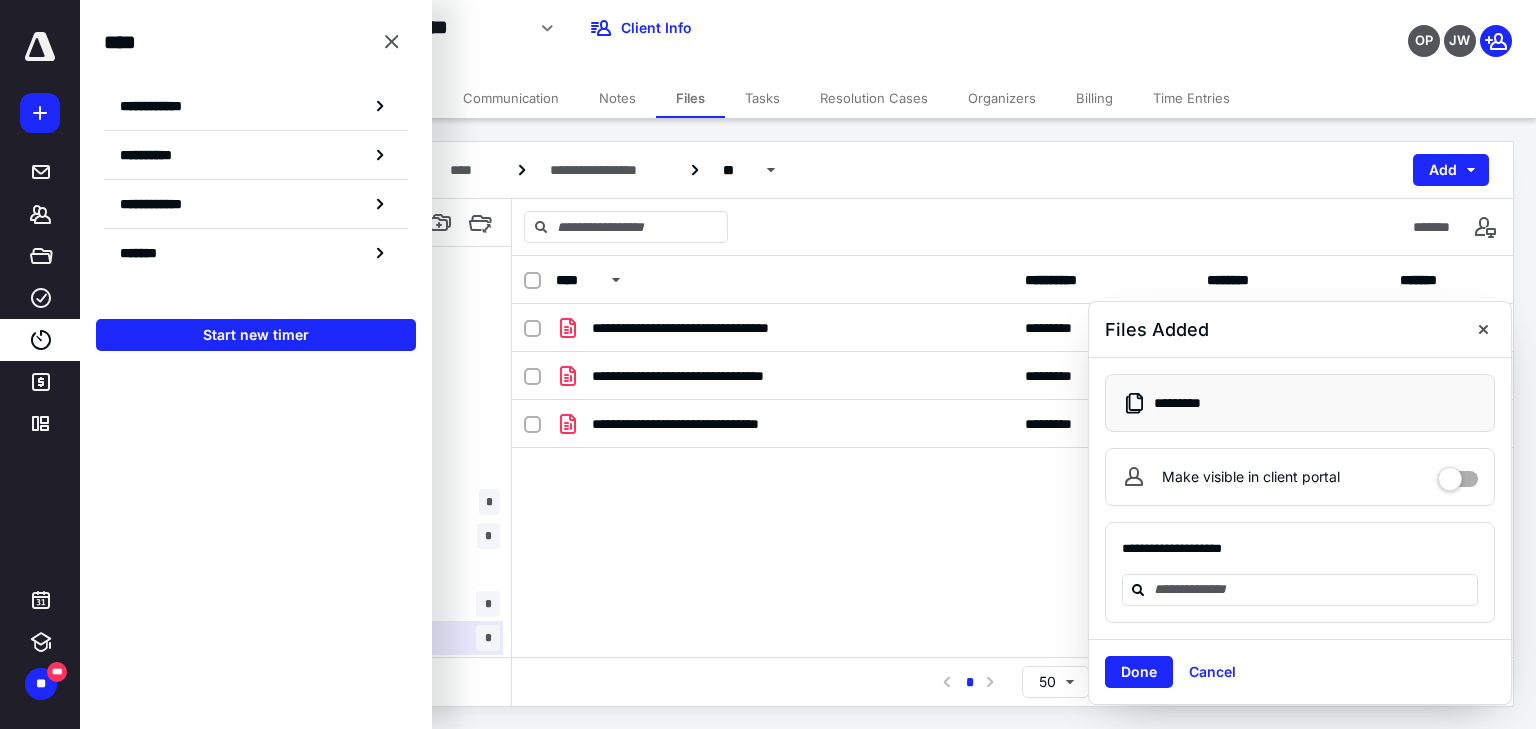 scroll, scrollTop: 0, scrollLeft: 0, axis: both 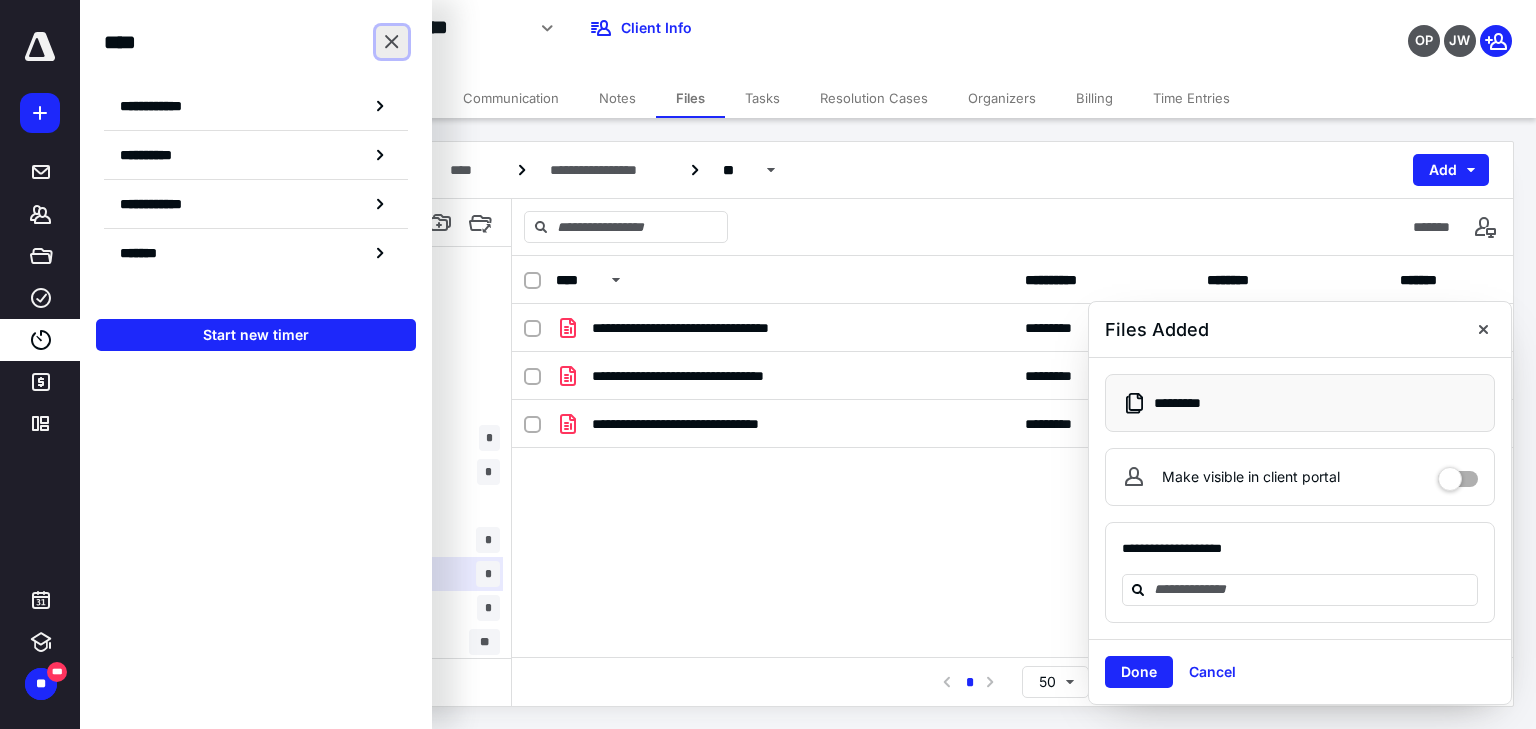 click at bounding box center [392, 42] 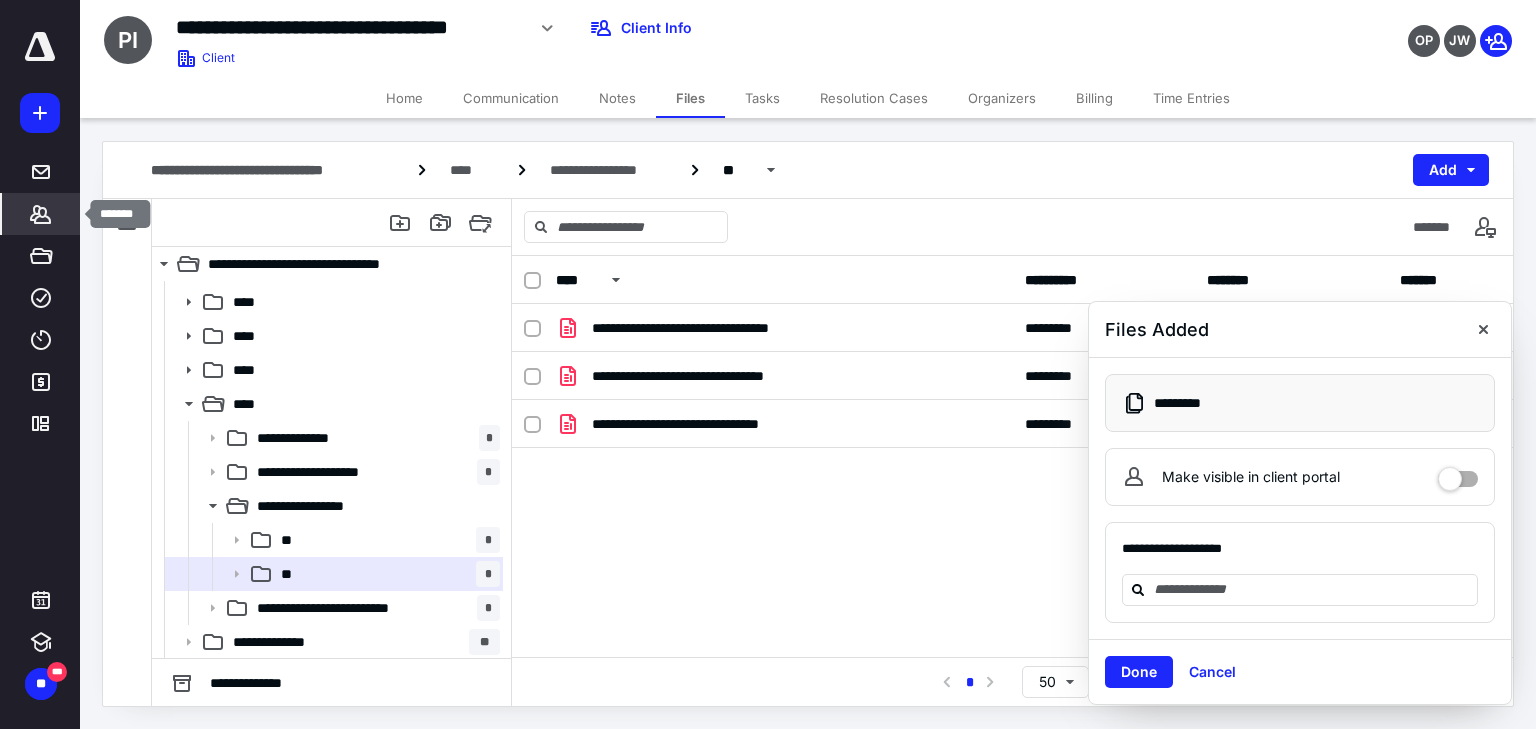 click 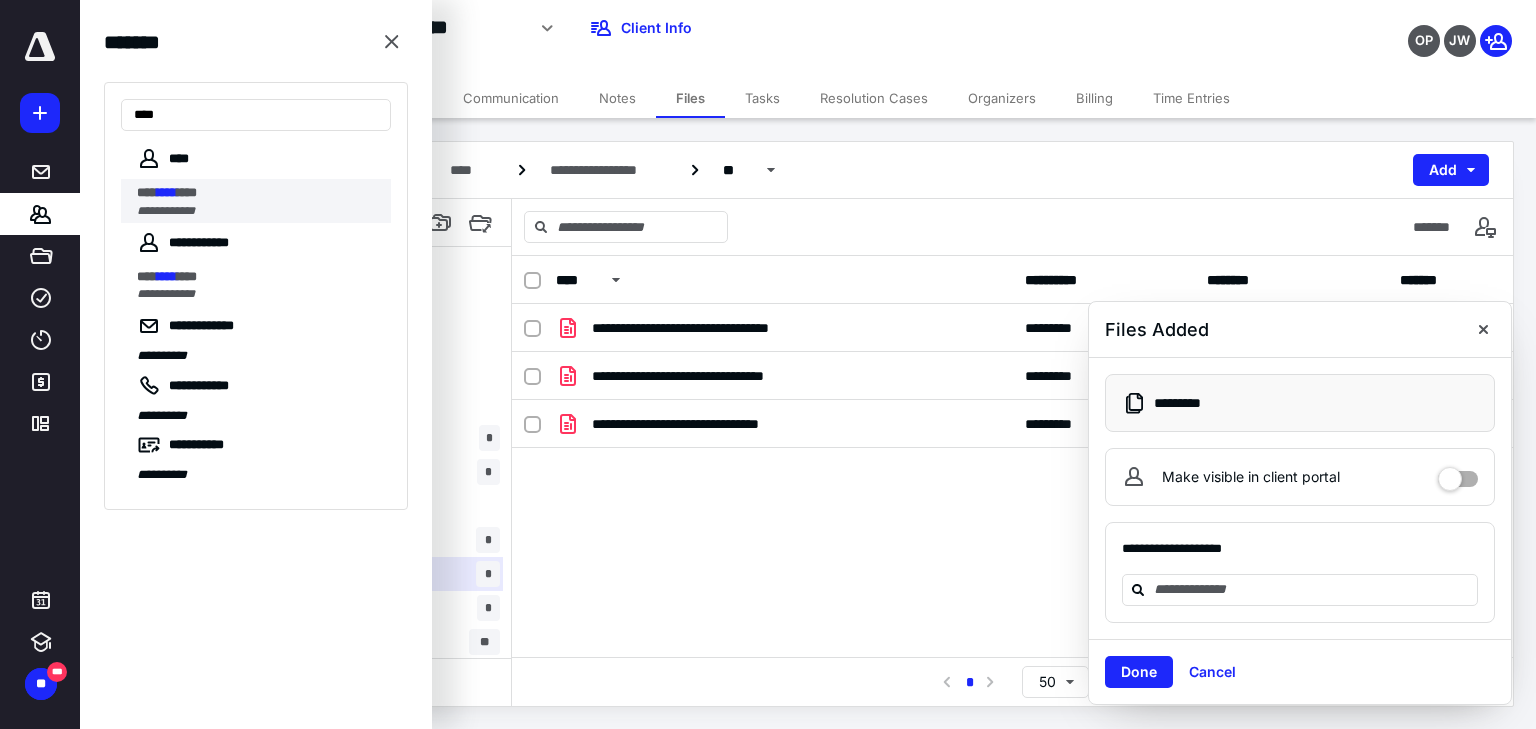 type on "****" 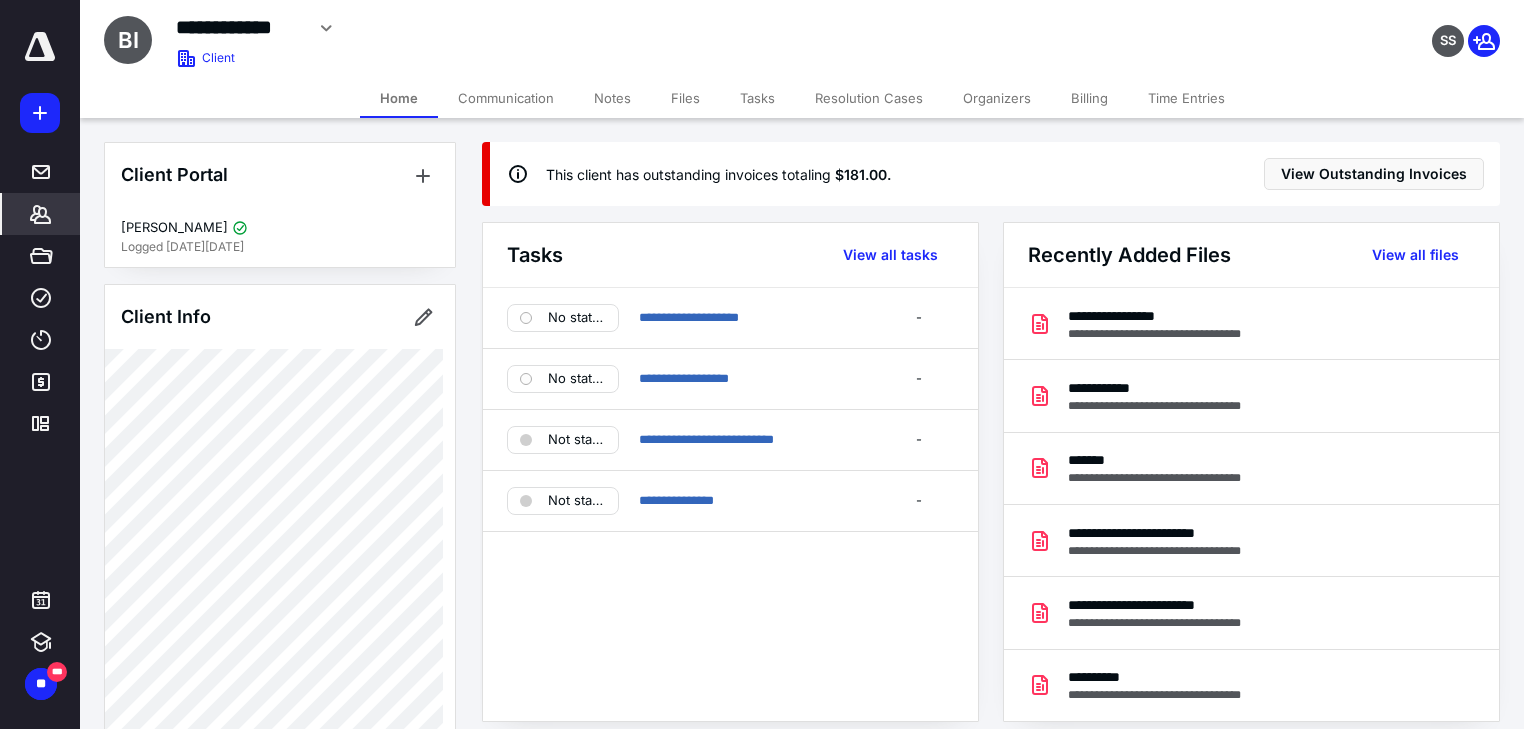 click on "Files" at bounding box center [685, 98] 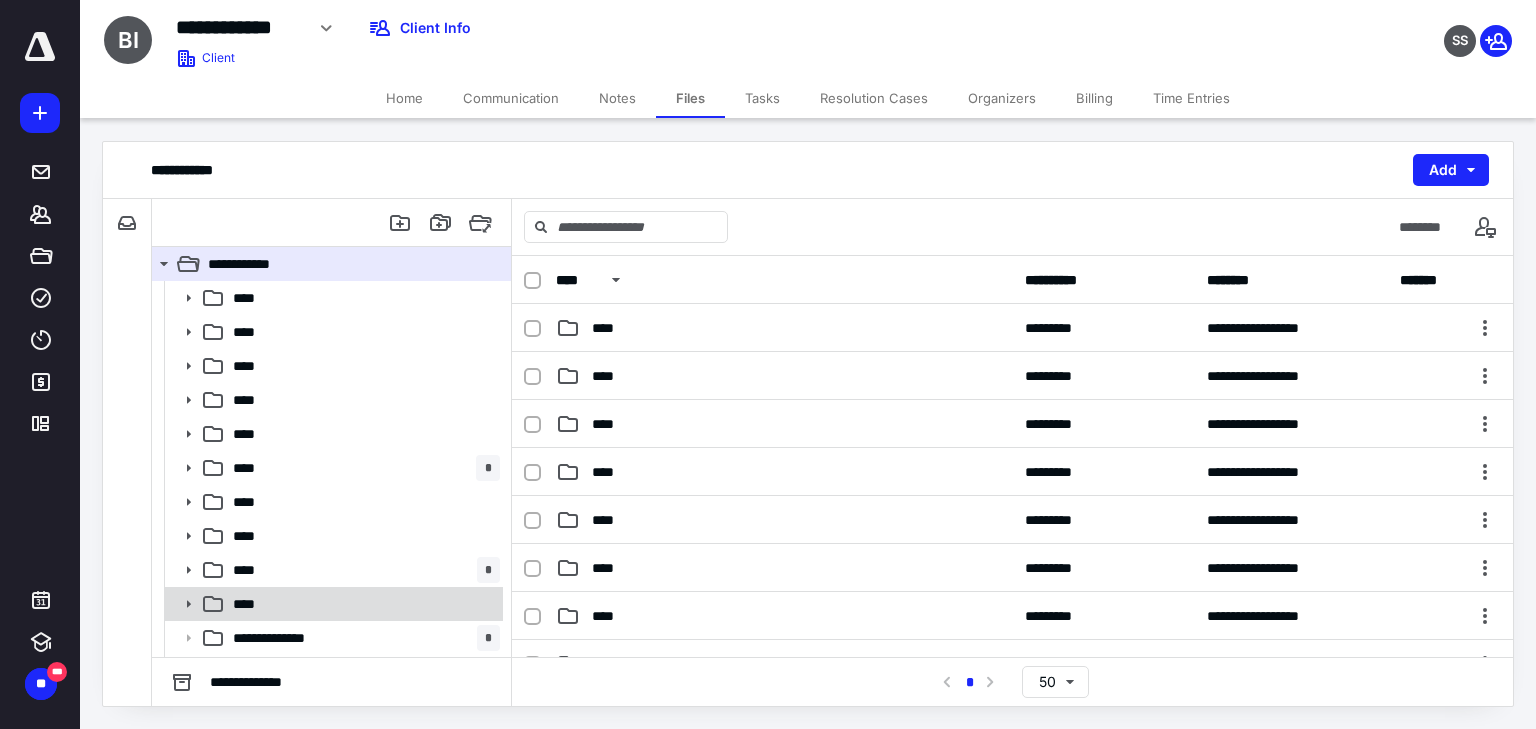 click 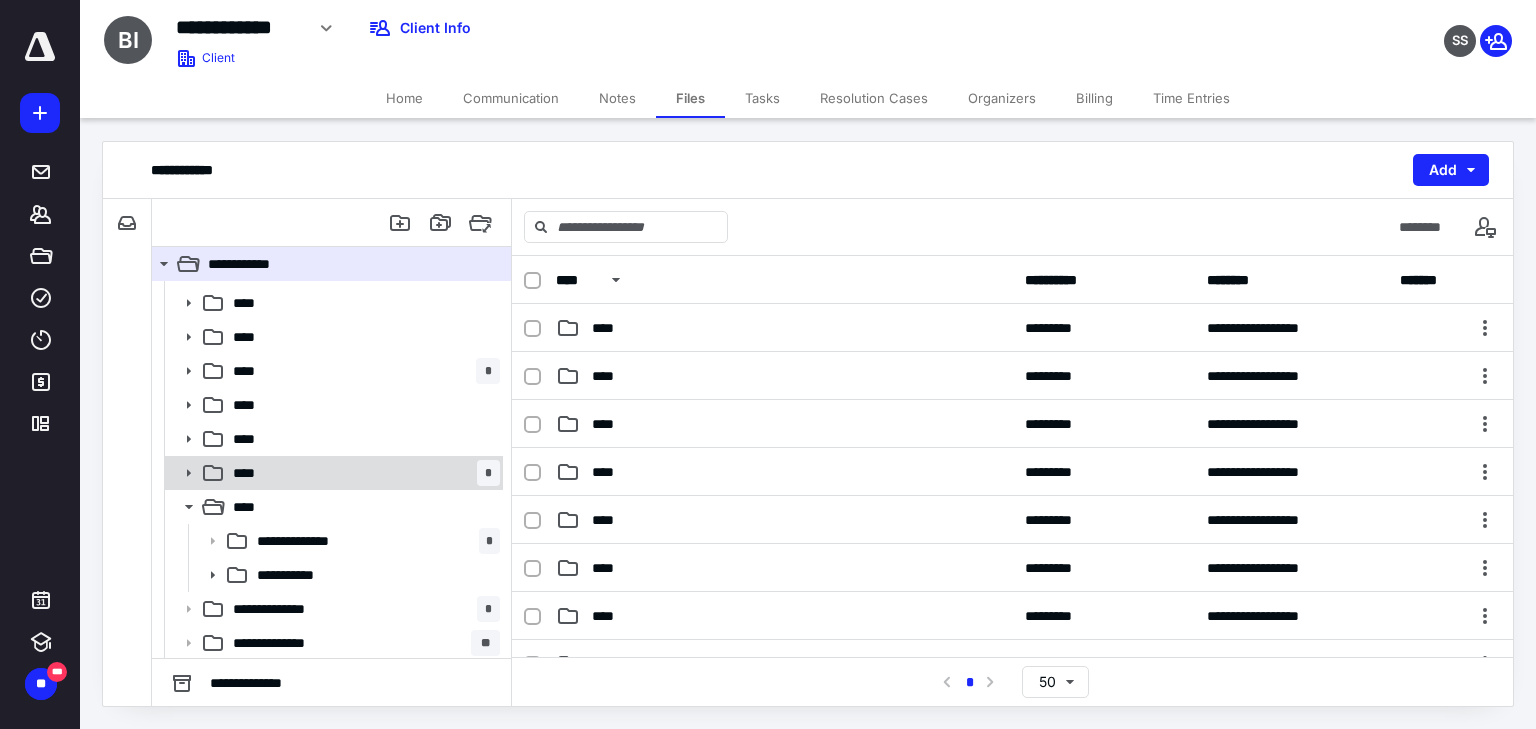 scroll, scrollTop: 99, scrollLeft: 0, axis: vertical 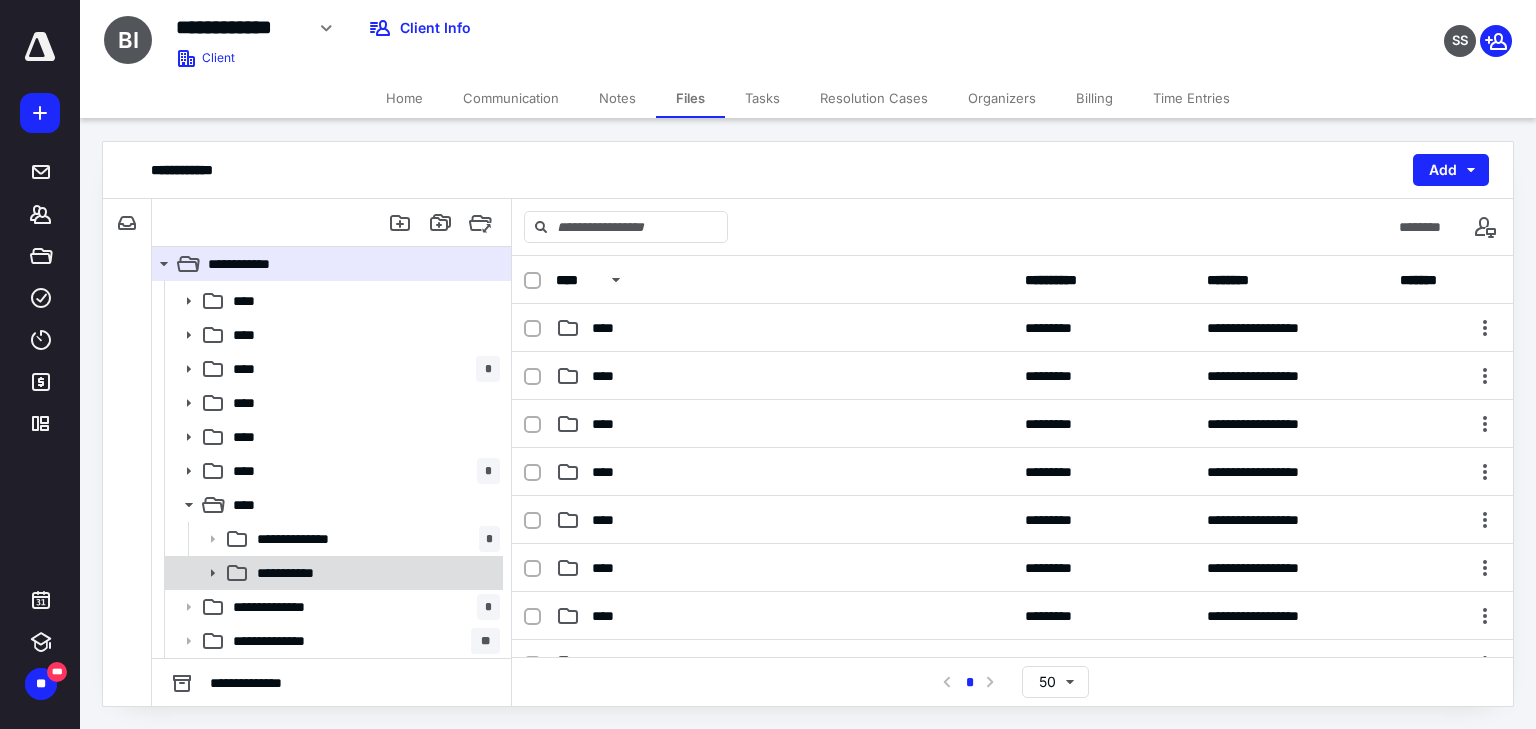 click 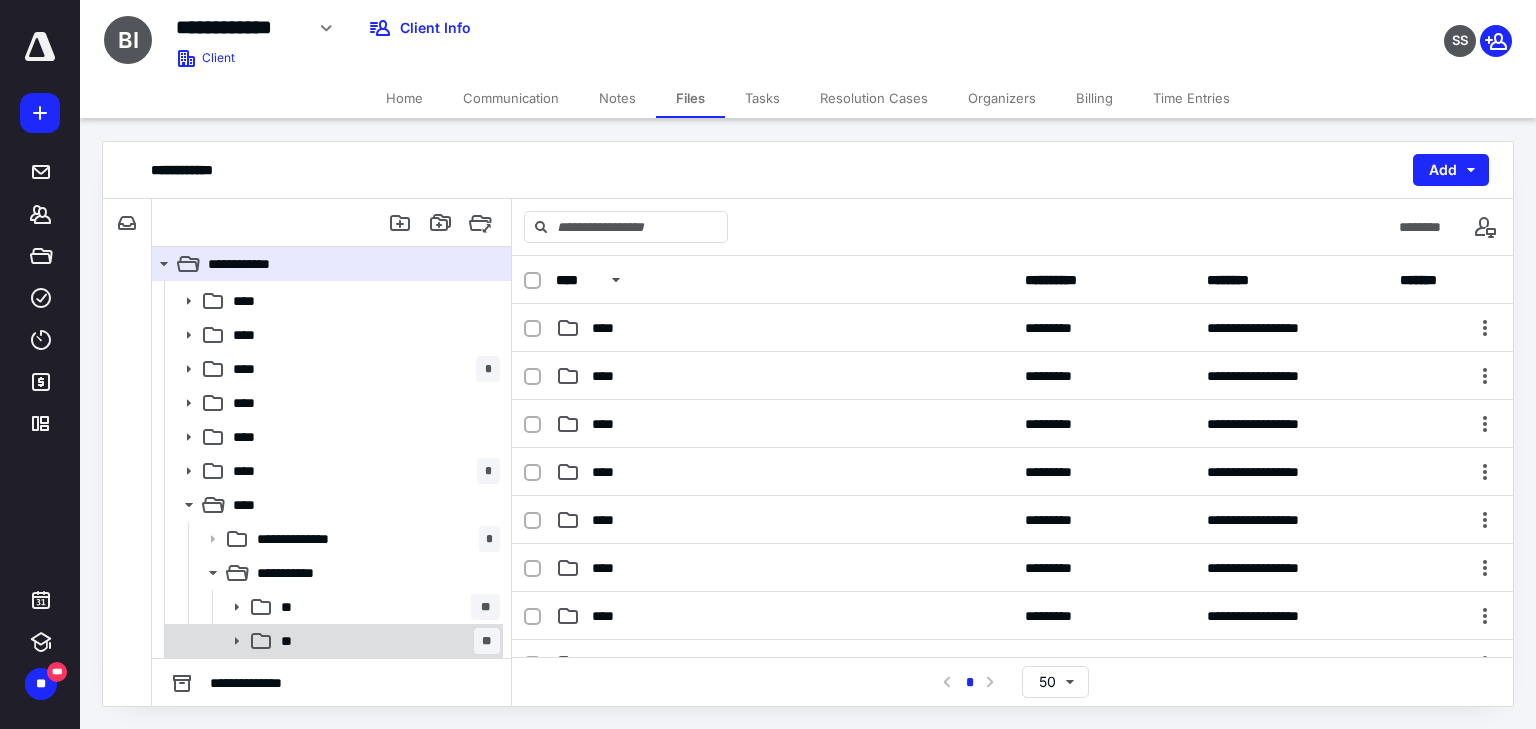 click 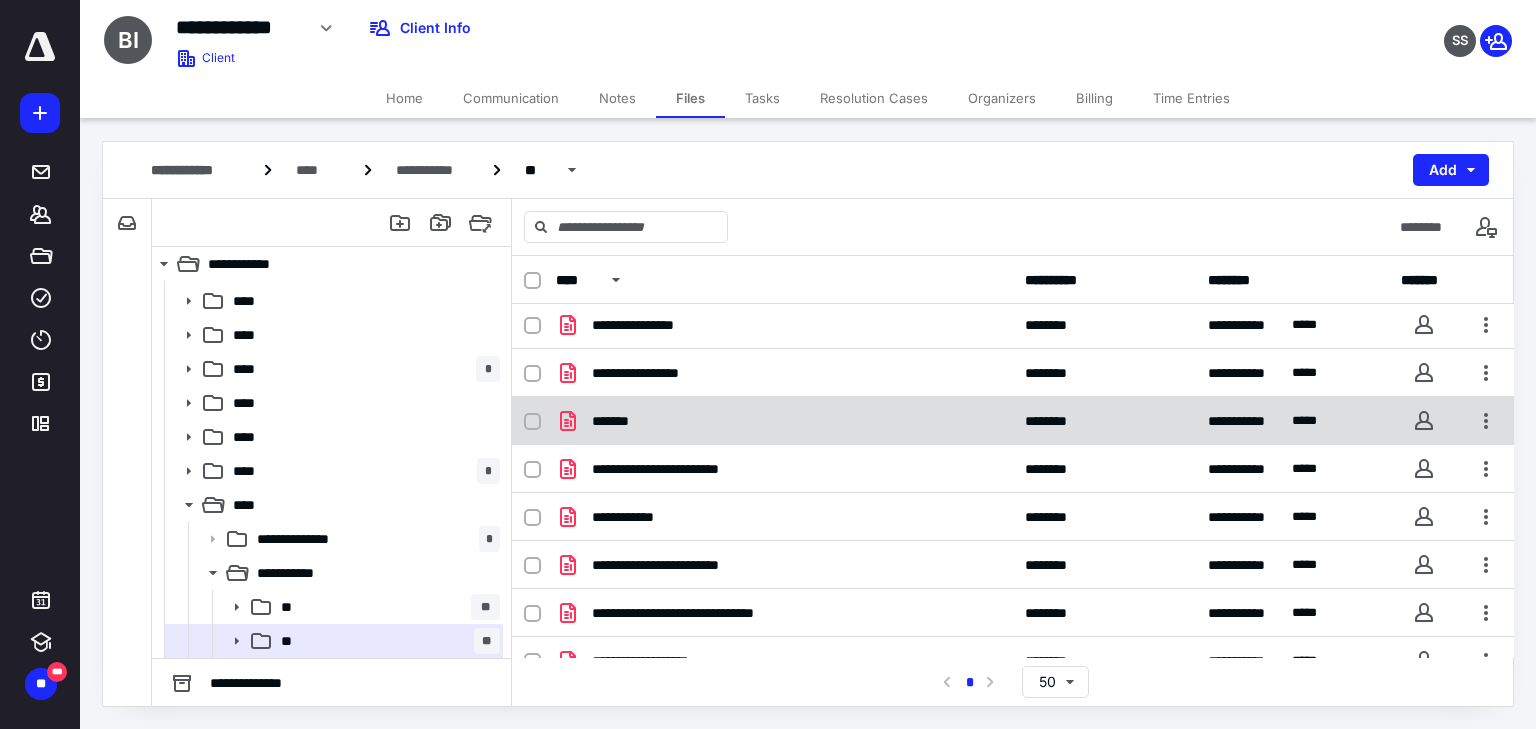 scroll, scrollTop: 0, scrollLeft: 0, axis: both 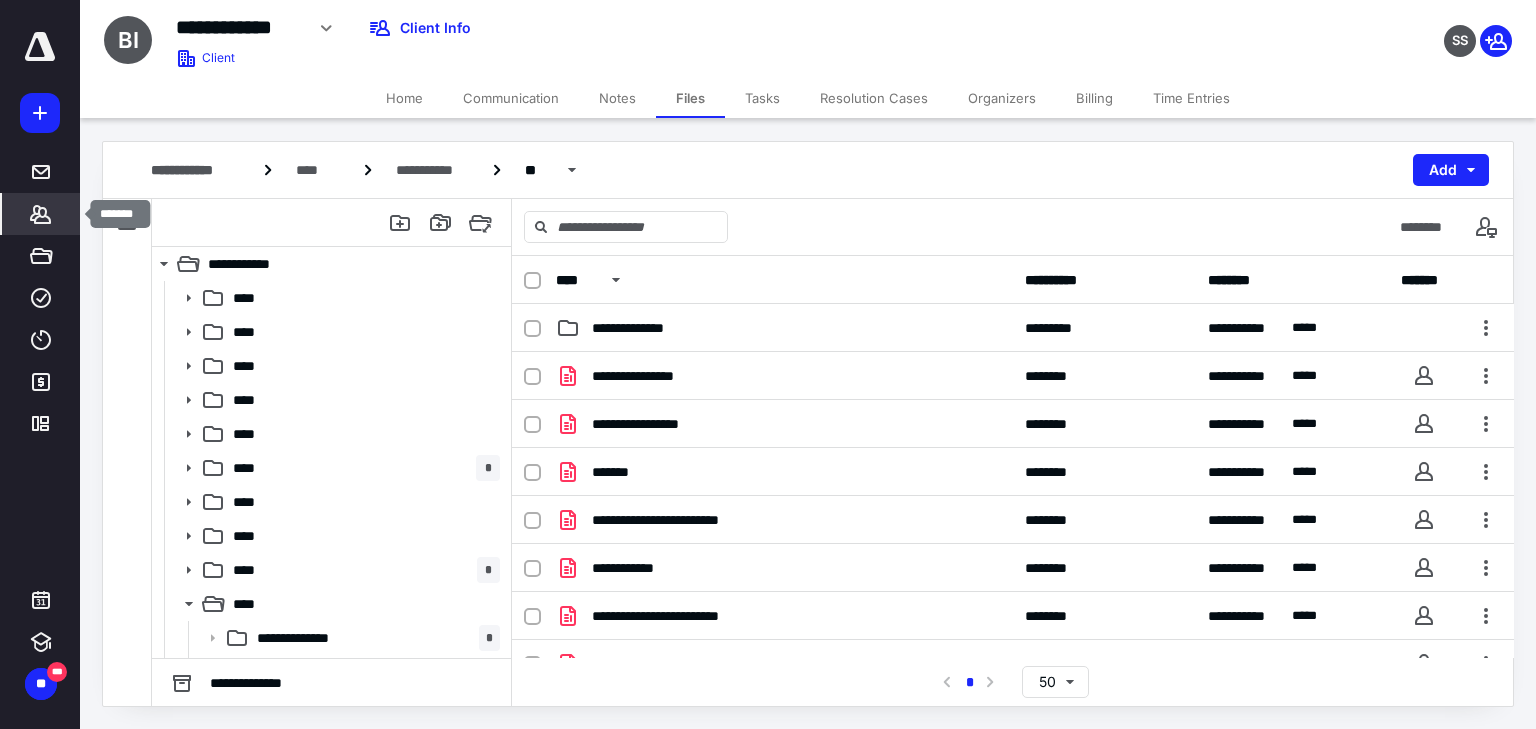 click 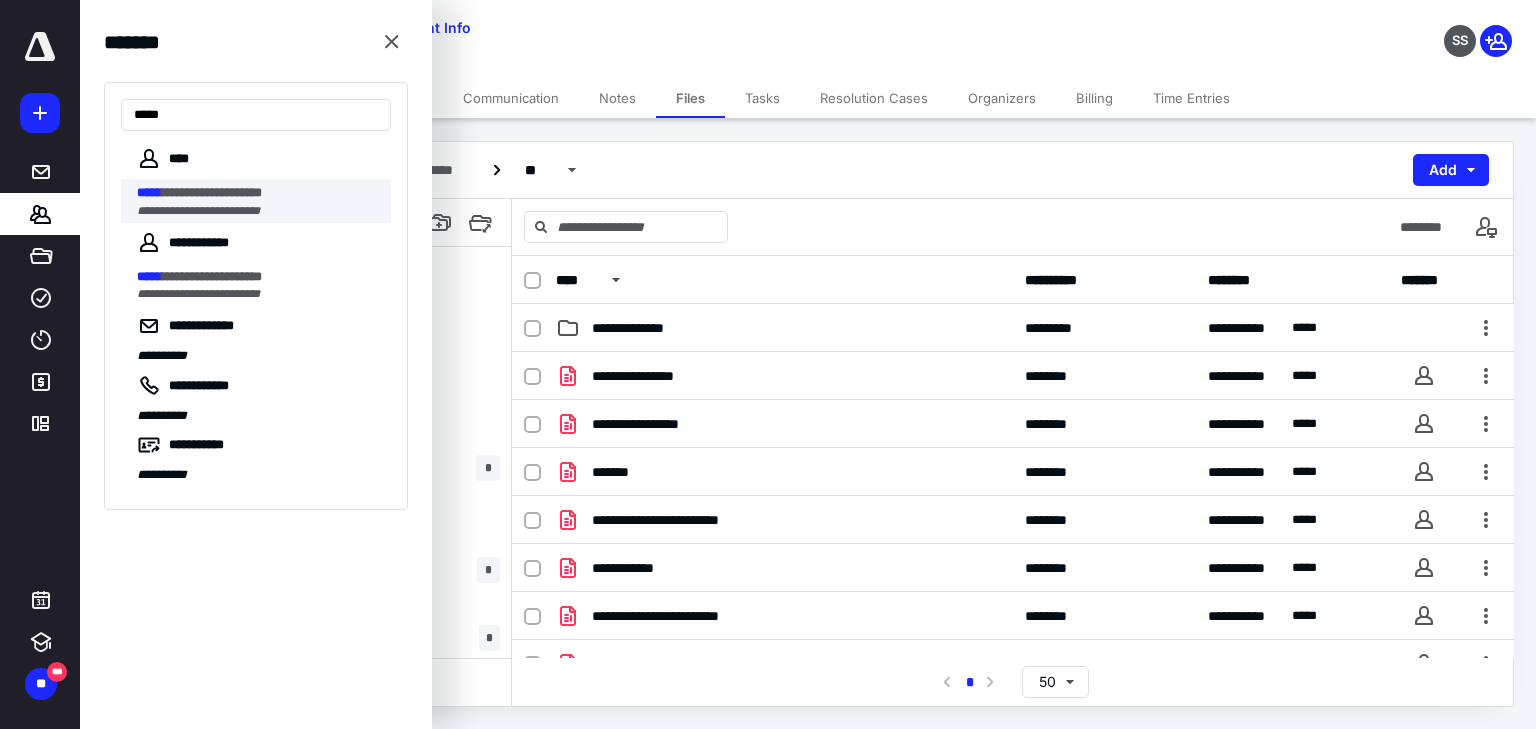 type on "*****" 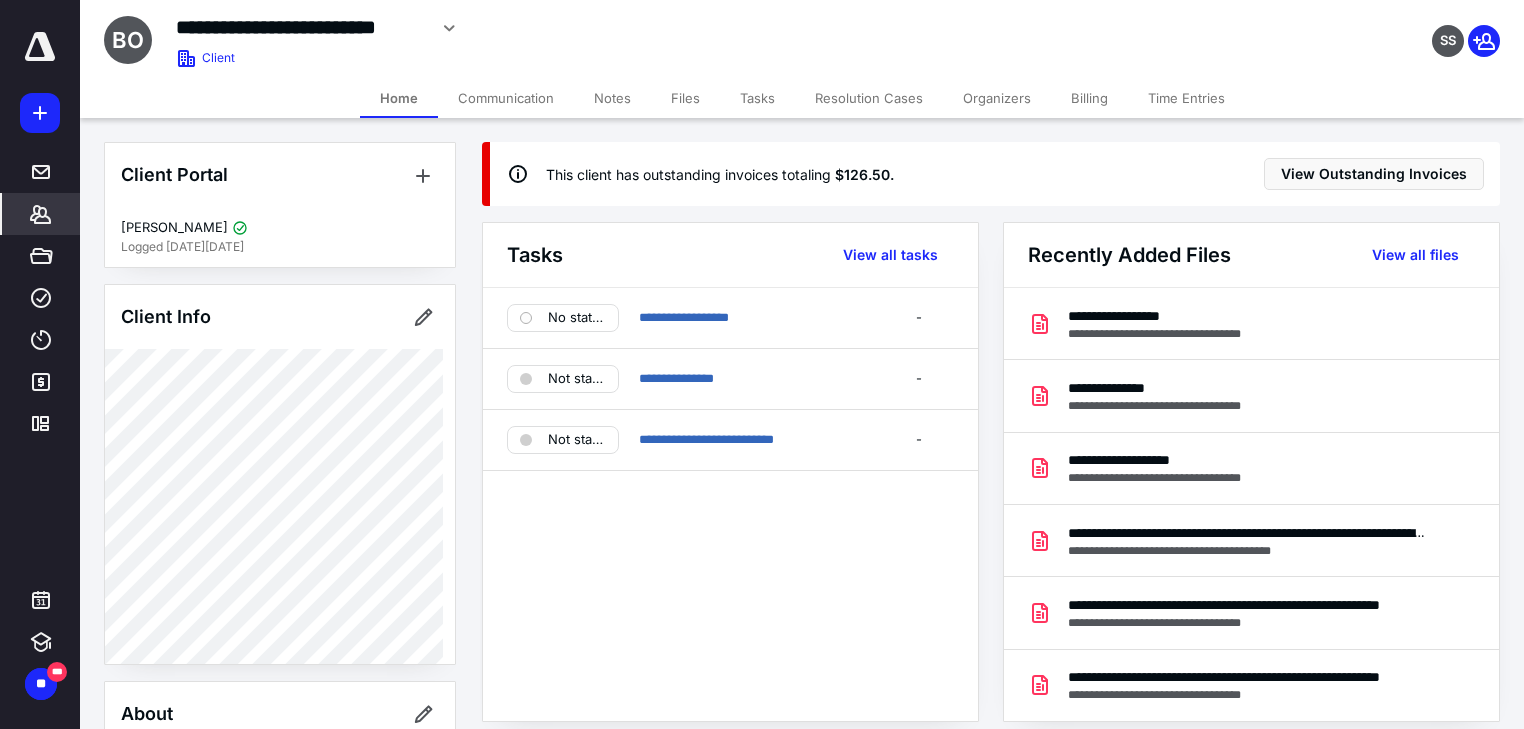 click on "Files" at bounding box center [685, 98] 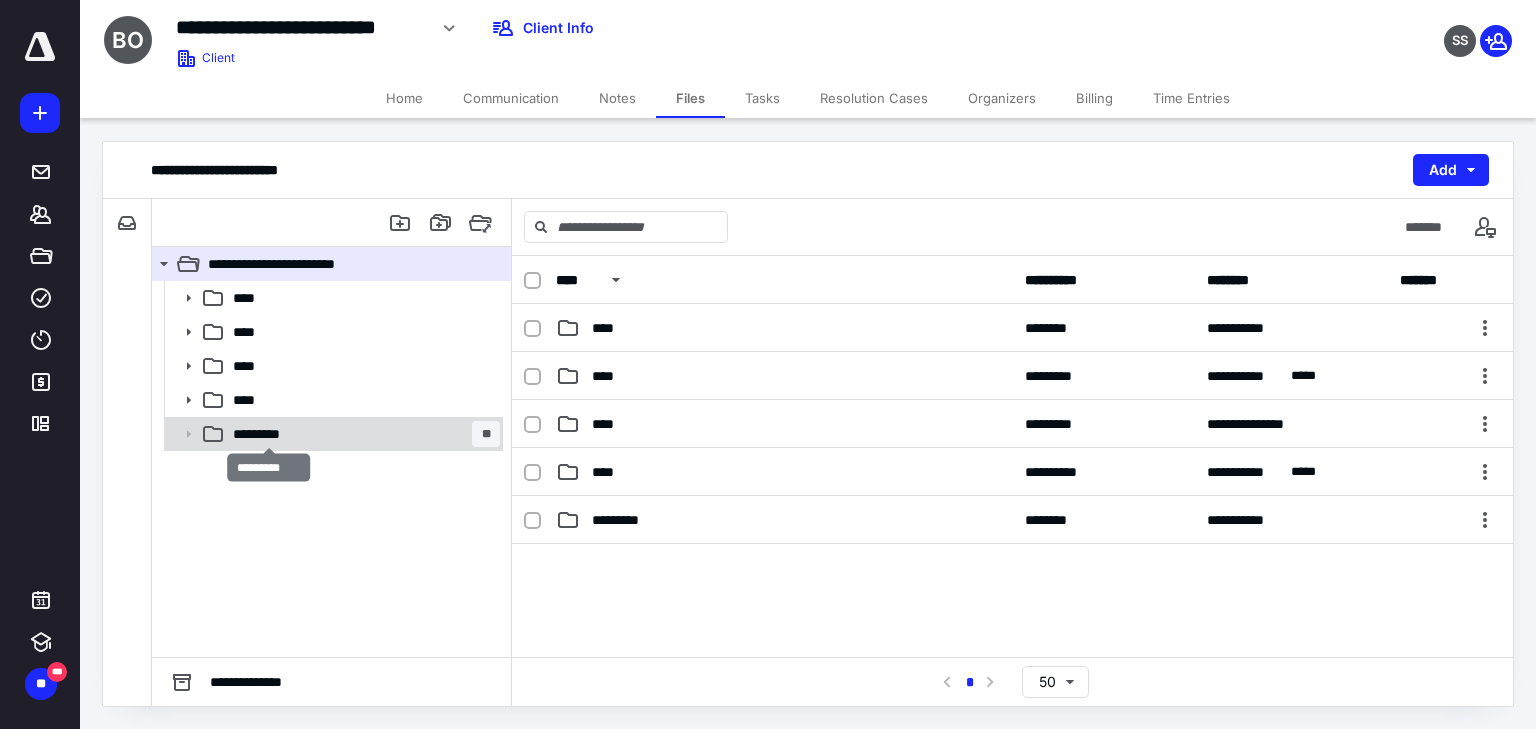 click on "*********" at bounding box center (269, 434) 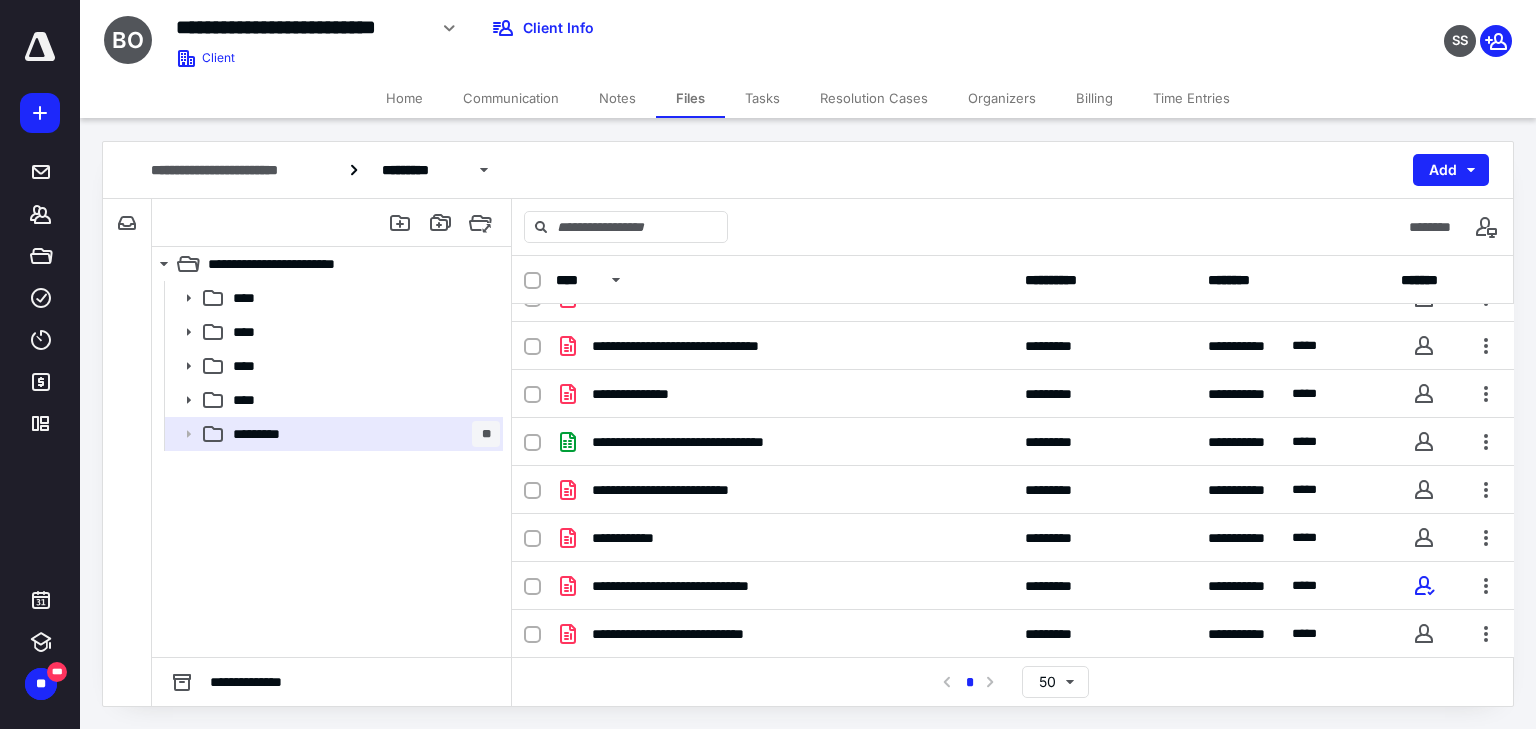 scroll, scrollTop: 299, scrollLeft: 0, axis: vertical 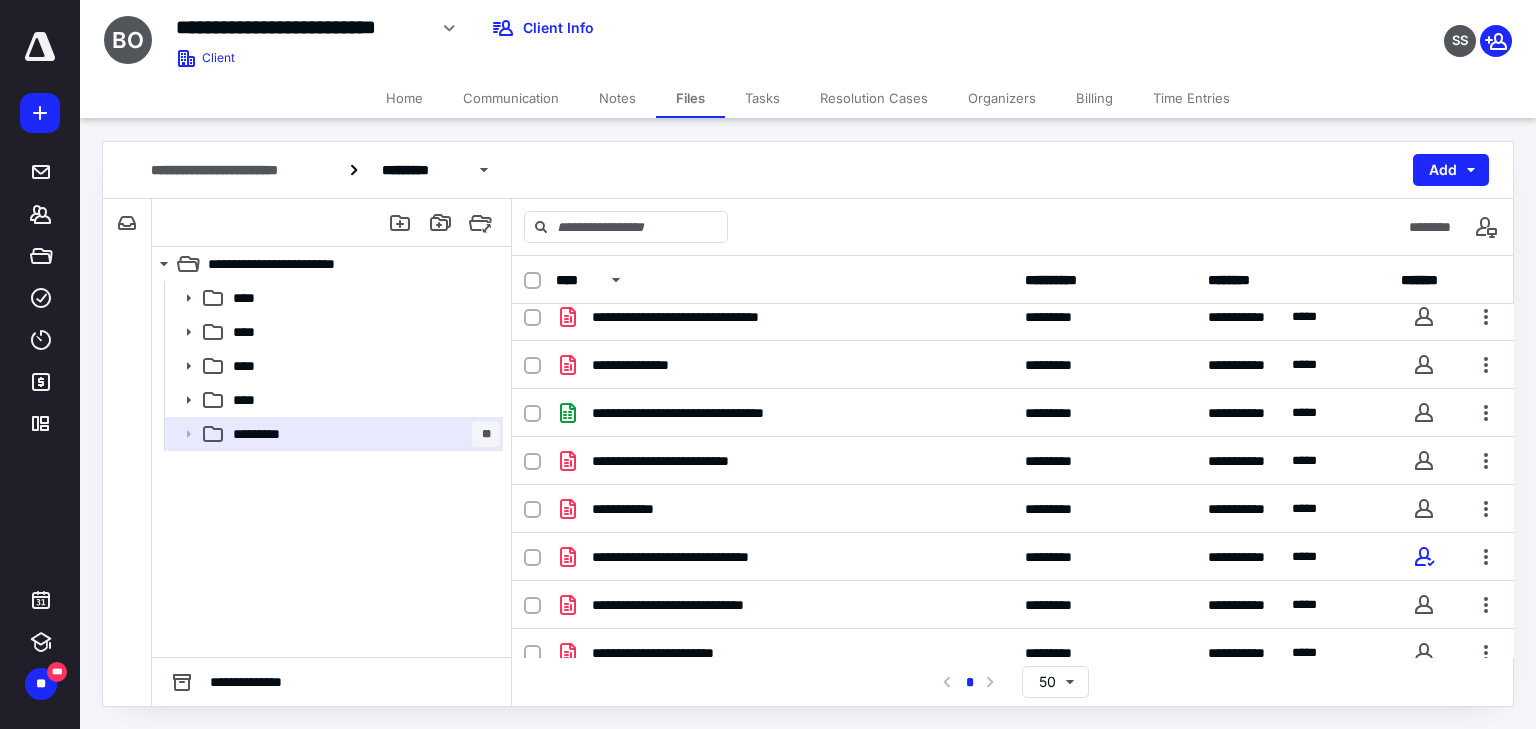 checkbox on "true" 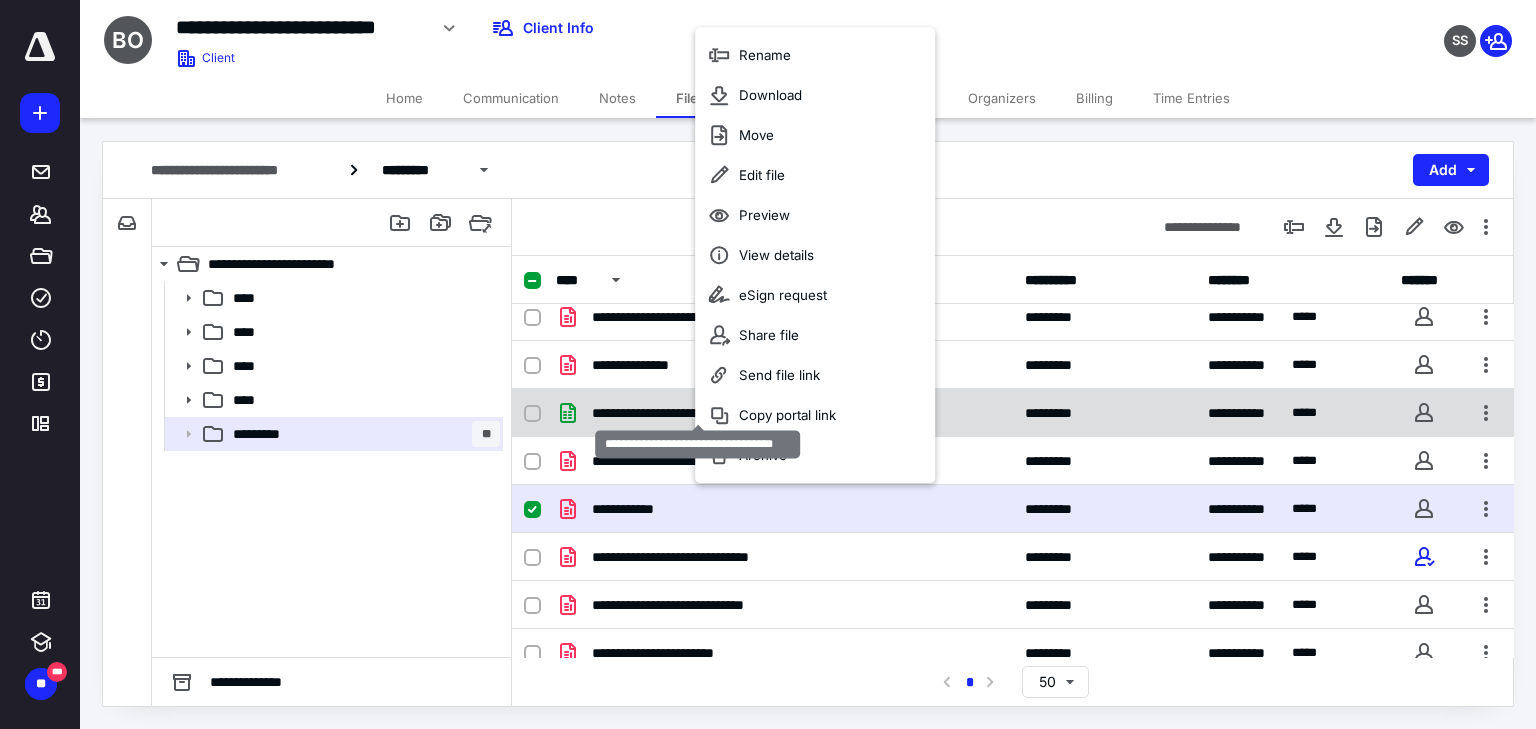 checkbox on "true" 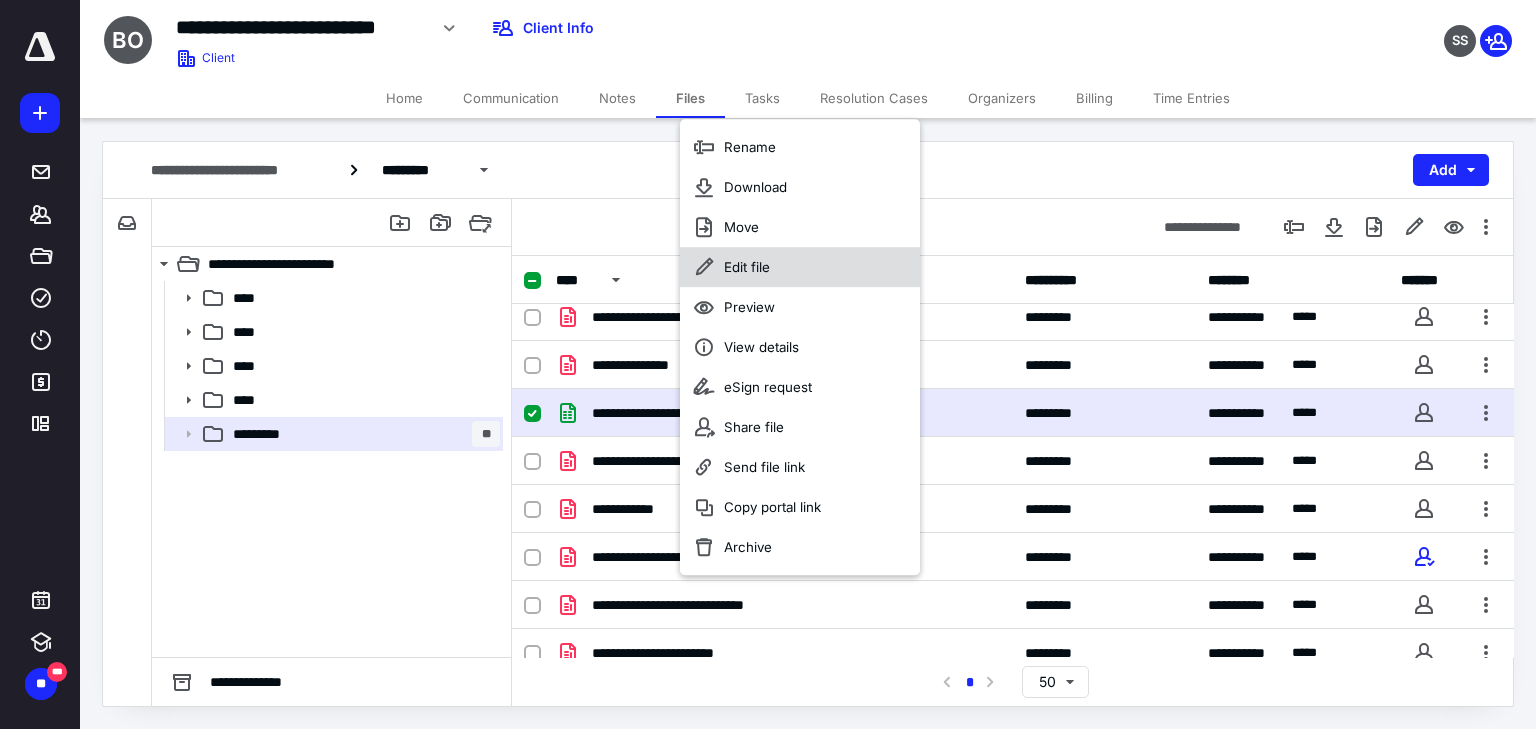 click on "Edit file" at bounding box center (747, 267) 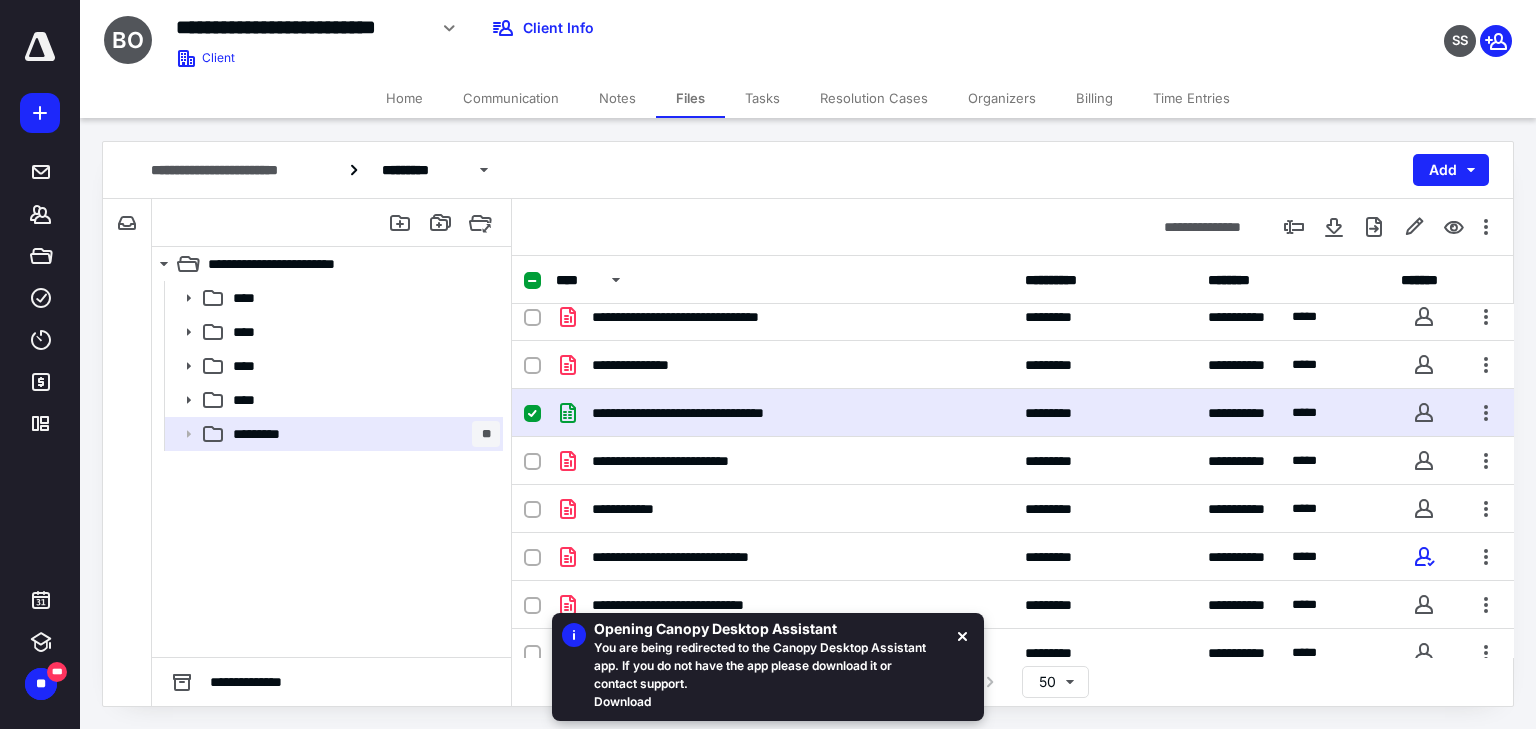 click on "Download" at bounding box center (760, 702) 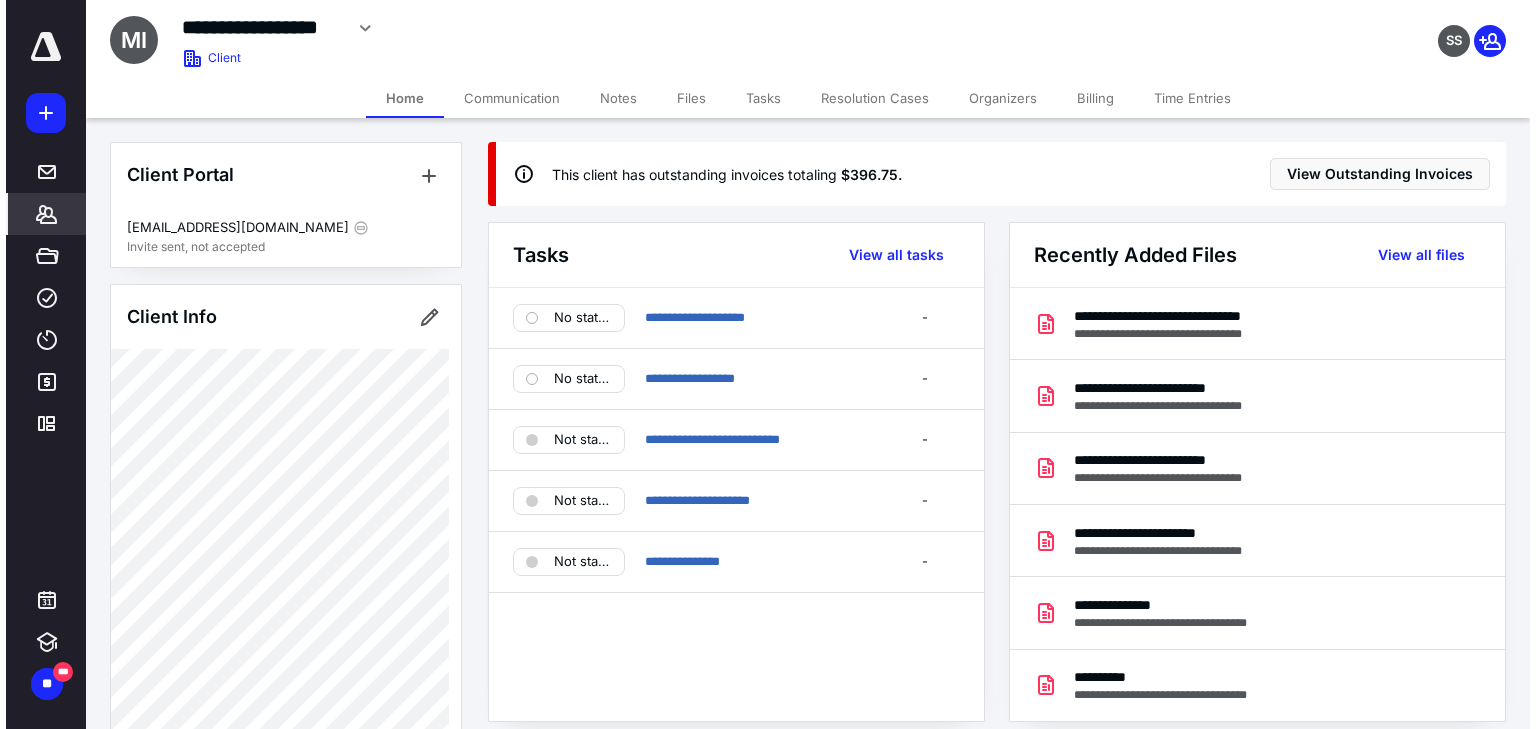 scroll, scrollTop: 0, scrollLeft: 0, axis: both 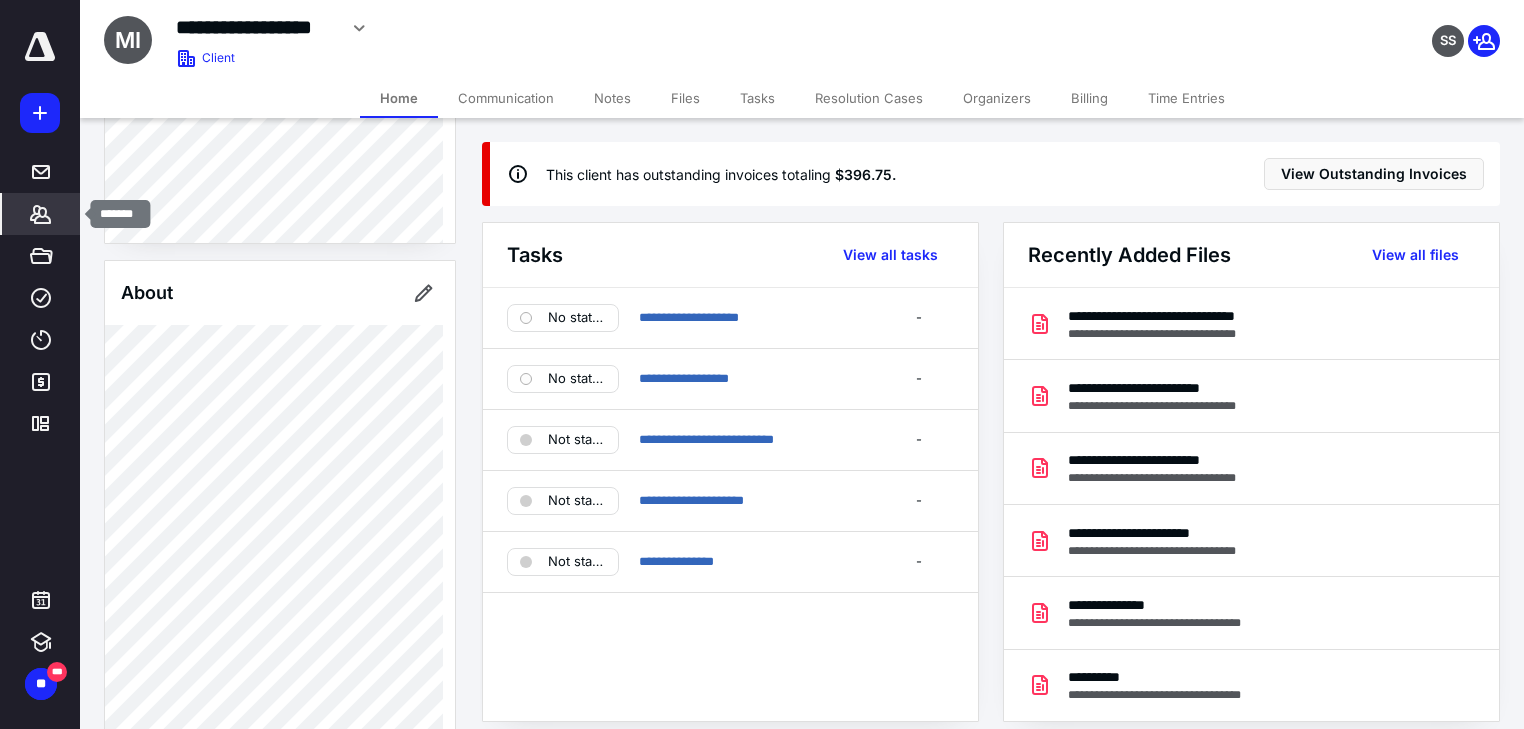 click 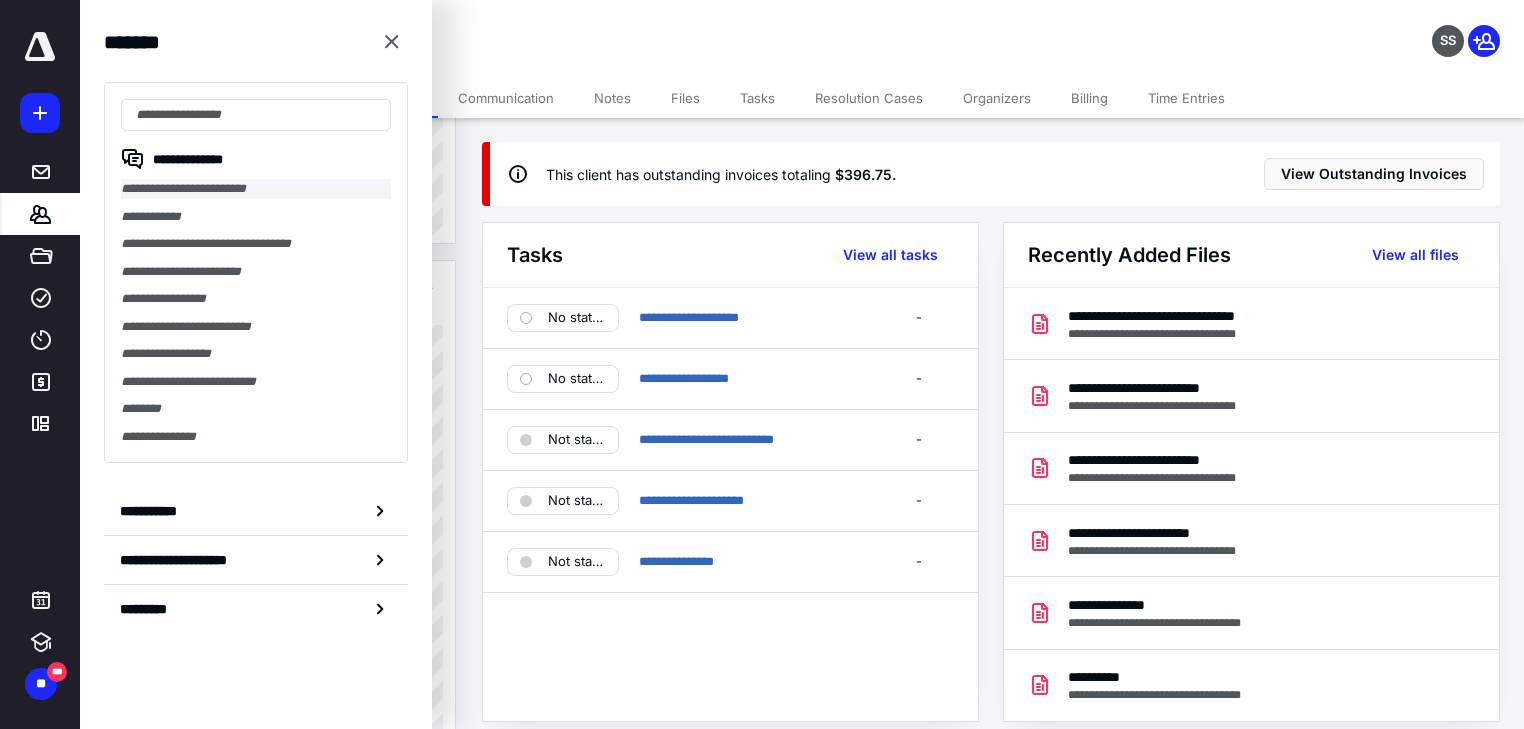 click on "**********" at bounding box center [256, 189] 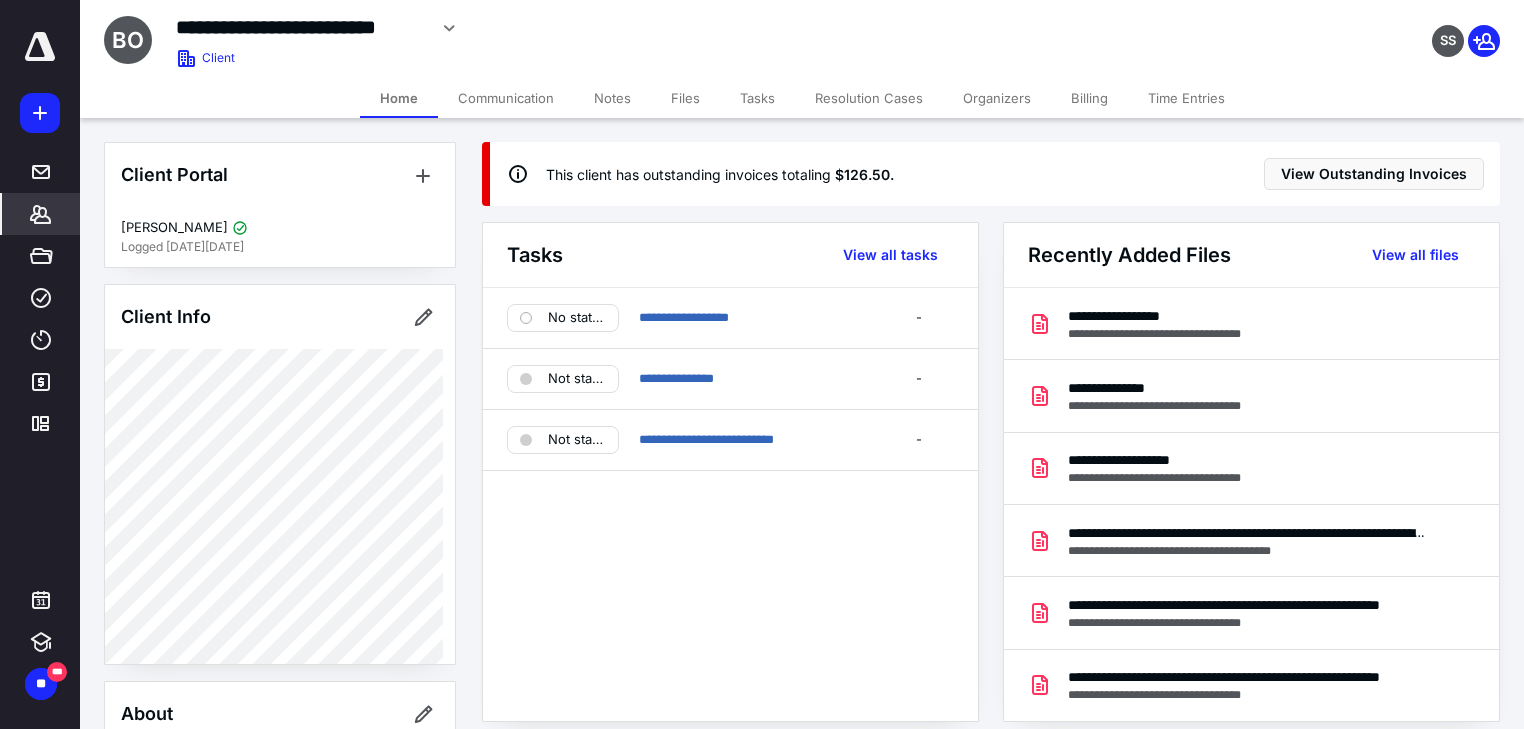 click on "Files" at bounding box center (685, 98) 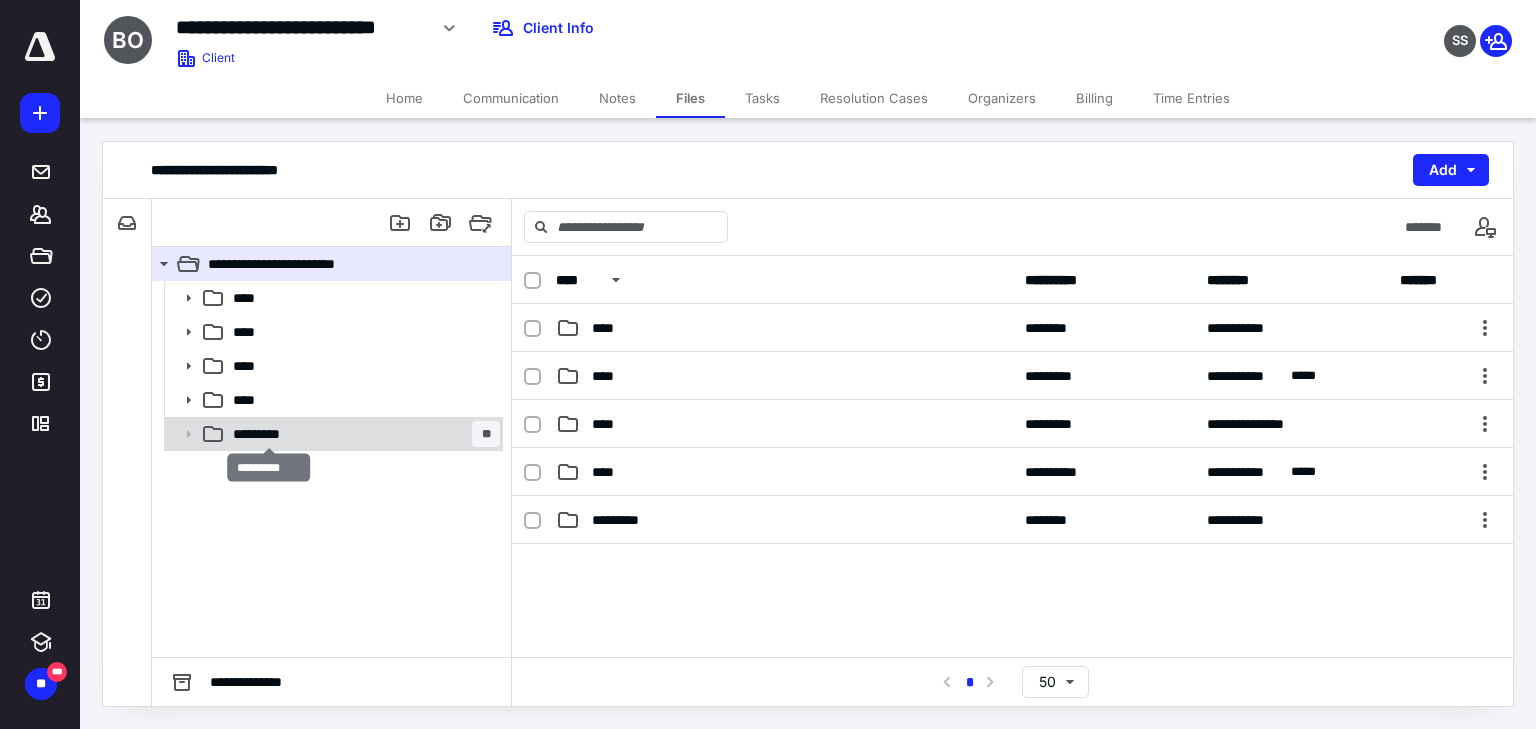 click on "*********" at bounding box center (269, 434) 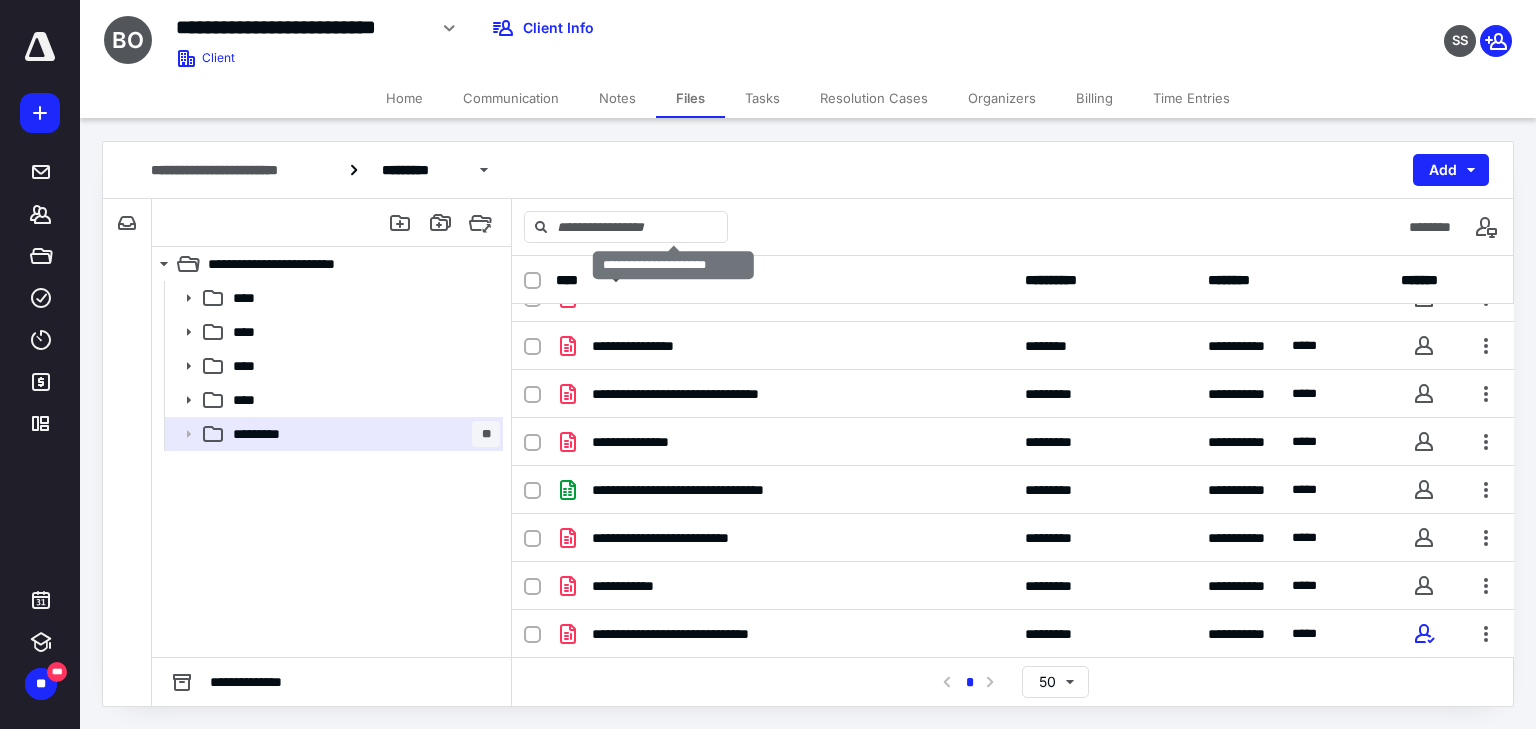 scroll, scrollTop: 240, scrollLeft: 0, axis: vertical 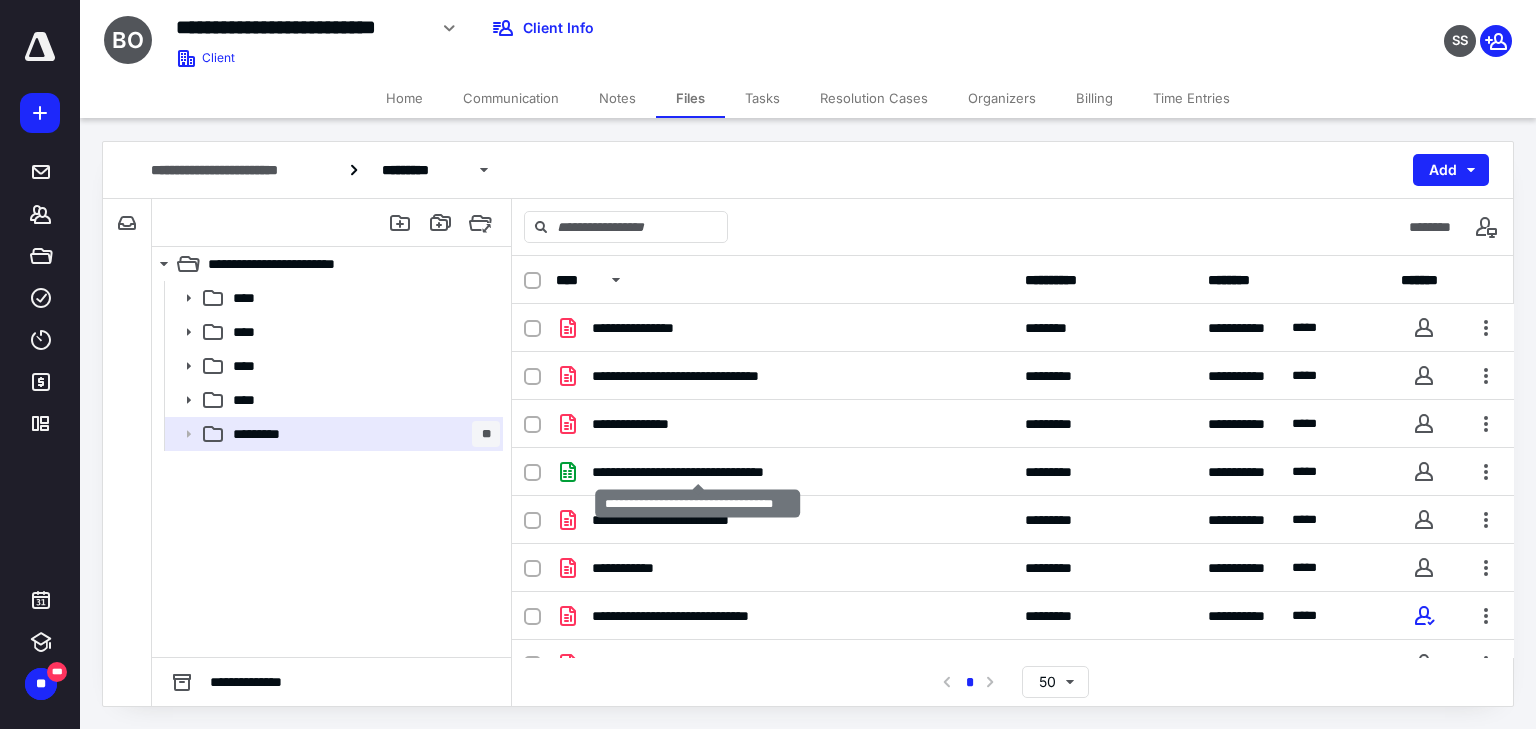 checkbox on "true" 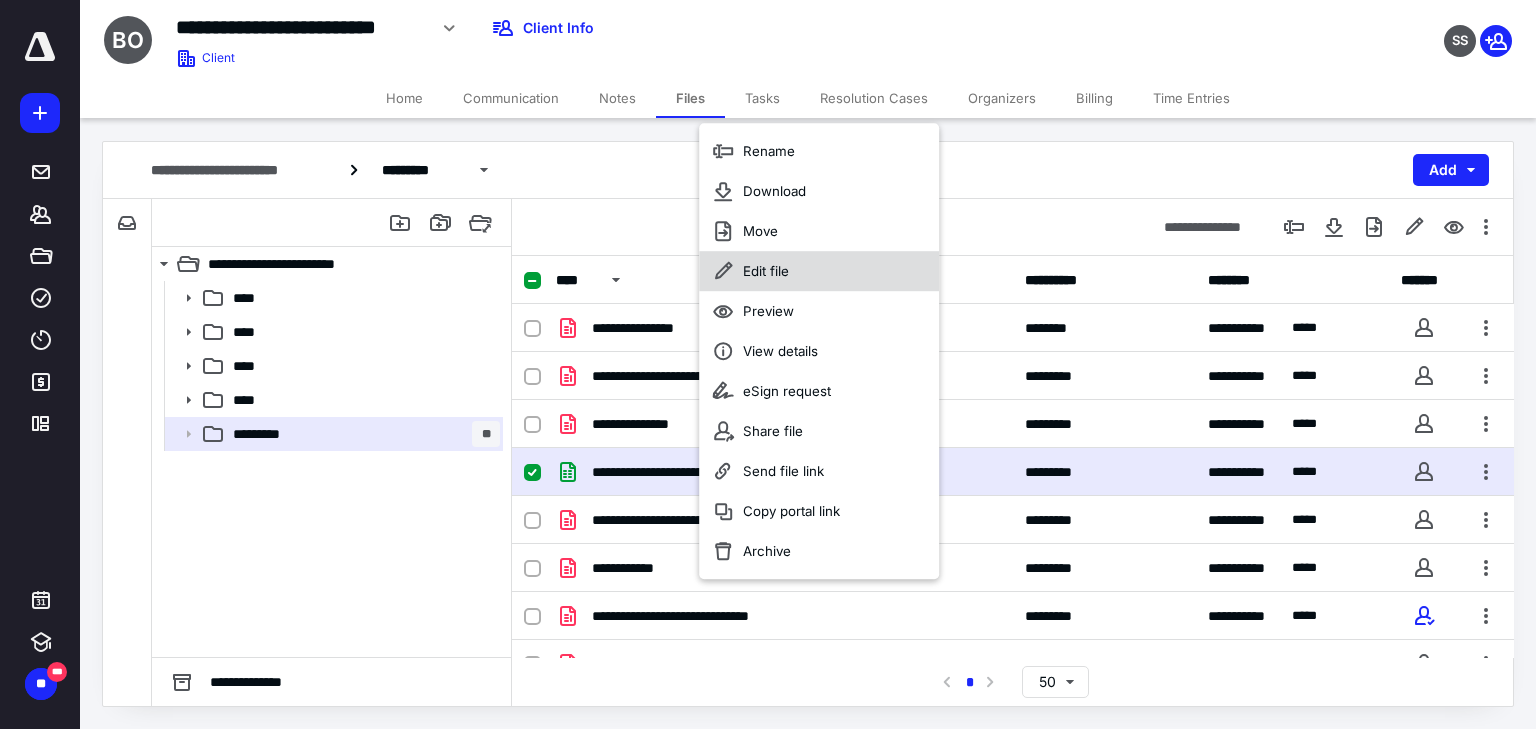 click on "Edit file" at bounding box center [766, 271] 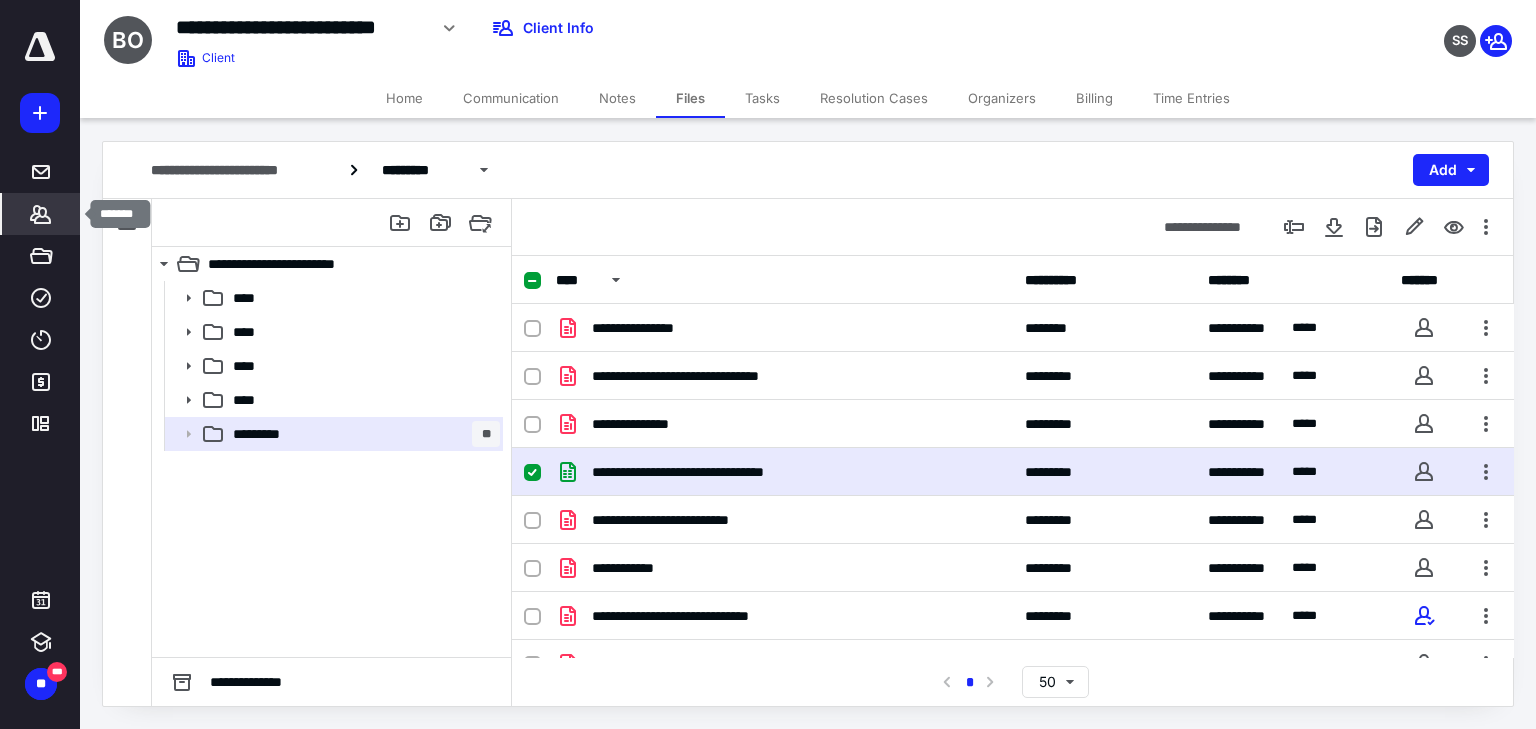 click 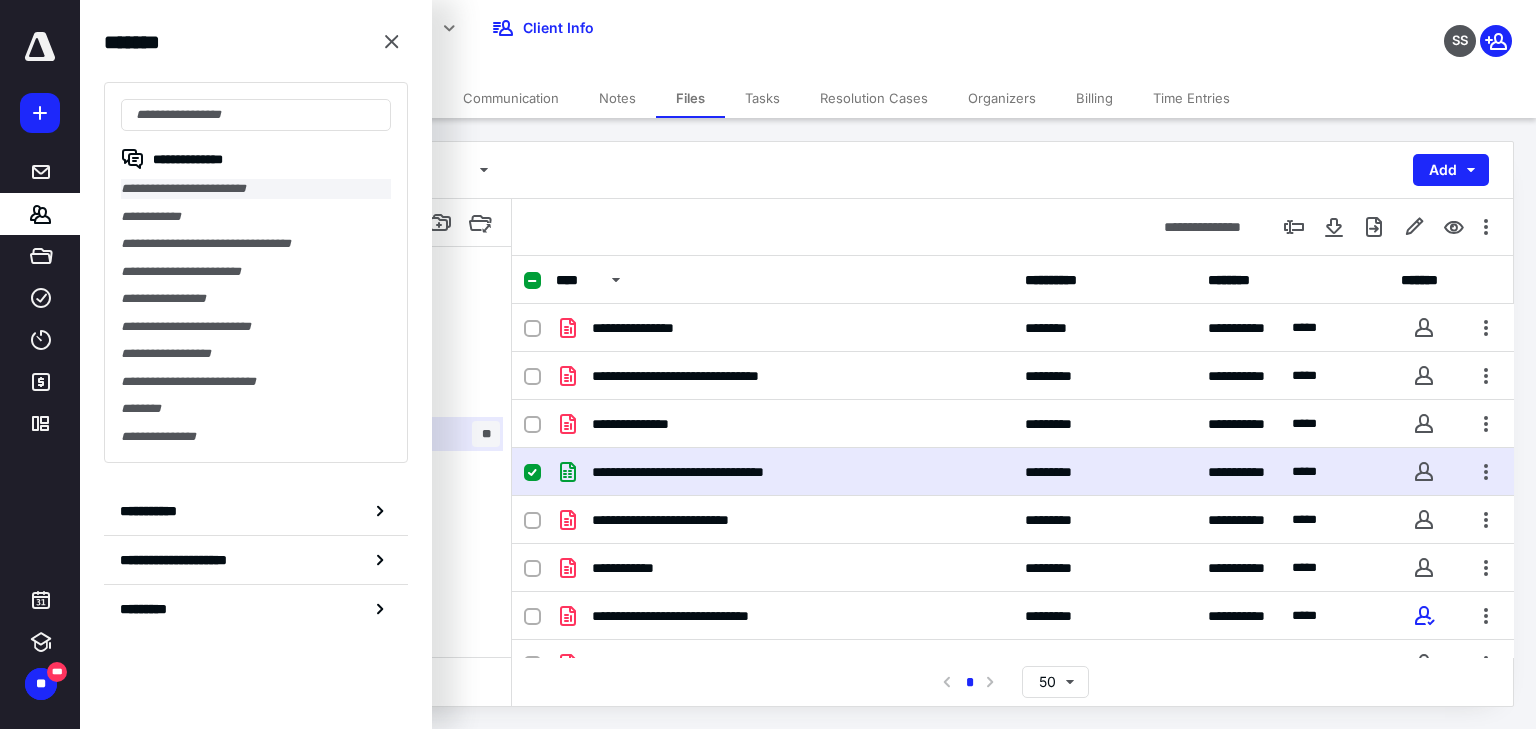 click on "**********" at bounding box center [256, 189] 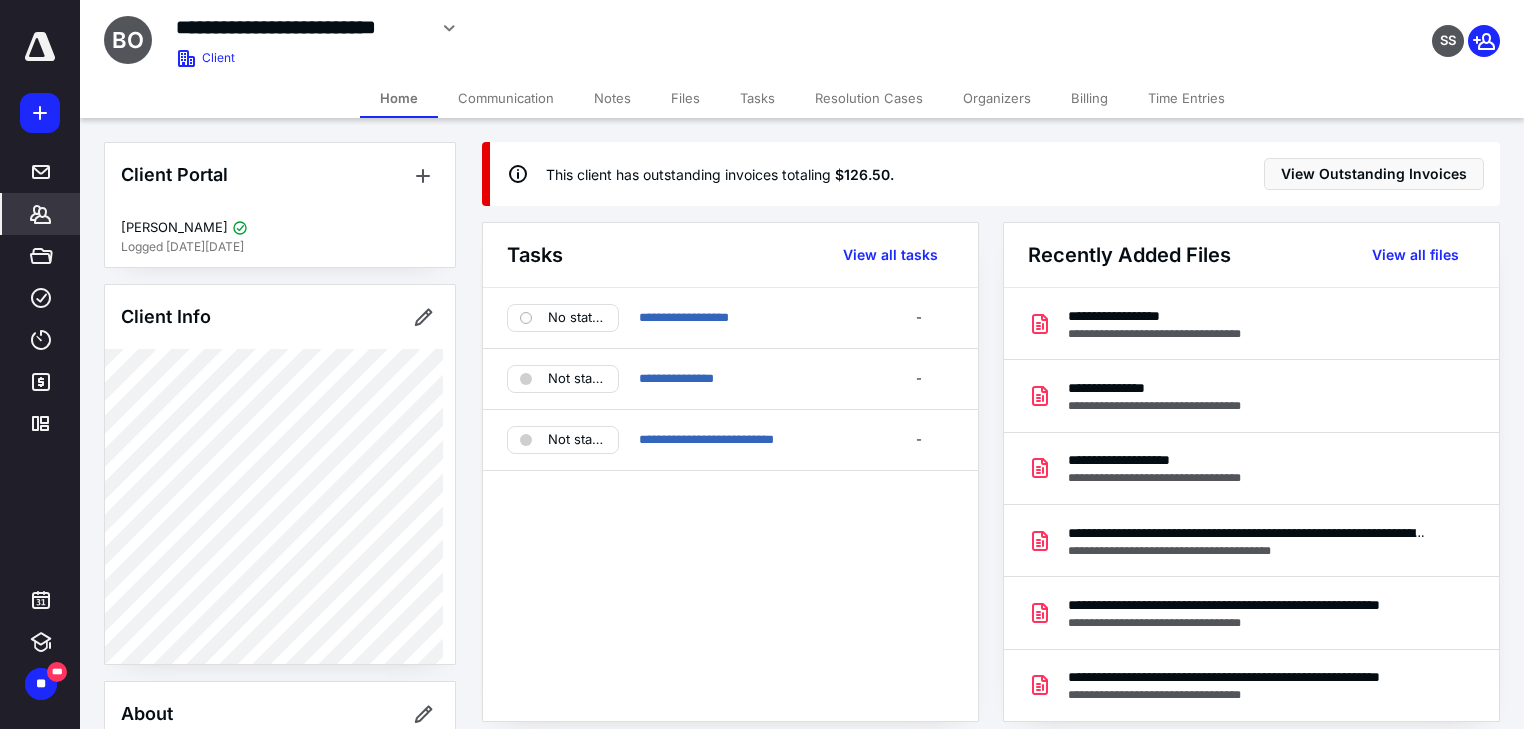 click on "Files" at bounding box center [685, 98] 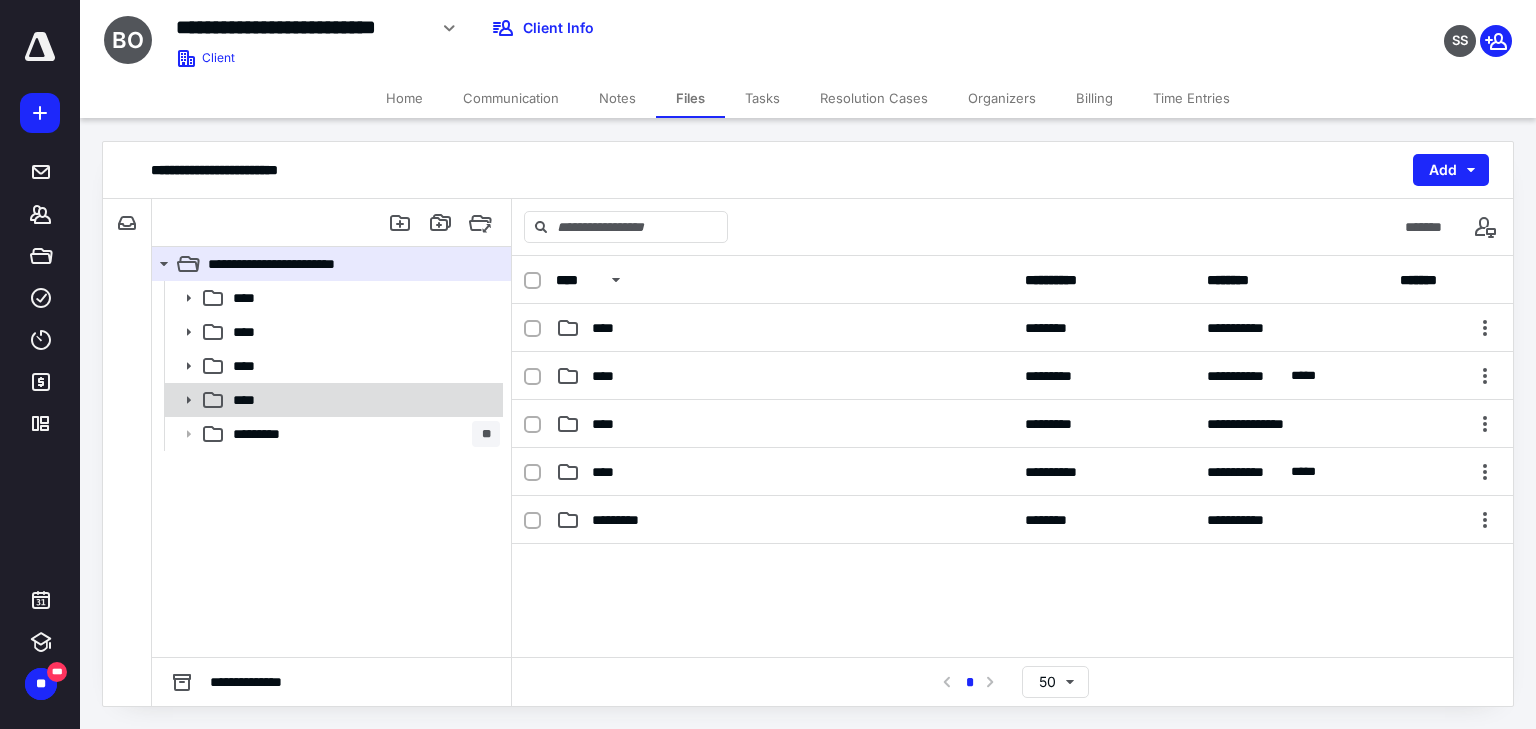 click 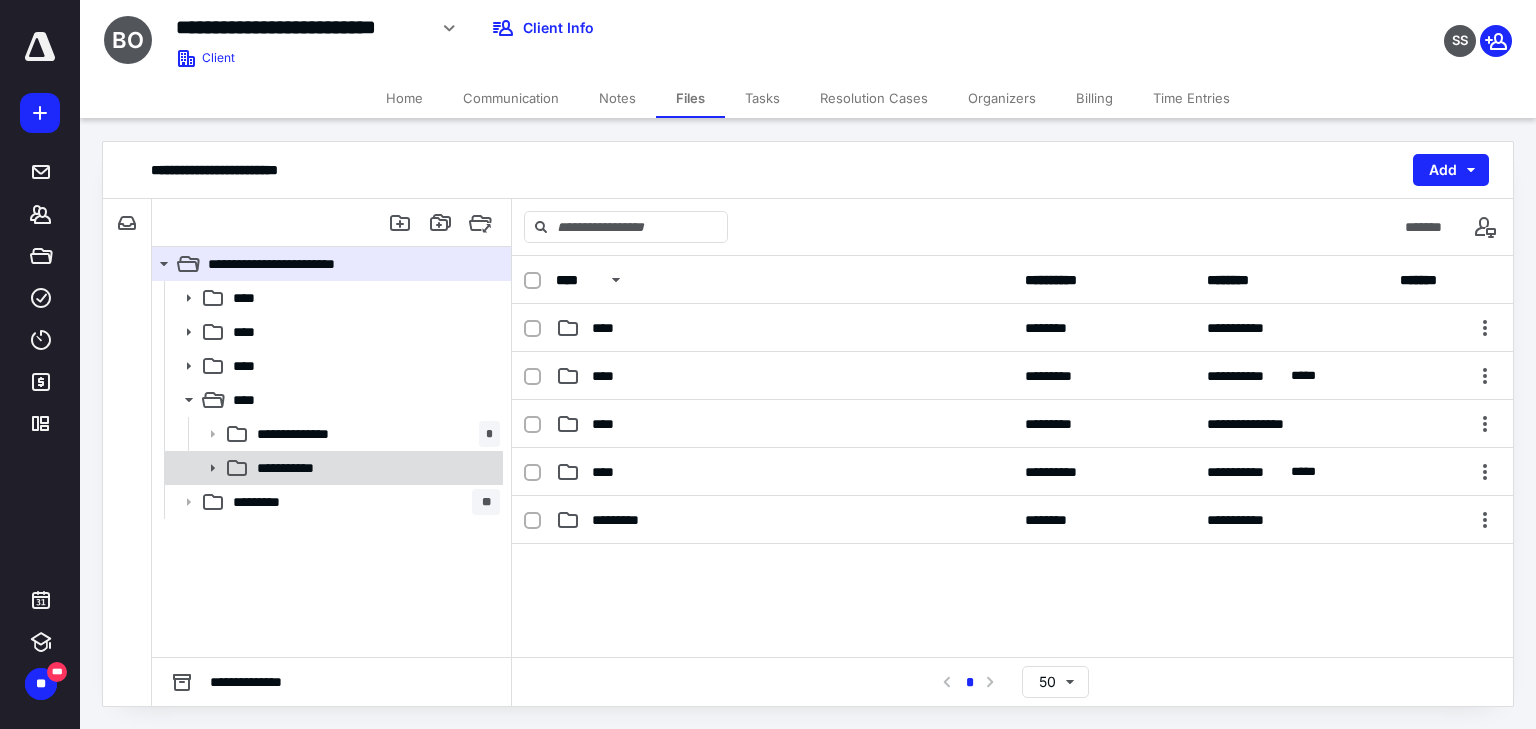 click 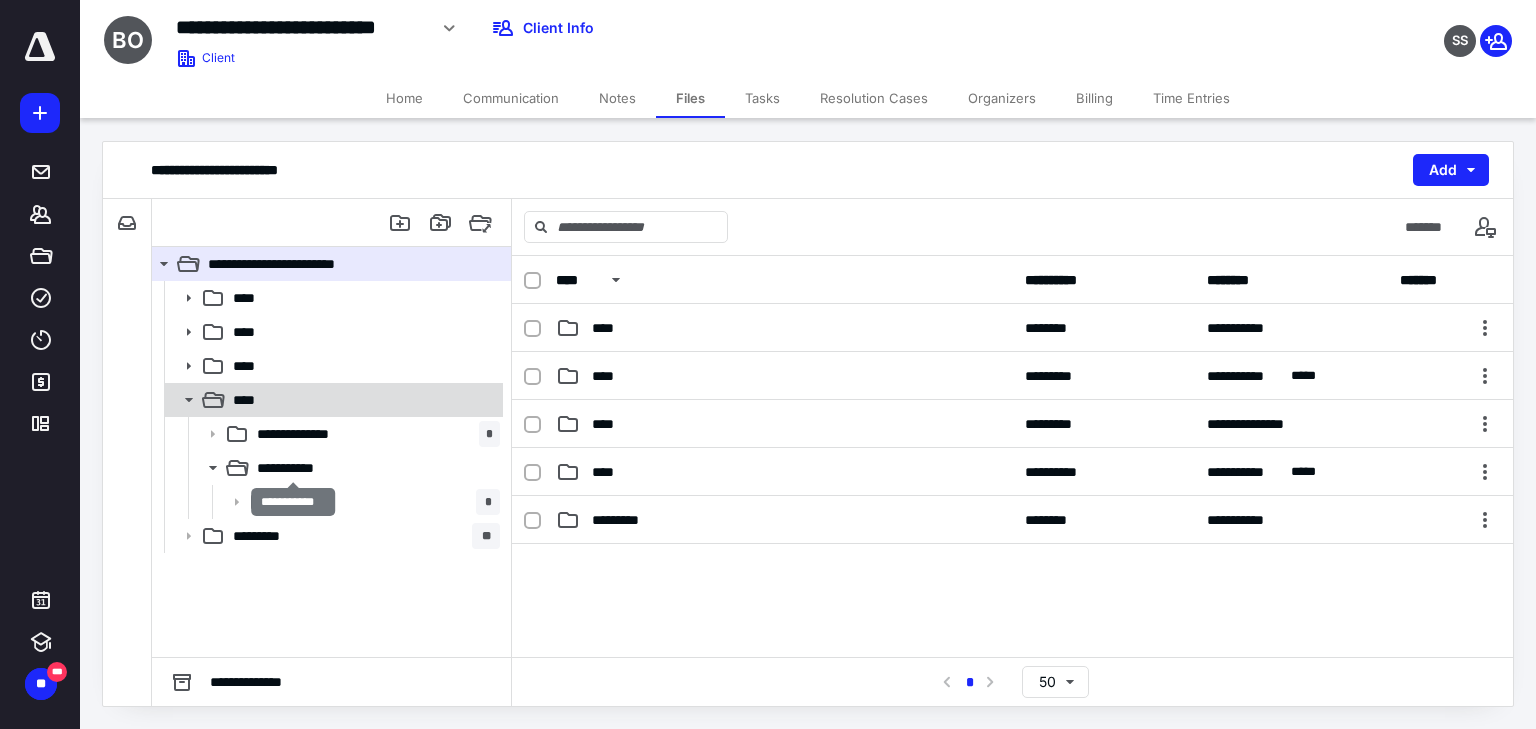 drag, startPoint x: 267, startPoint y: 466, endPoint x: 278, endPoint y: 398, distance: 68.88396 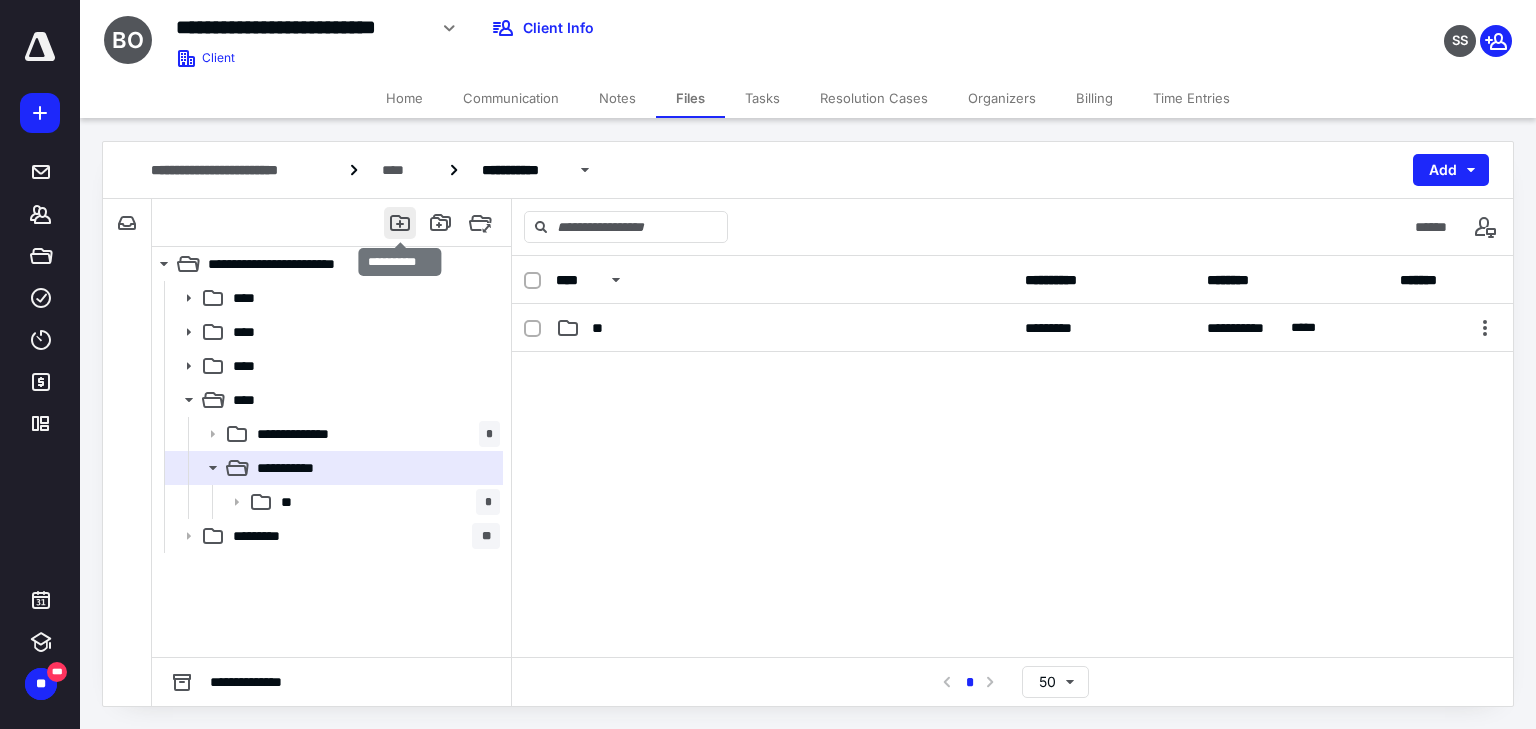 click at bounding box center [400, 223] 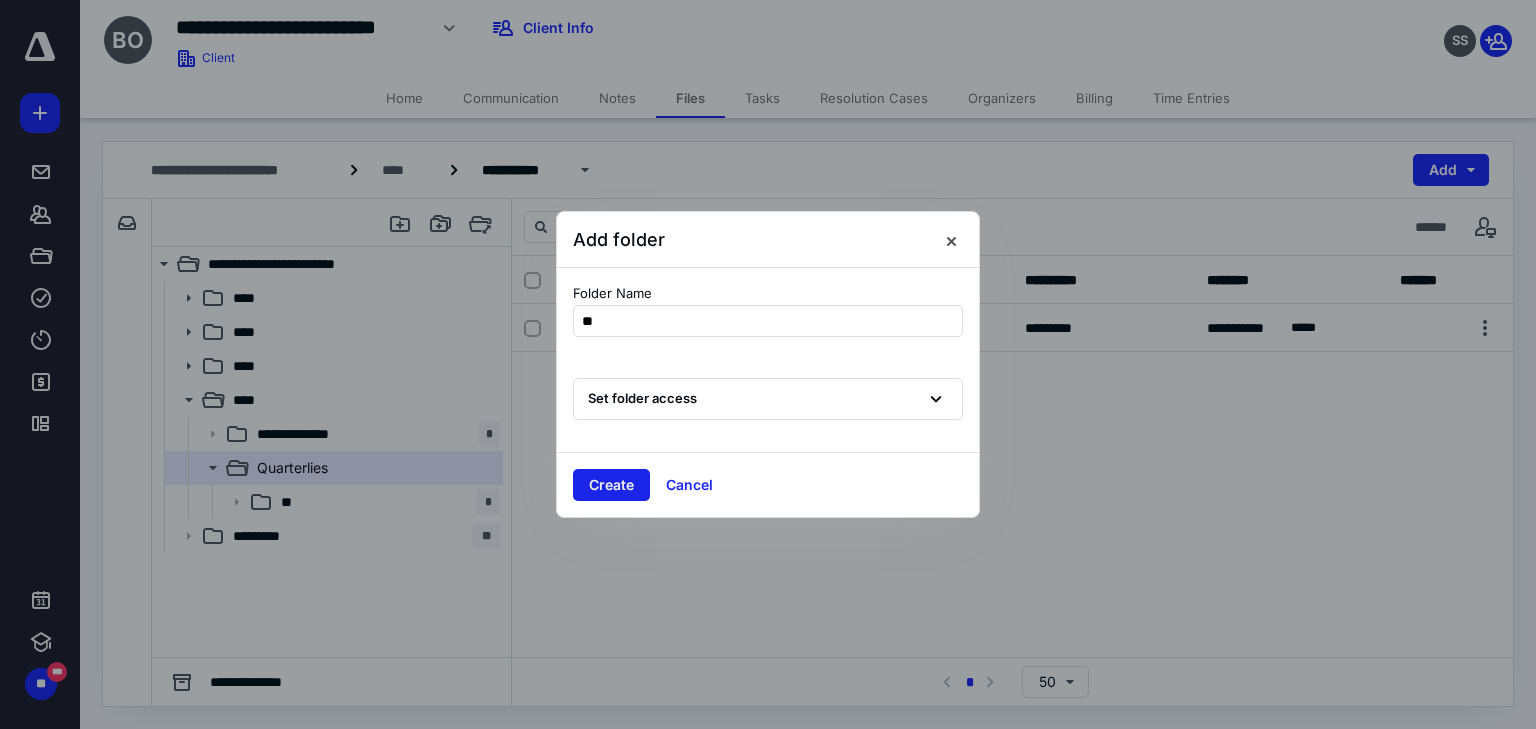 type on "**" 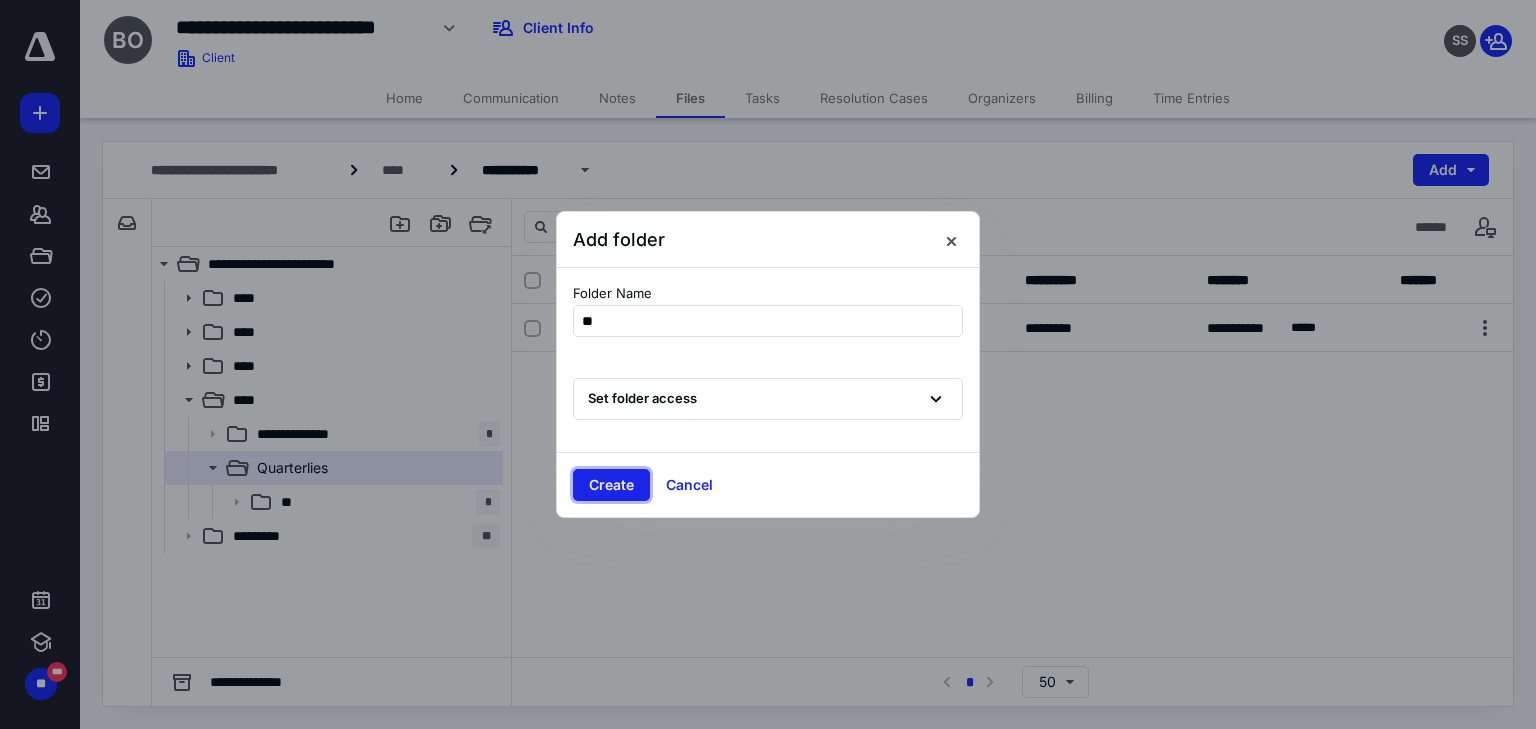 click on "Create" at bounding box center [611, 485] 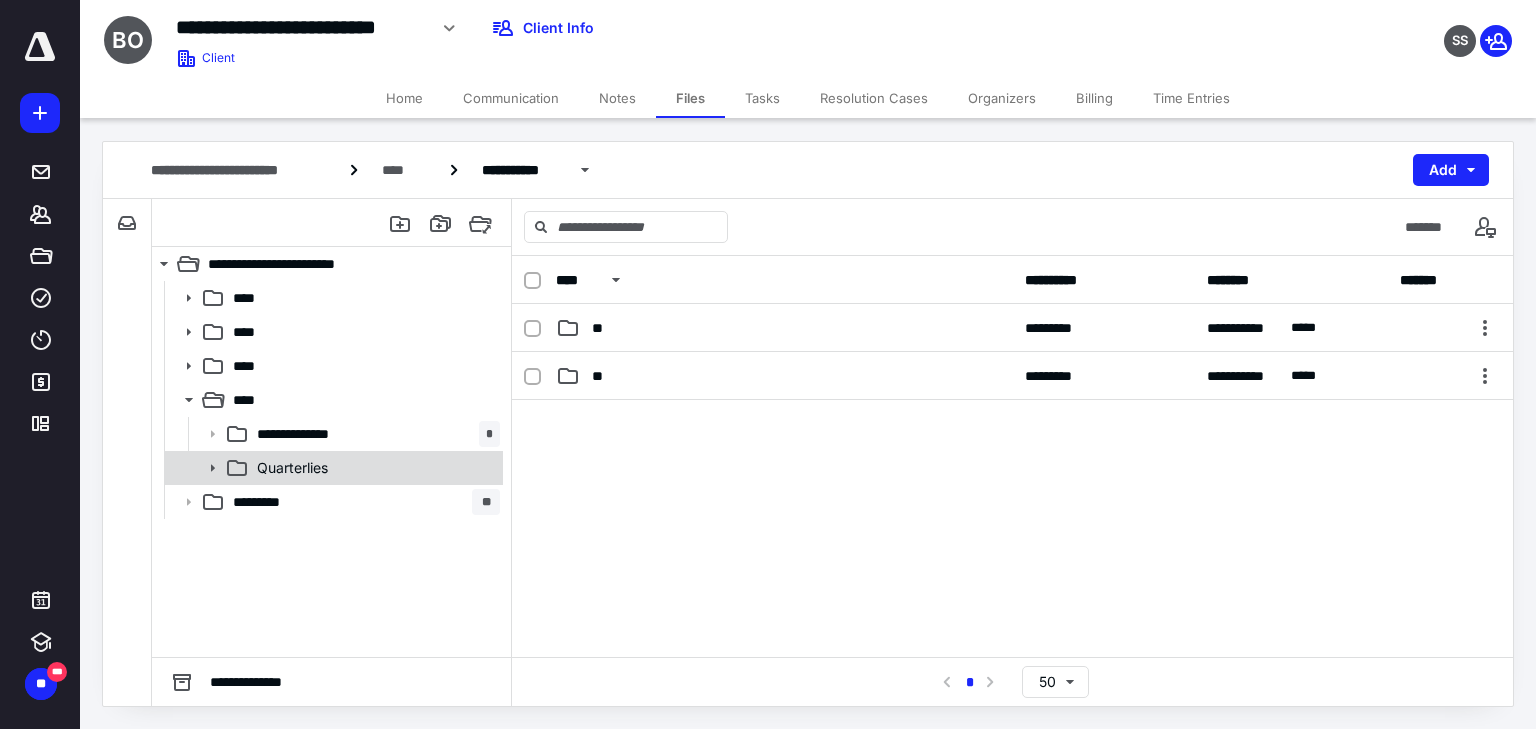 click 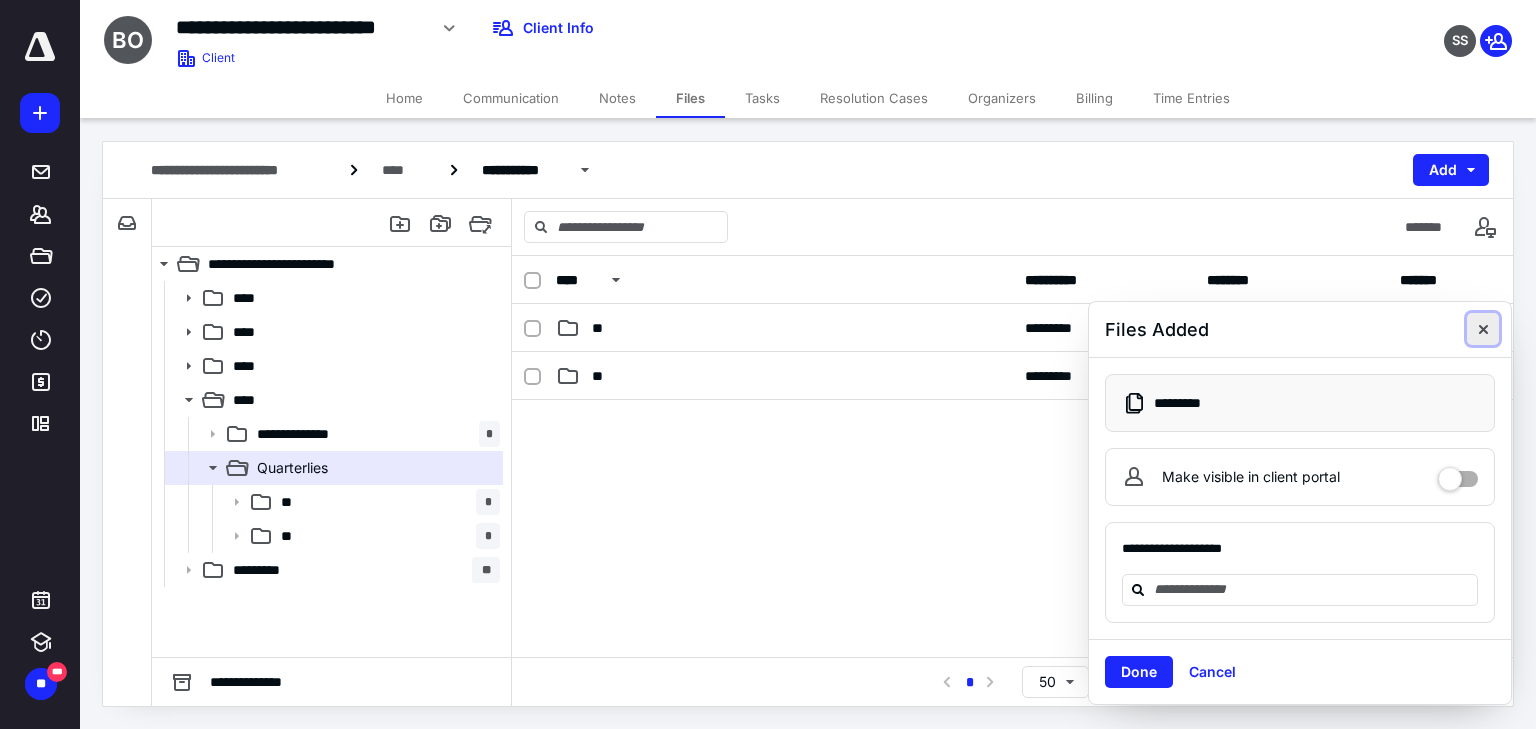 click at bounding box center (1483, 329) 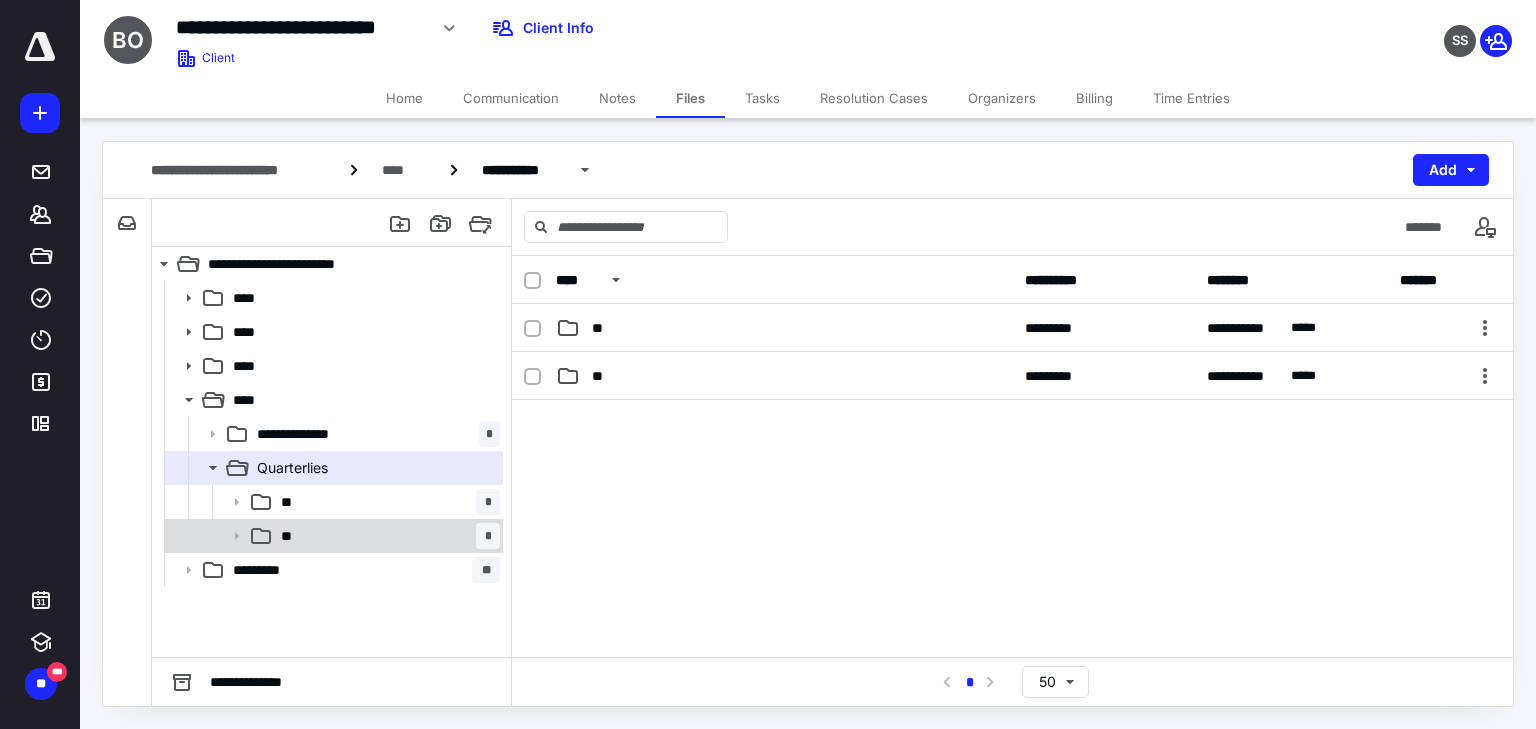 click 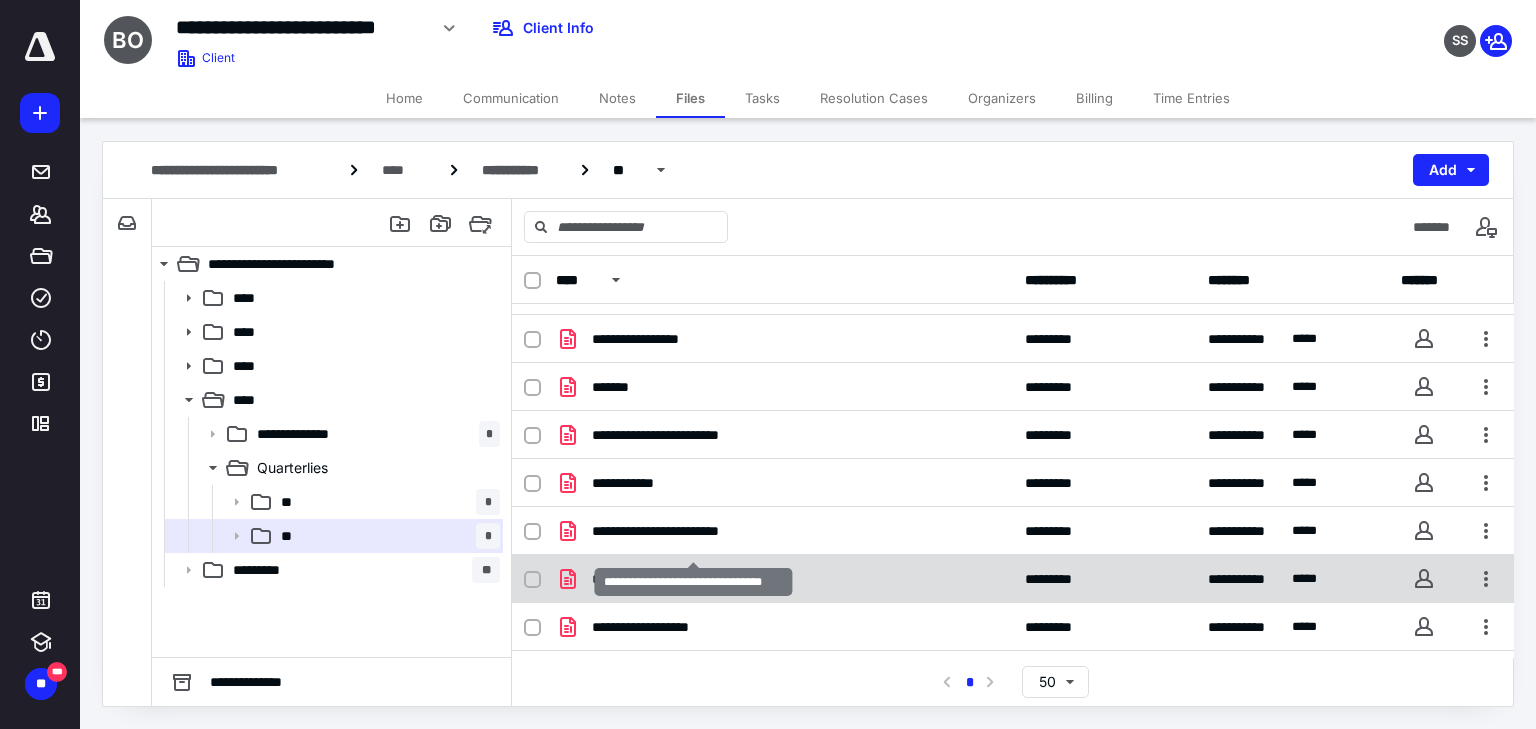 scroll, scrollTop: 0, scrollLeft: 0, axis: both 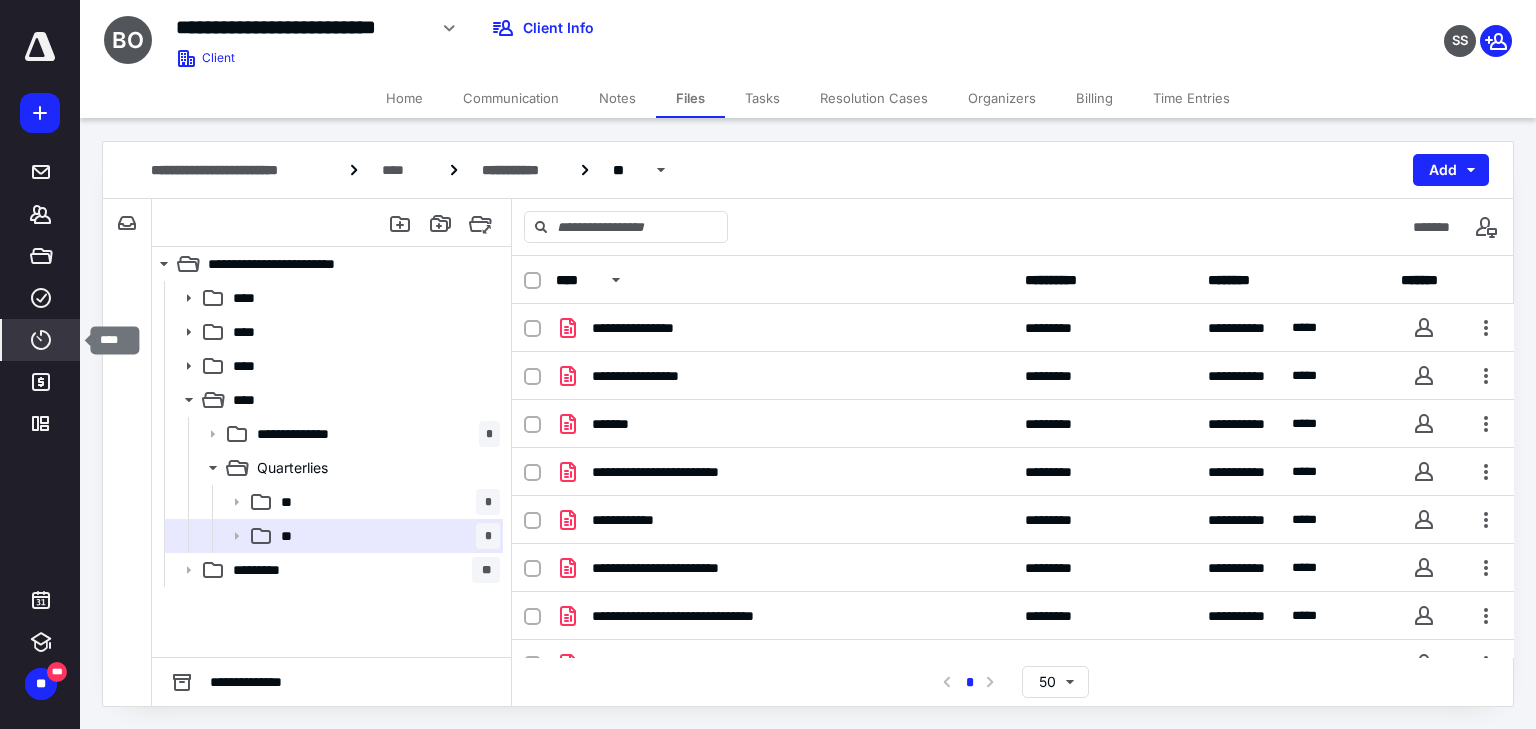 click 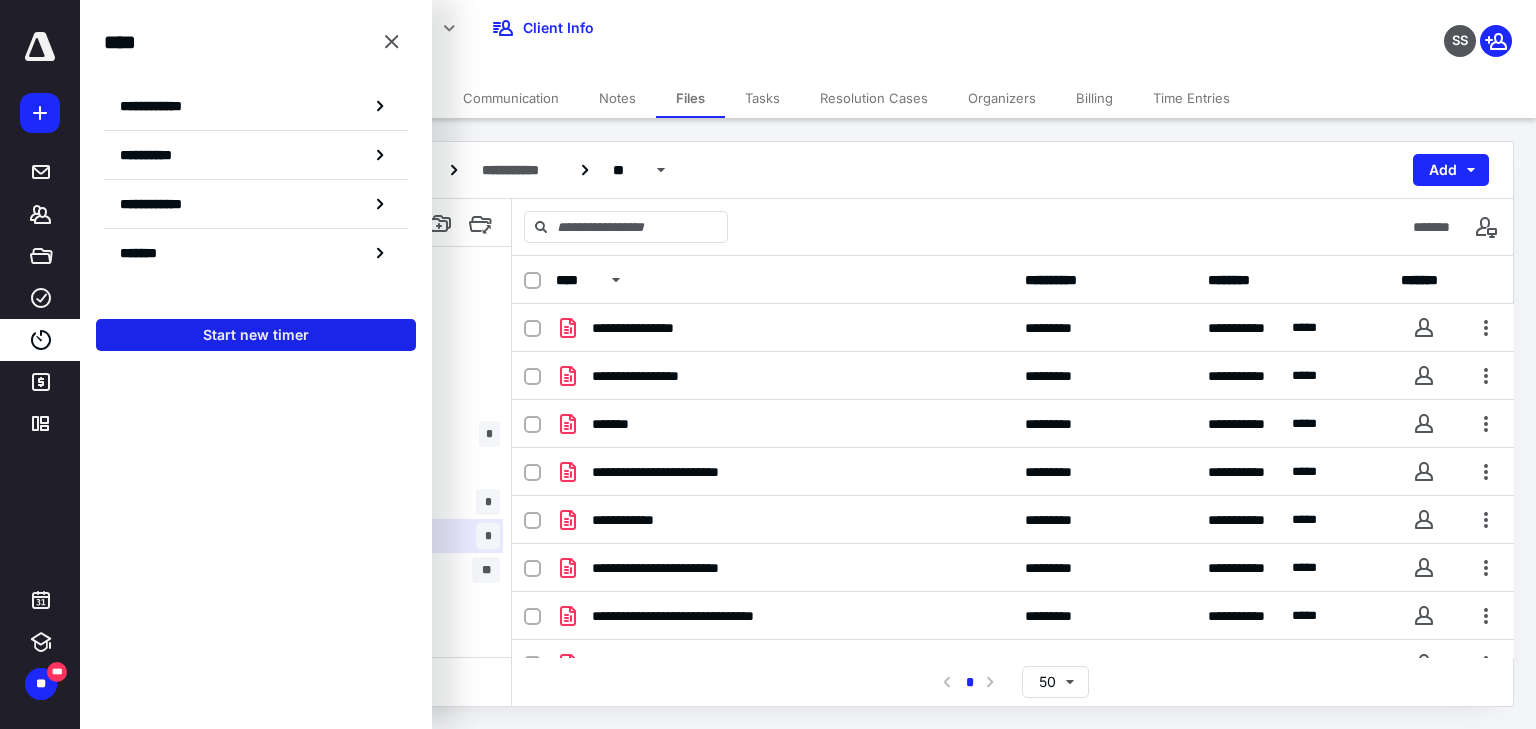 click on "Start new timer" at bounding box center (256, 335) 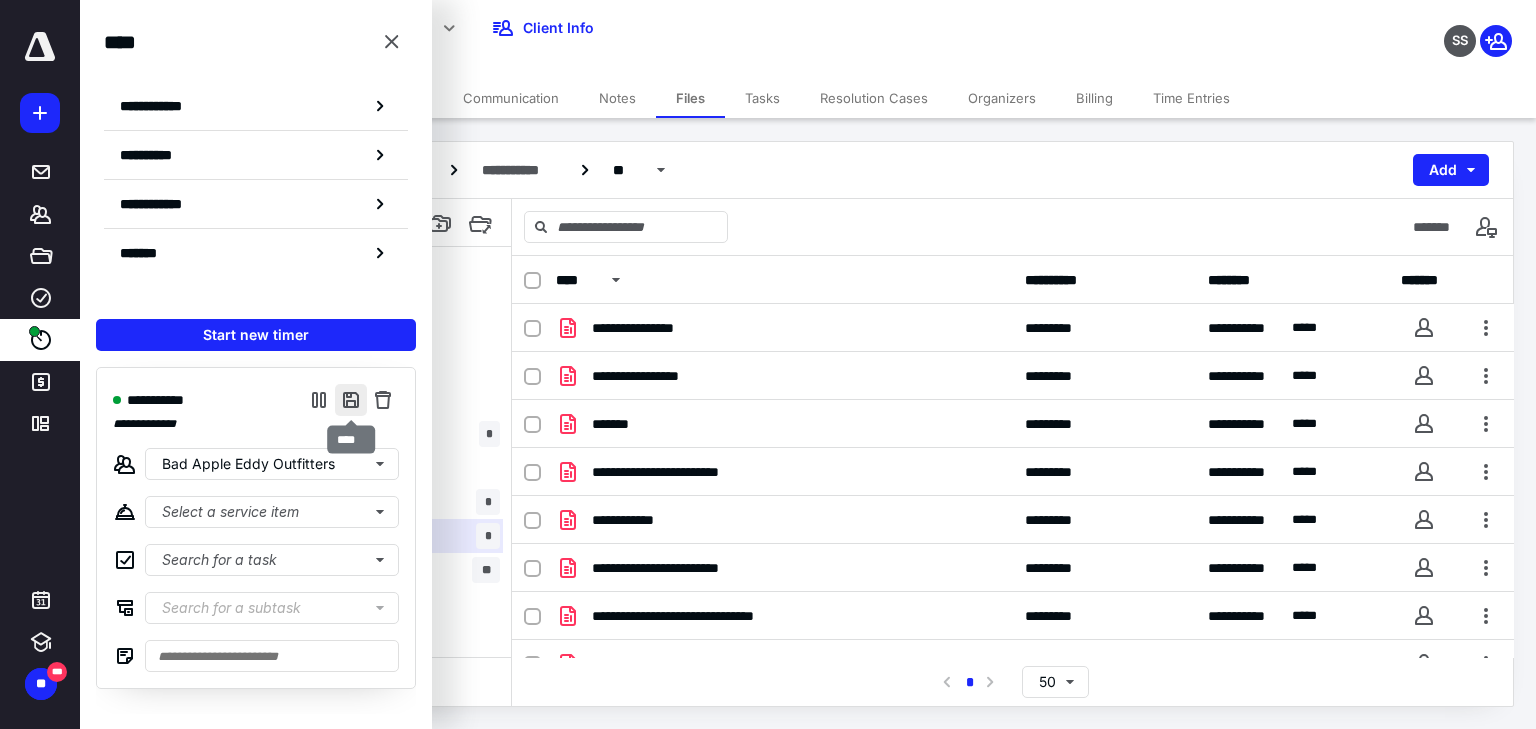 click at bounding box center (351, 400) 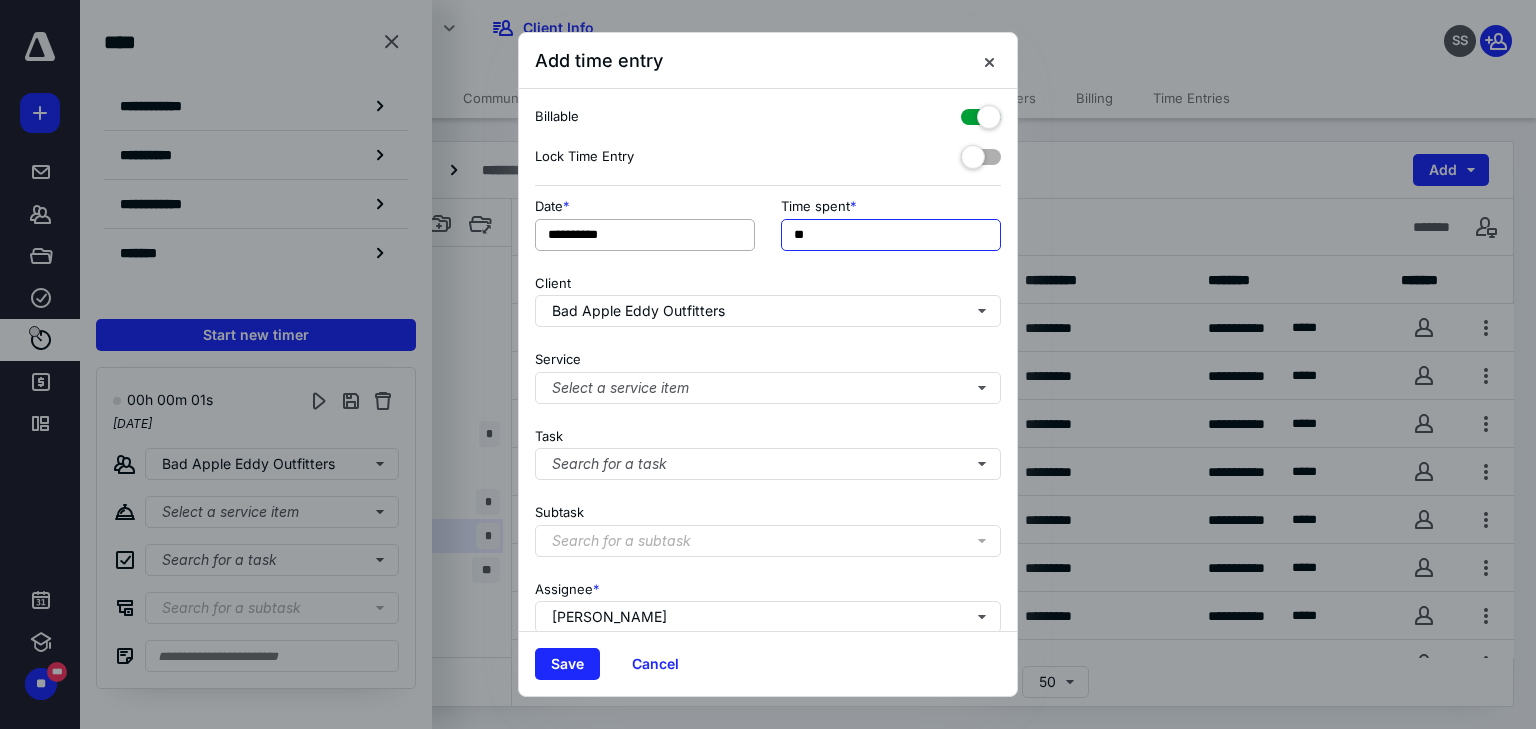 drag, startPoint x: 864, startPoint y: 225, endPoint x: 724, endPoint y: 228, distance: 140.03214 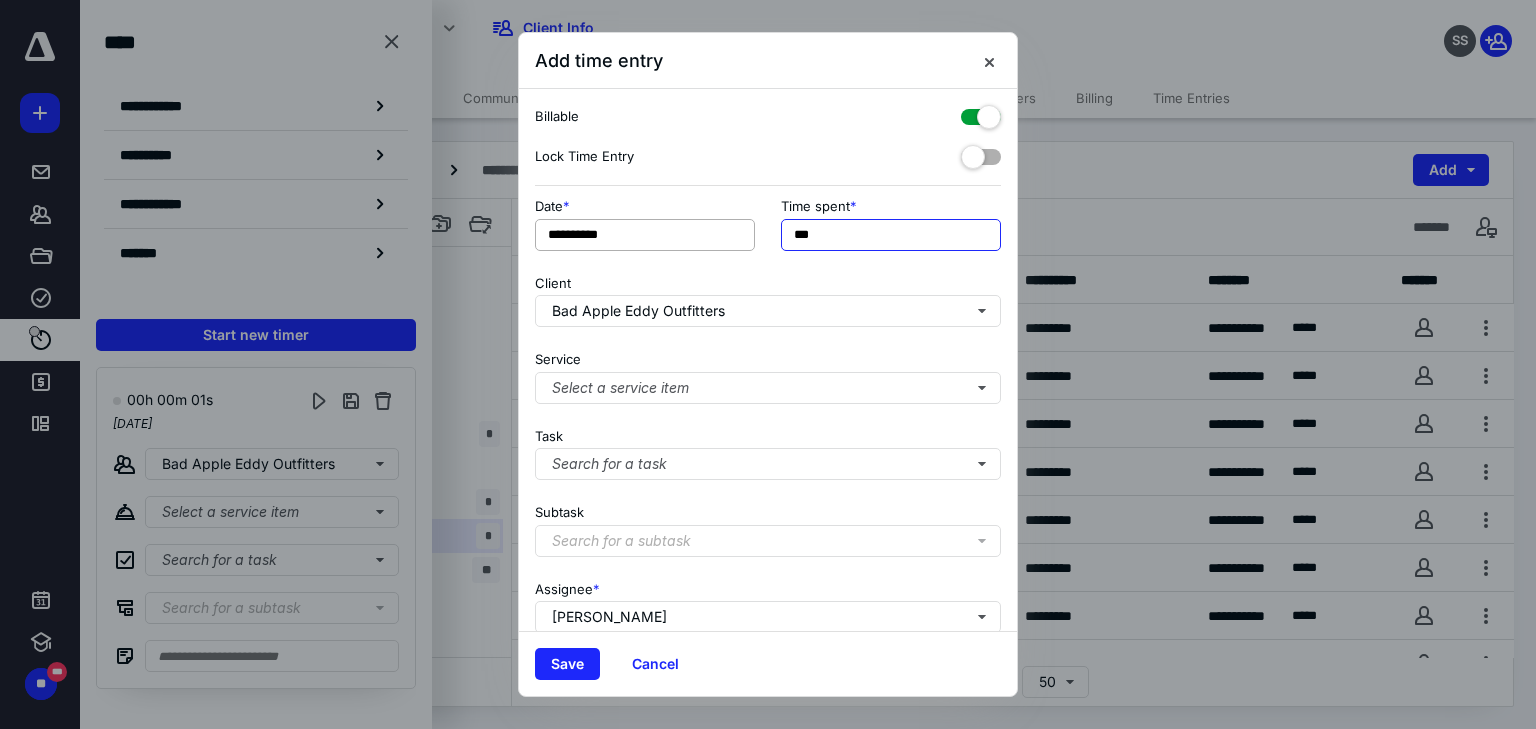 type on "***" 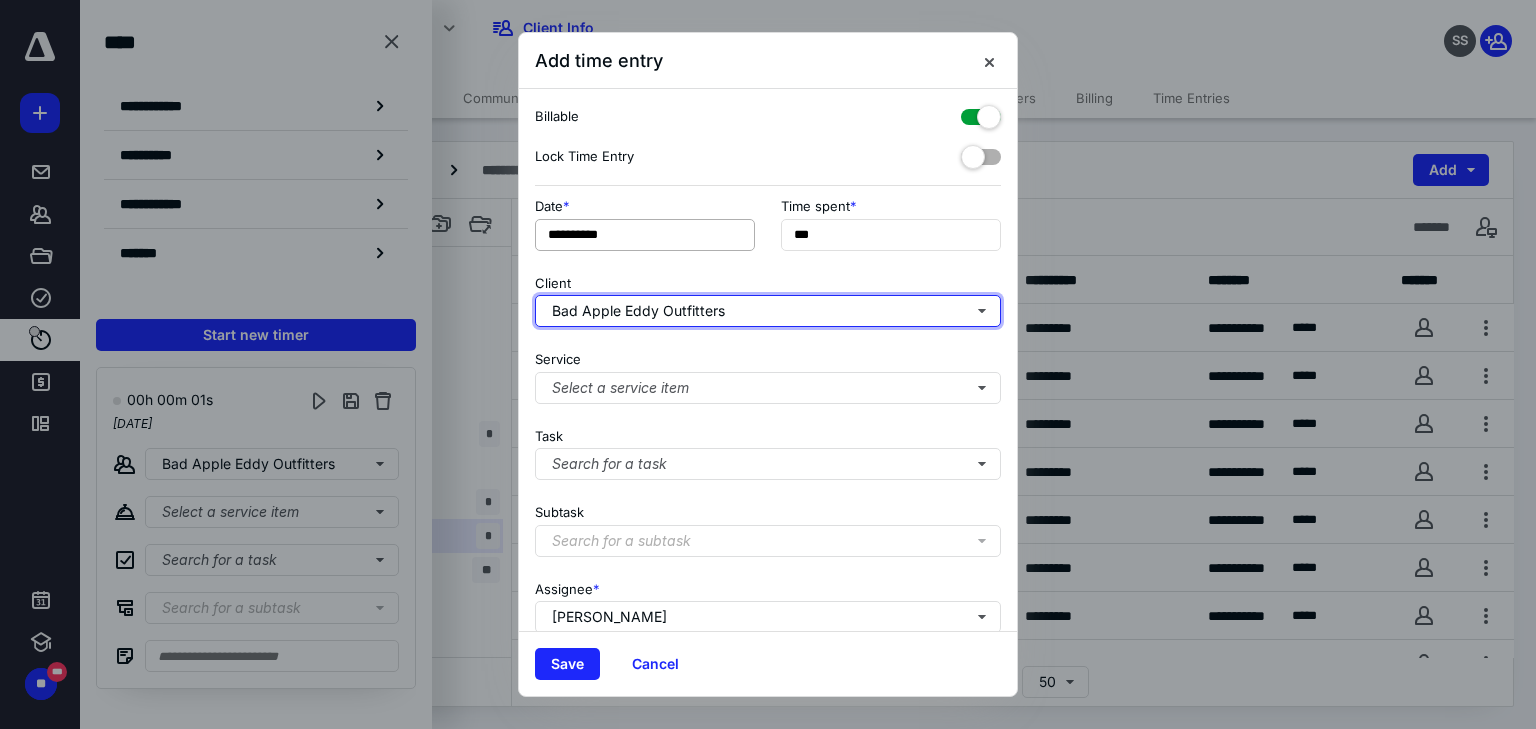 type 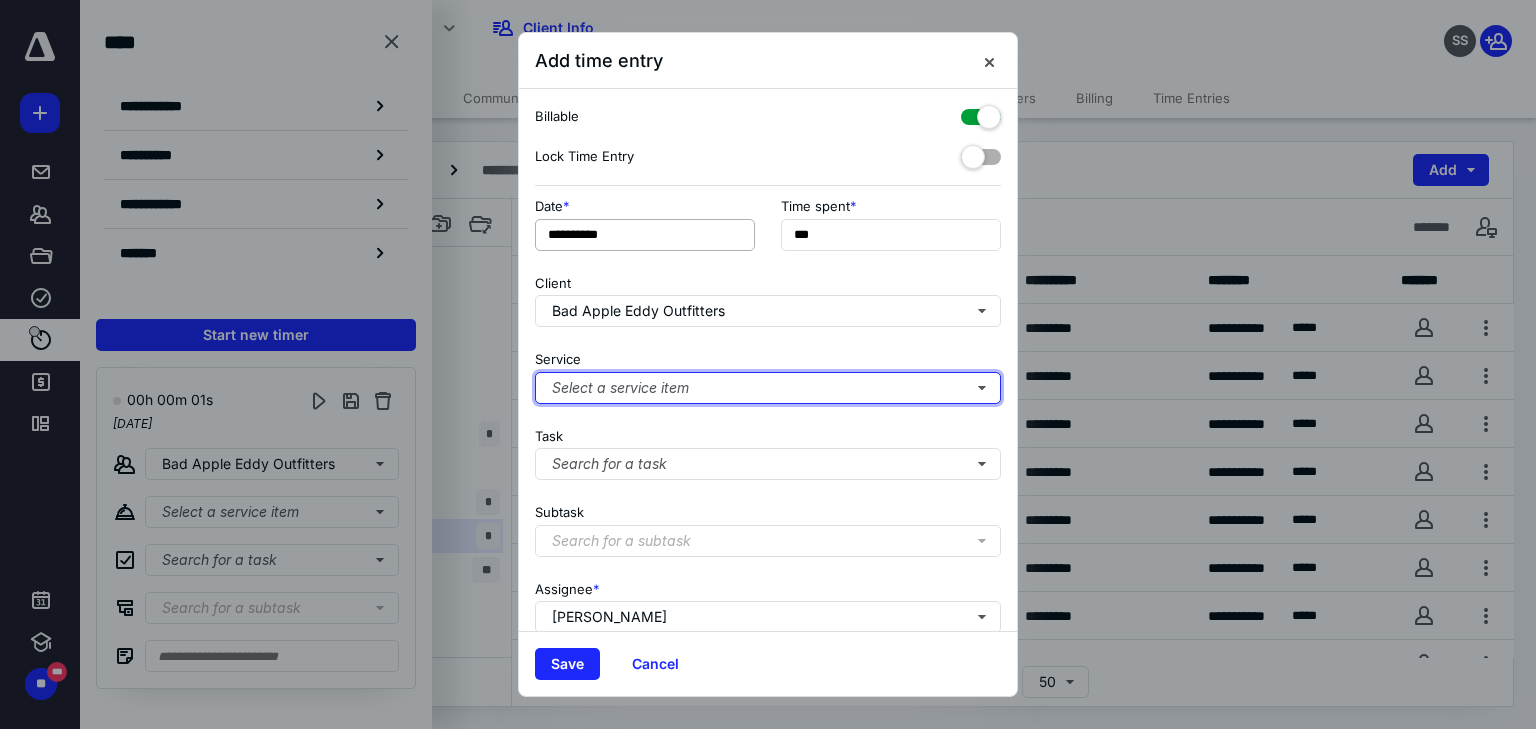 type 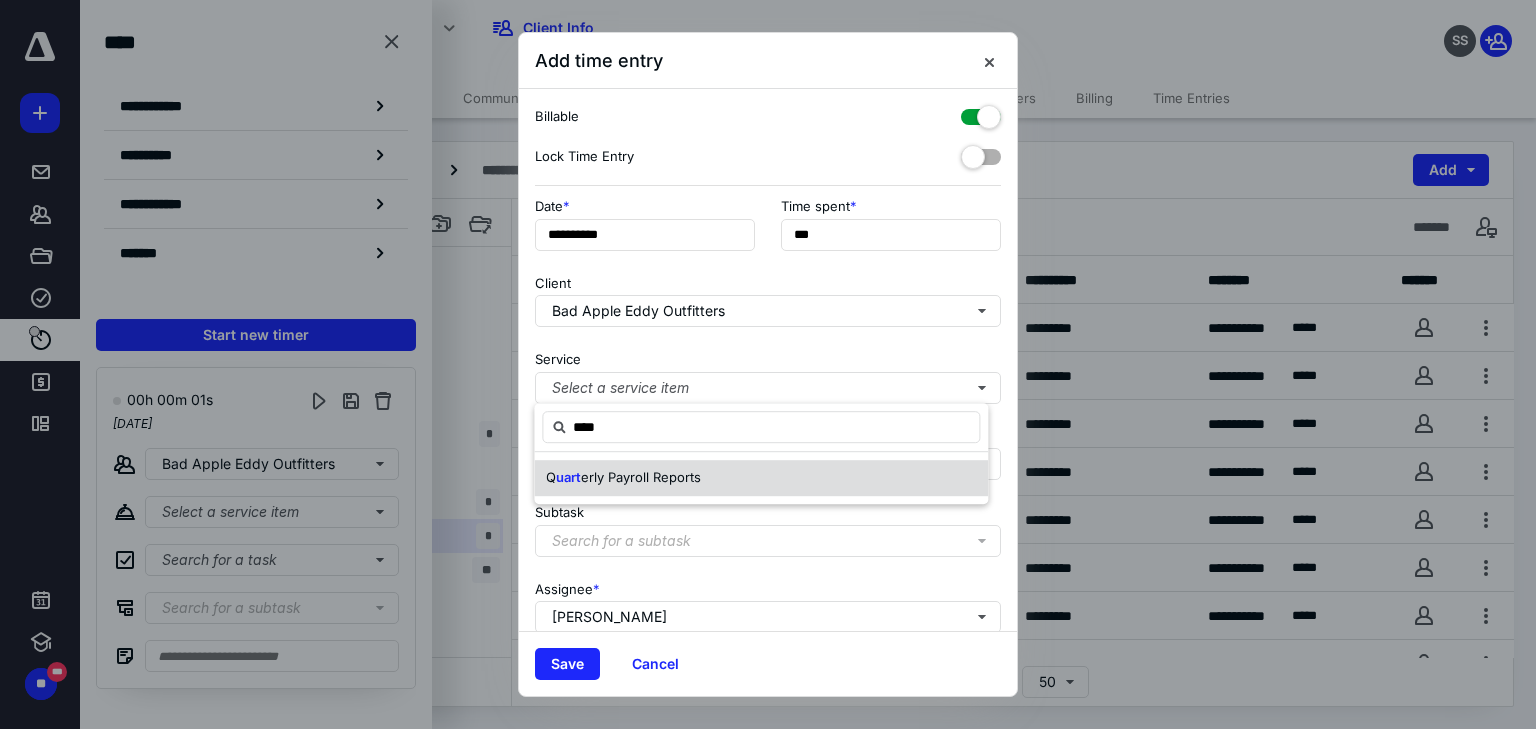 click on "erly Payroll Reports" at bounding box center [641, 477] 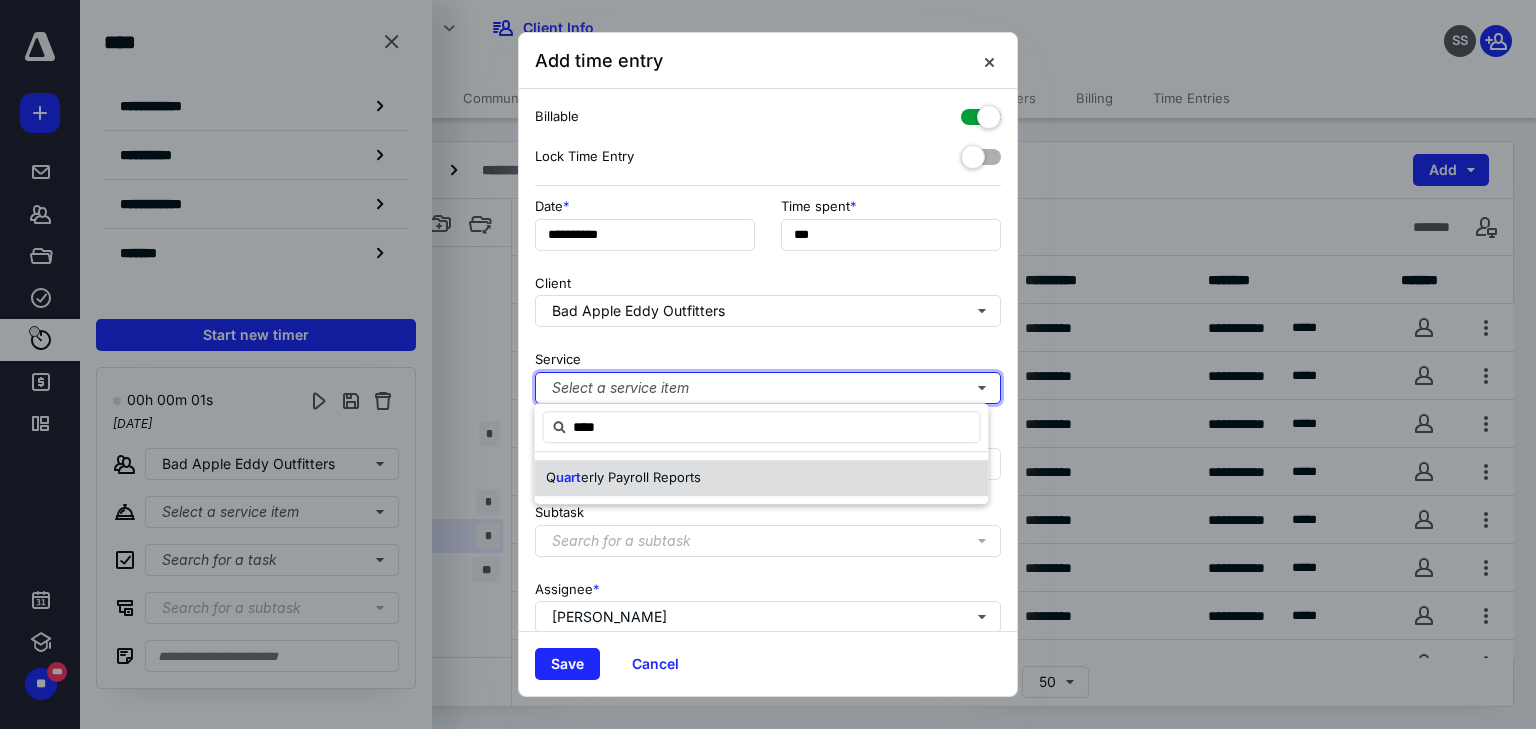 type 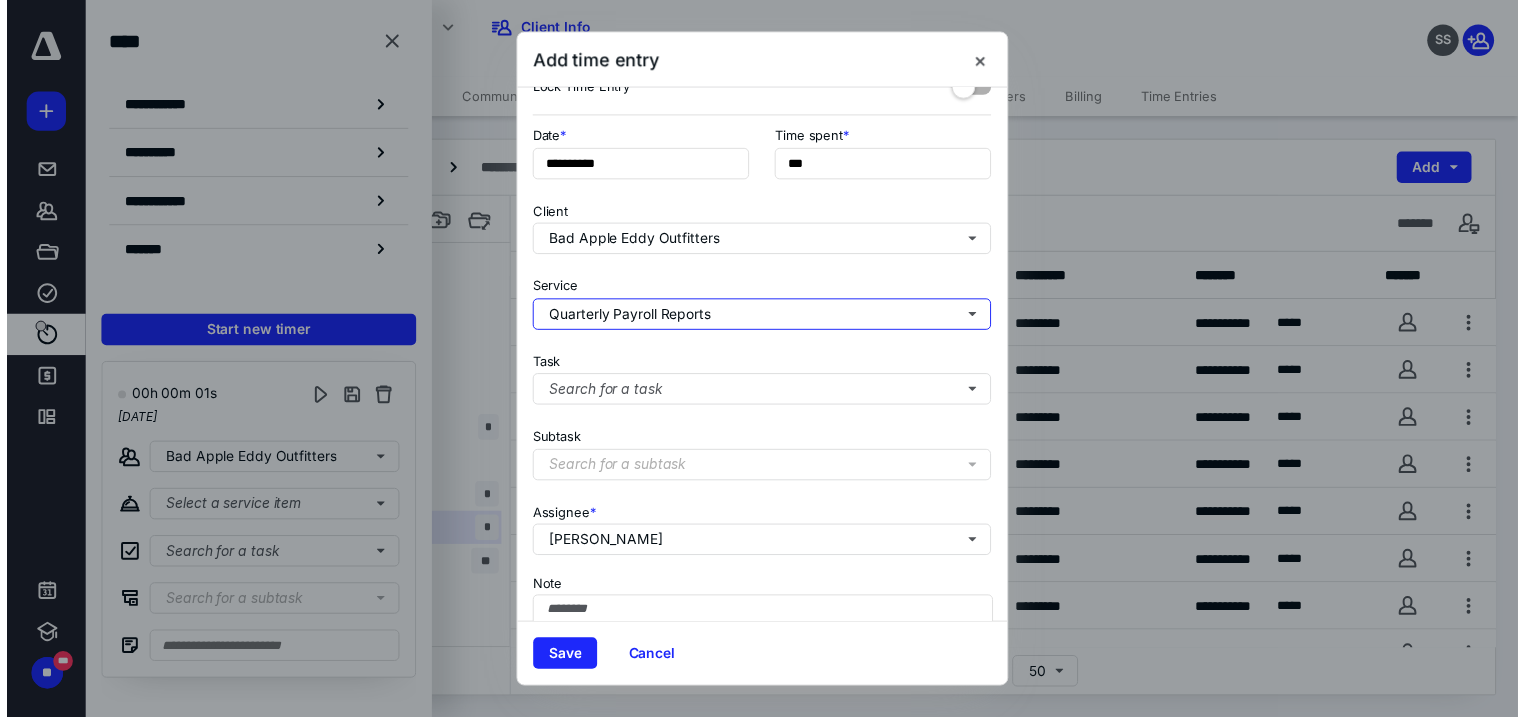 scroll, scrollTop: 156, scrollLeft: 0, axis: vertical 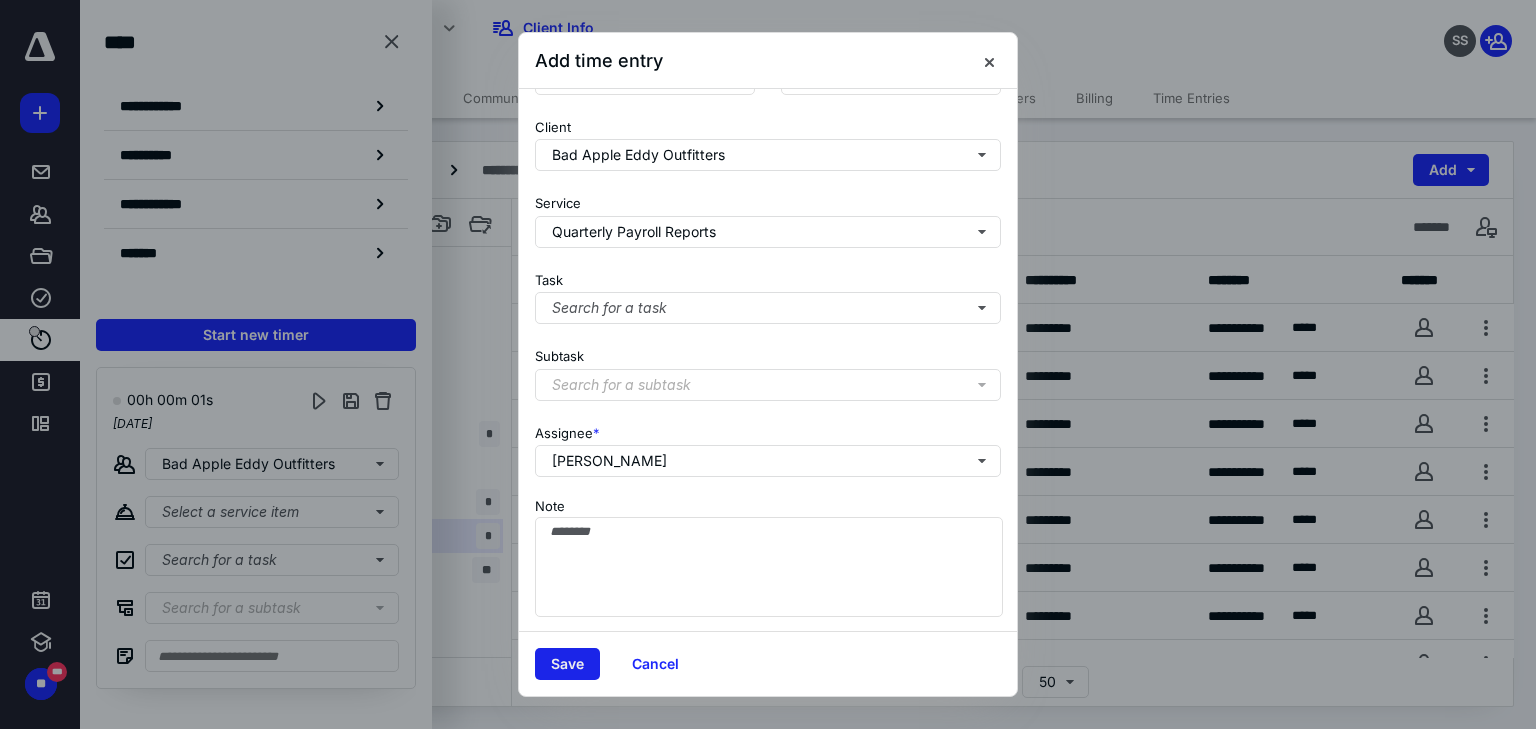 click on "Save" at bounding box center (567, 664) 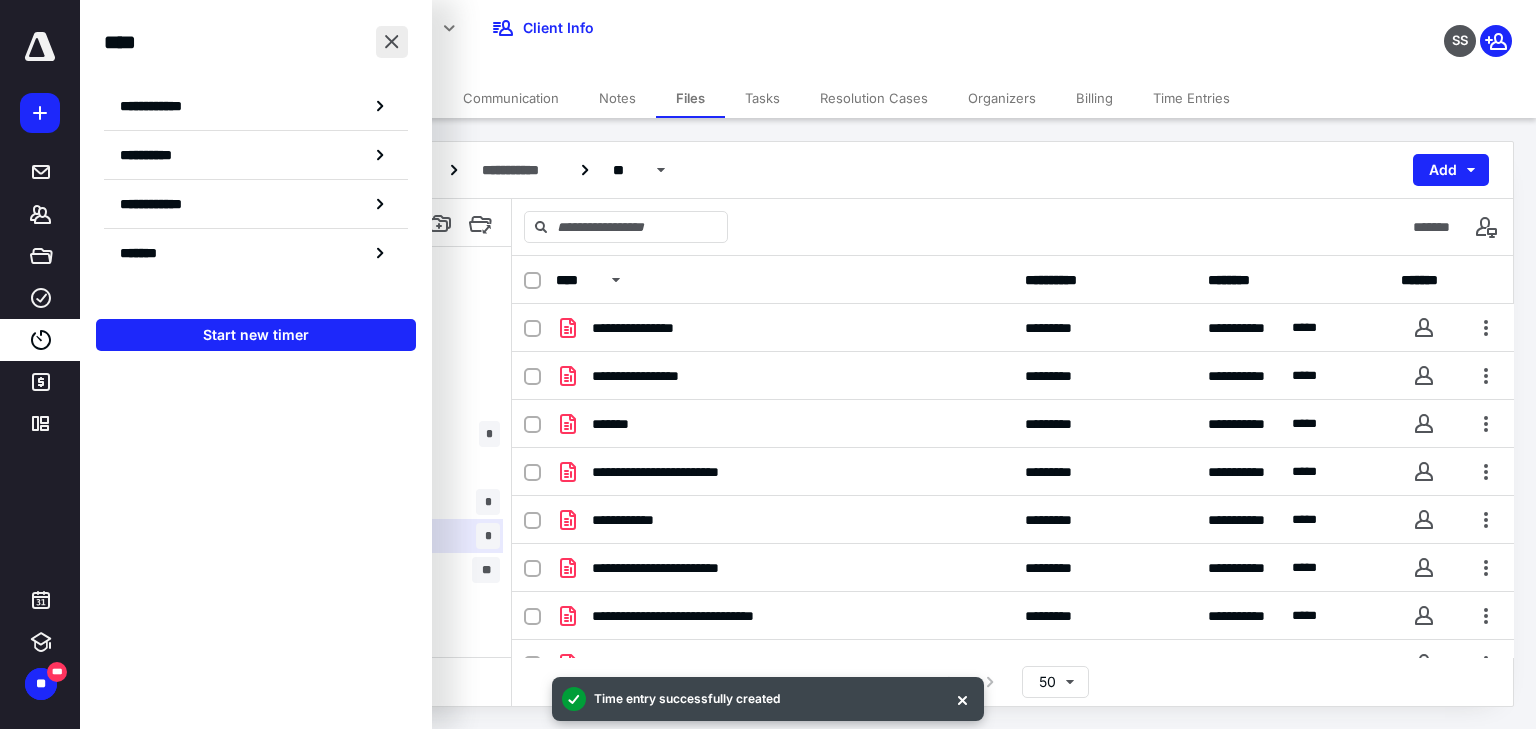 click at bounding box center [392, 42] 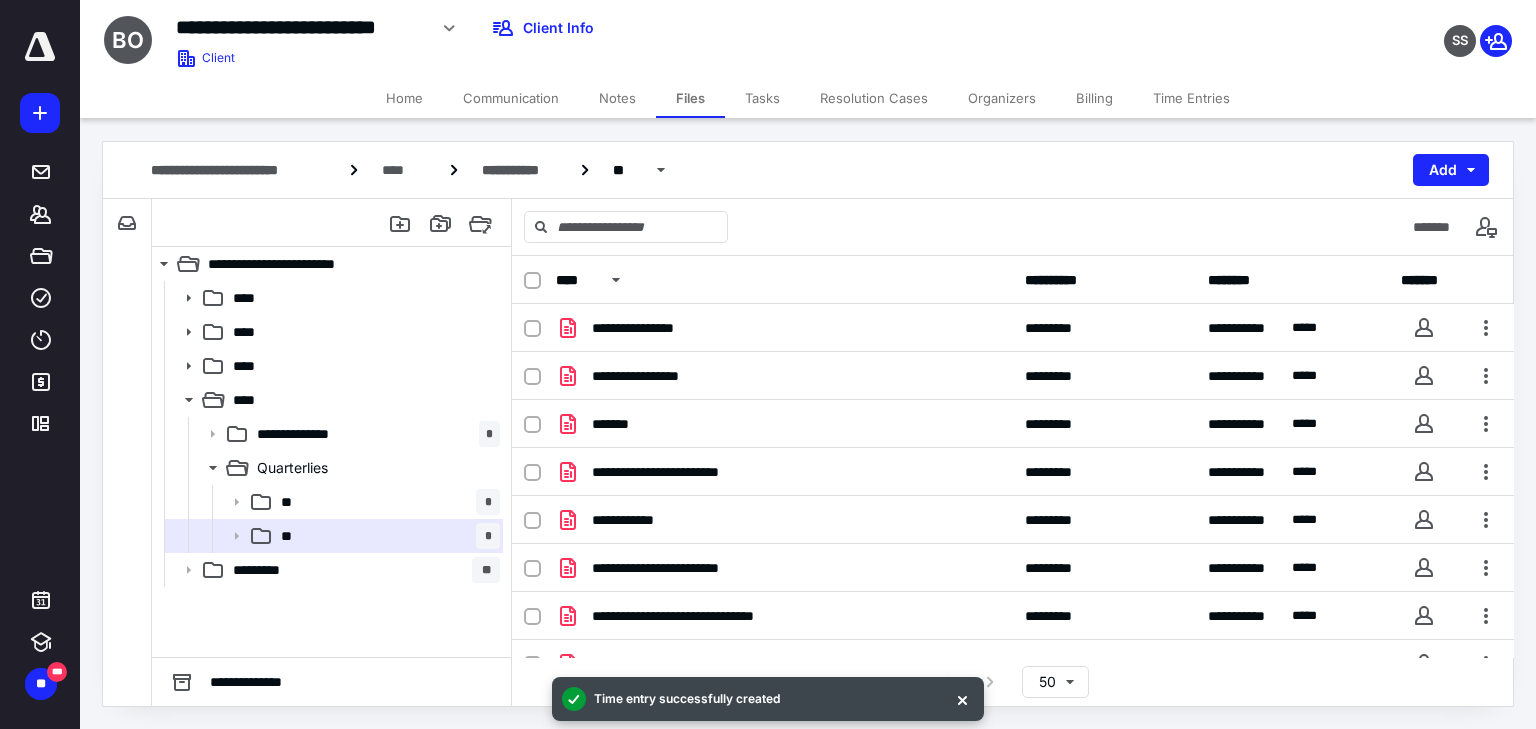 click on "Tasks" at bounding box center [762, 98] 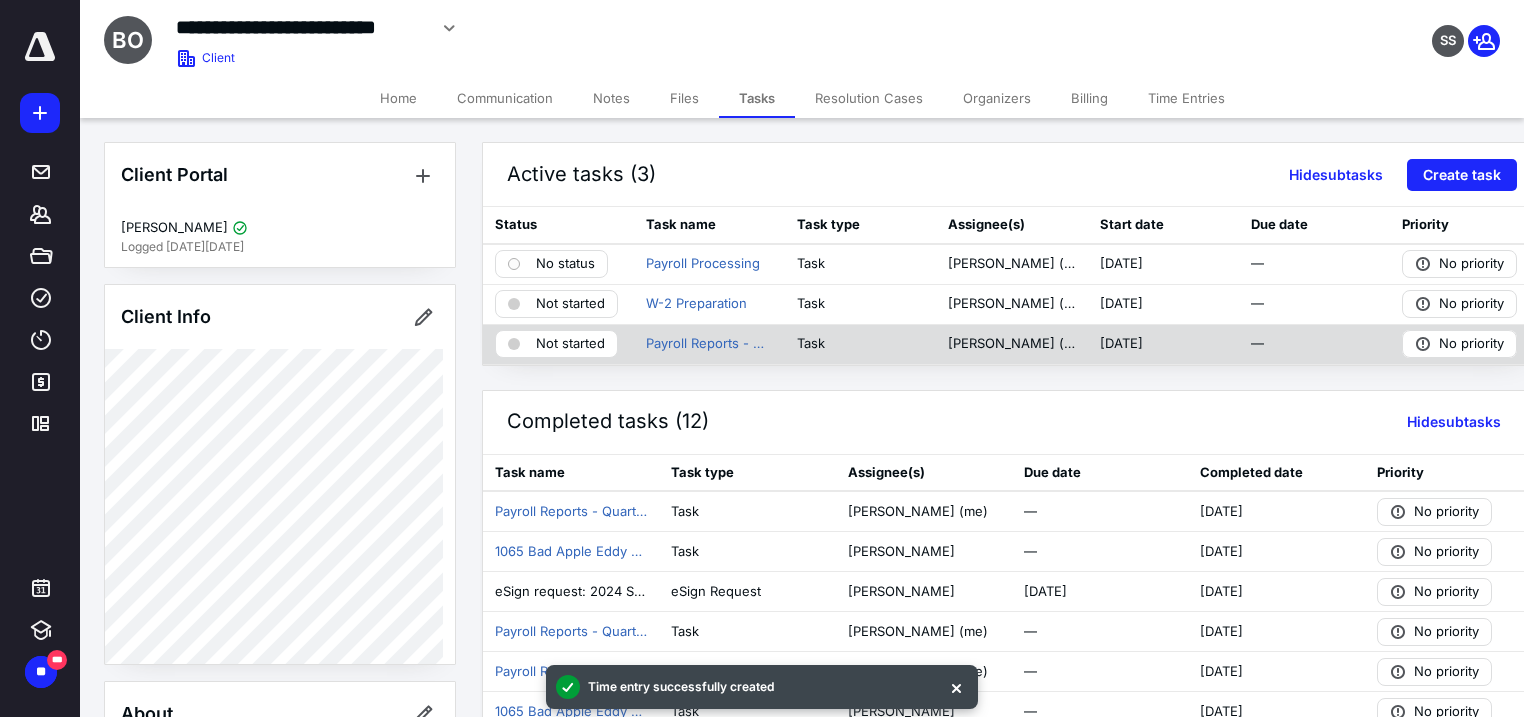 click on "Not started" at bounding box center [570, 344] 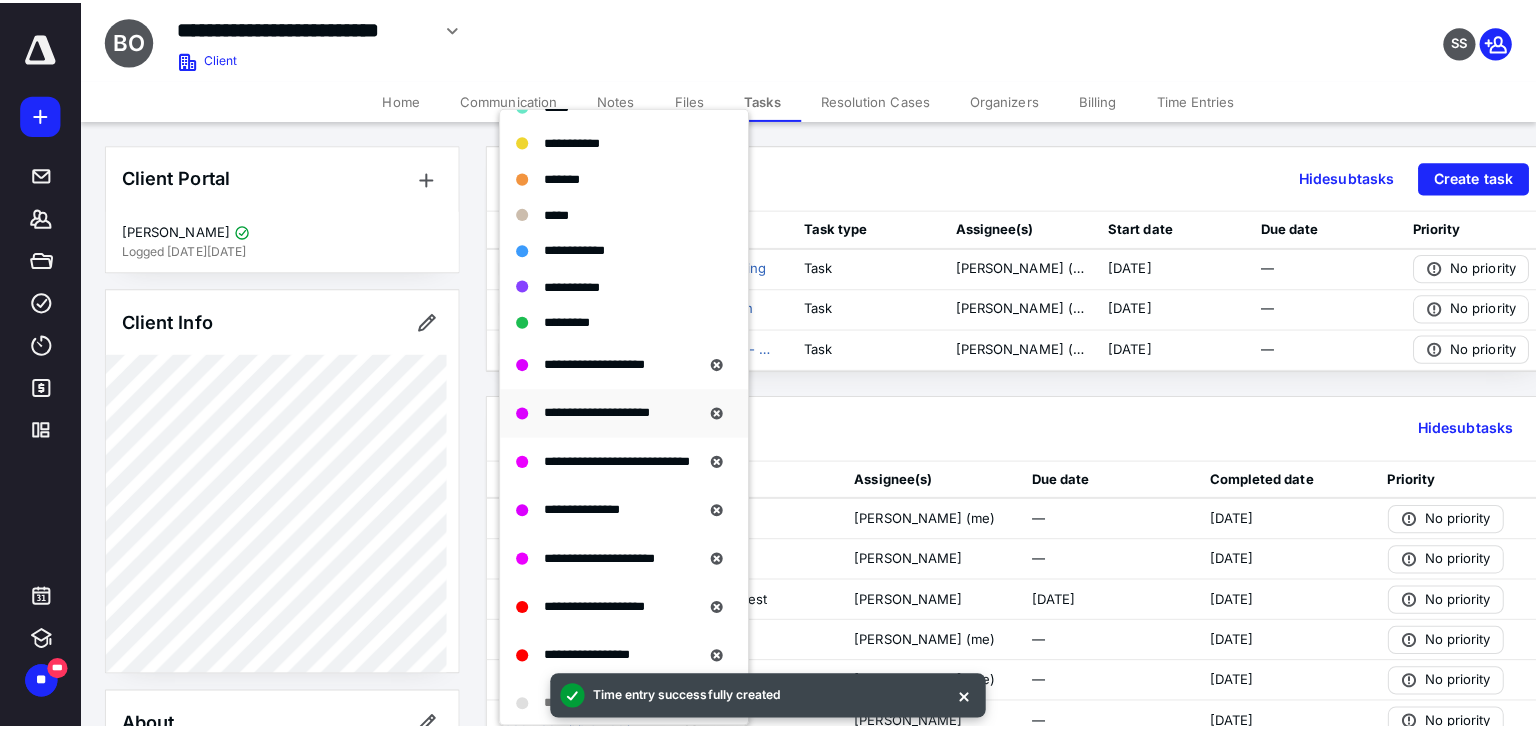 scroll, scrollTop: 80, scrollLeft: 0, axis: vertical 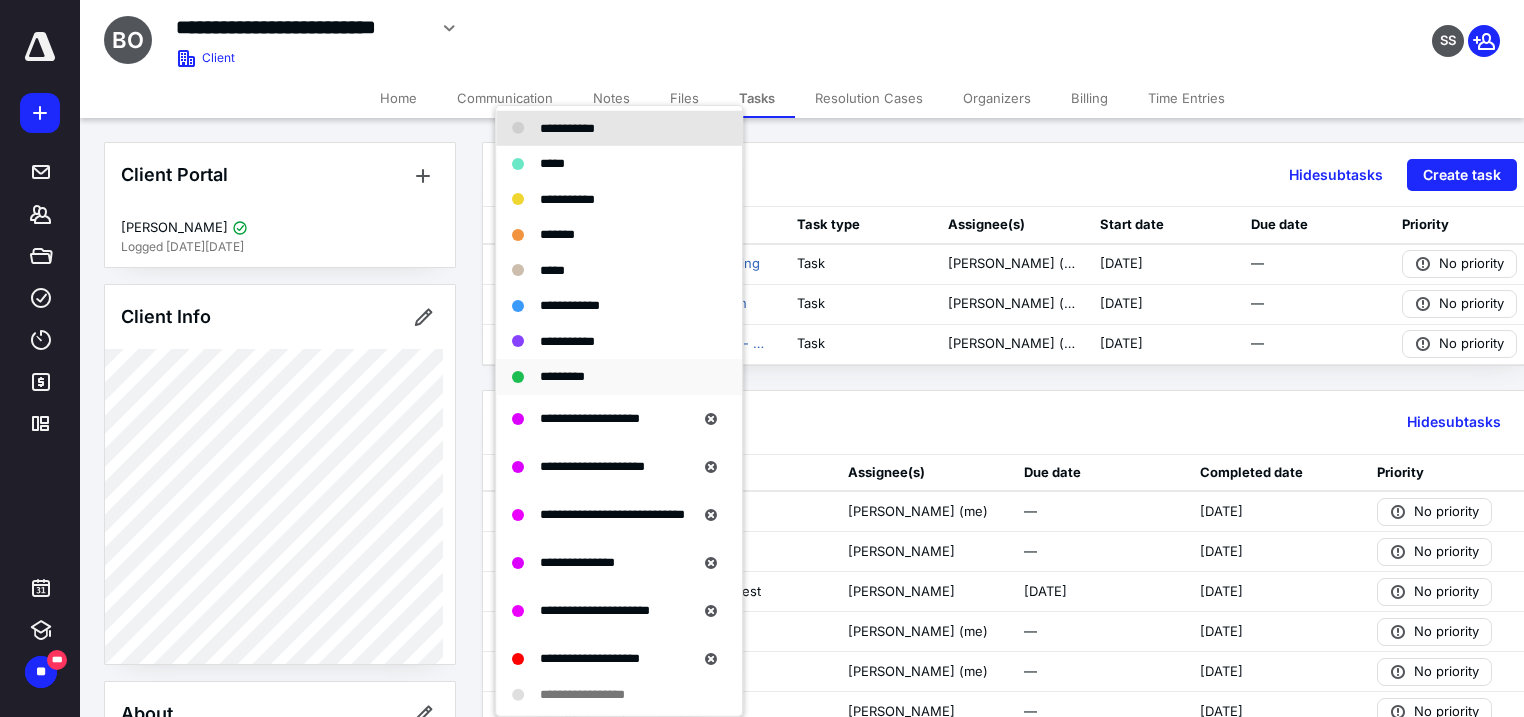 click on "*********" at bounding box center (562, 376) 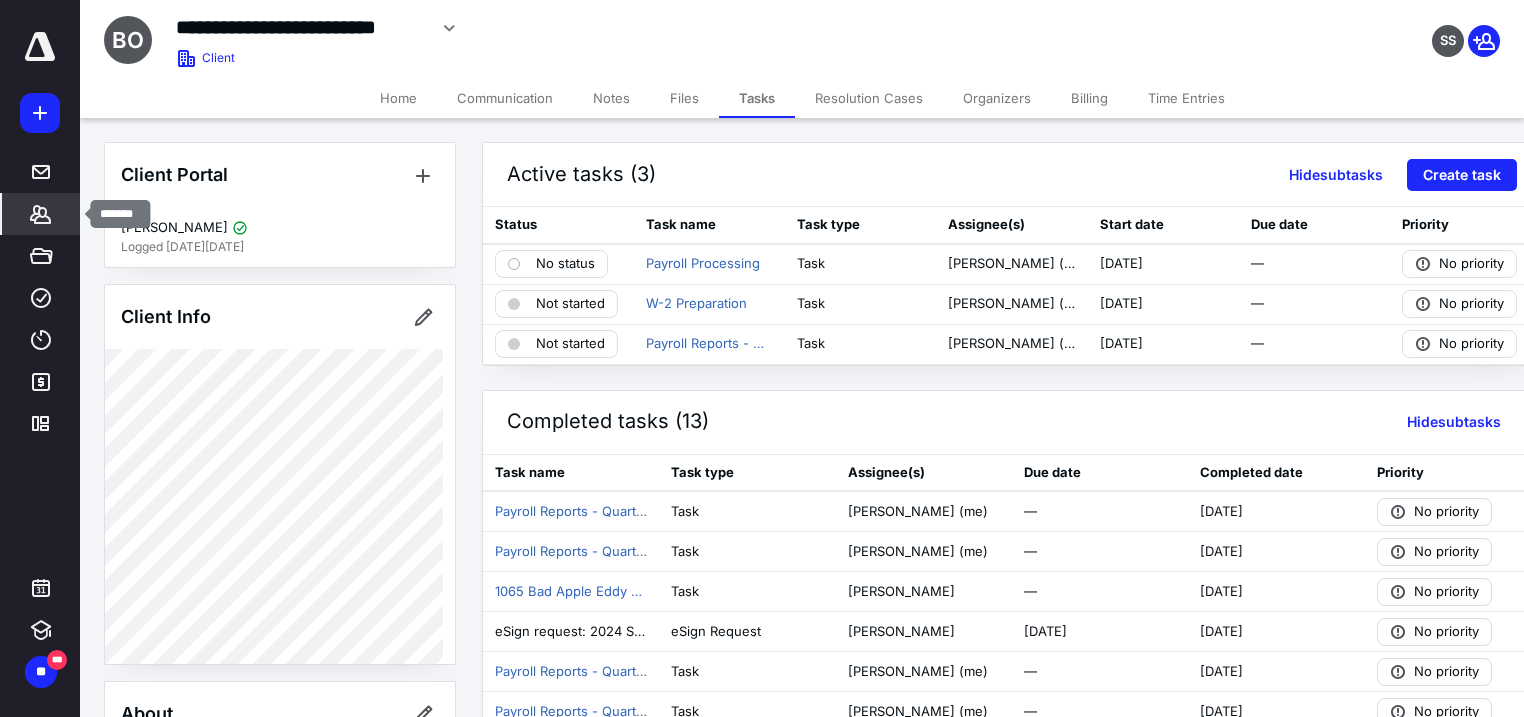click 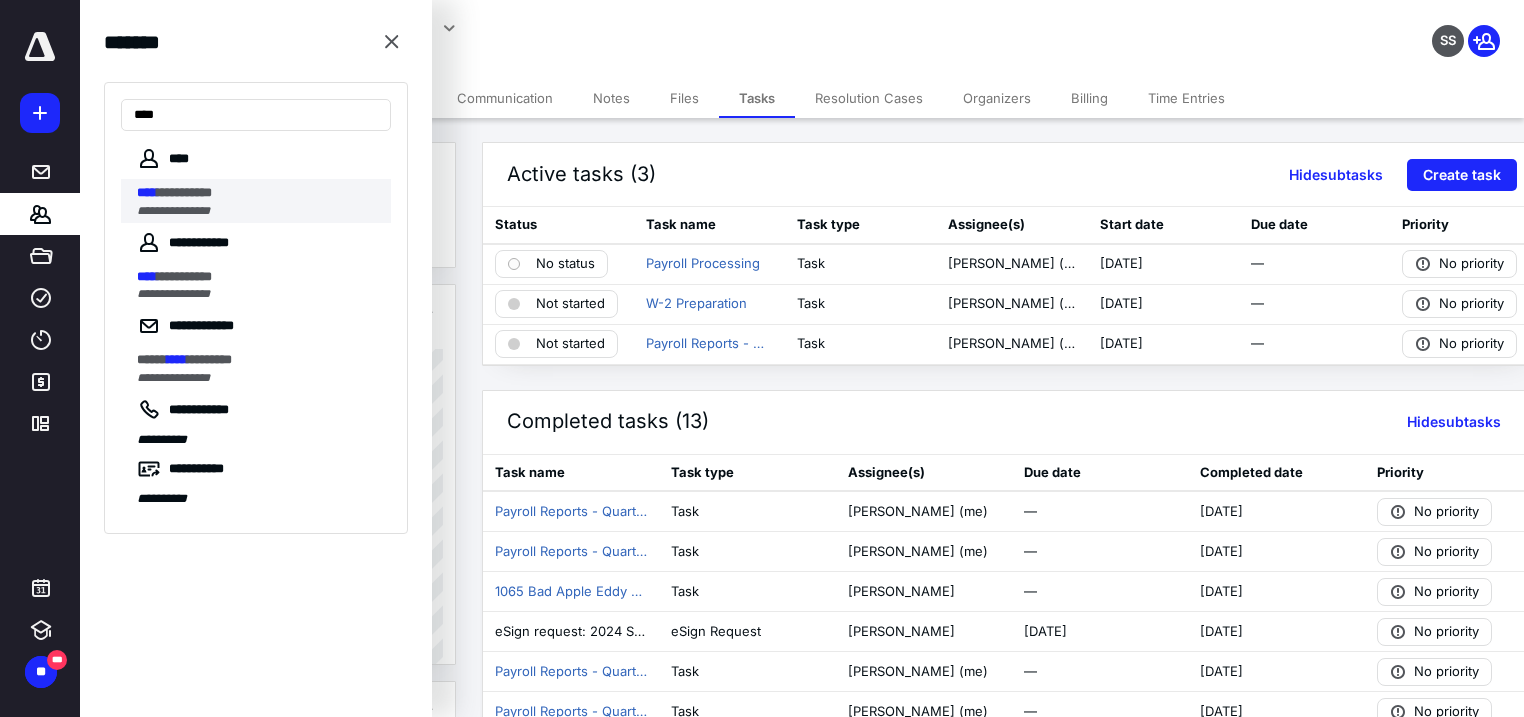 type on "****" 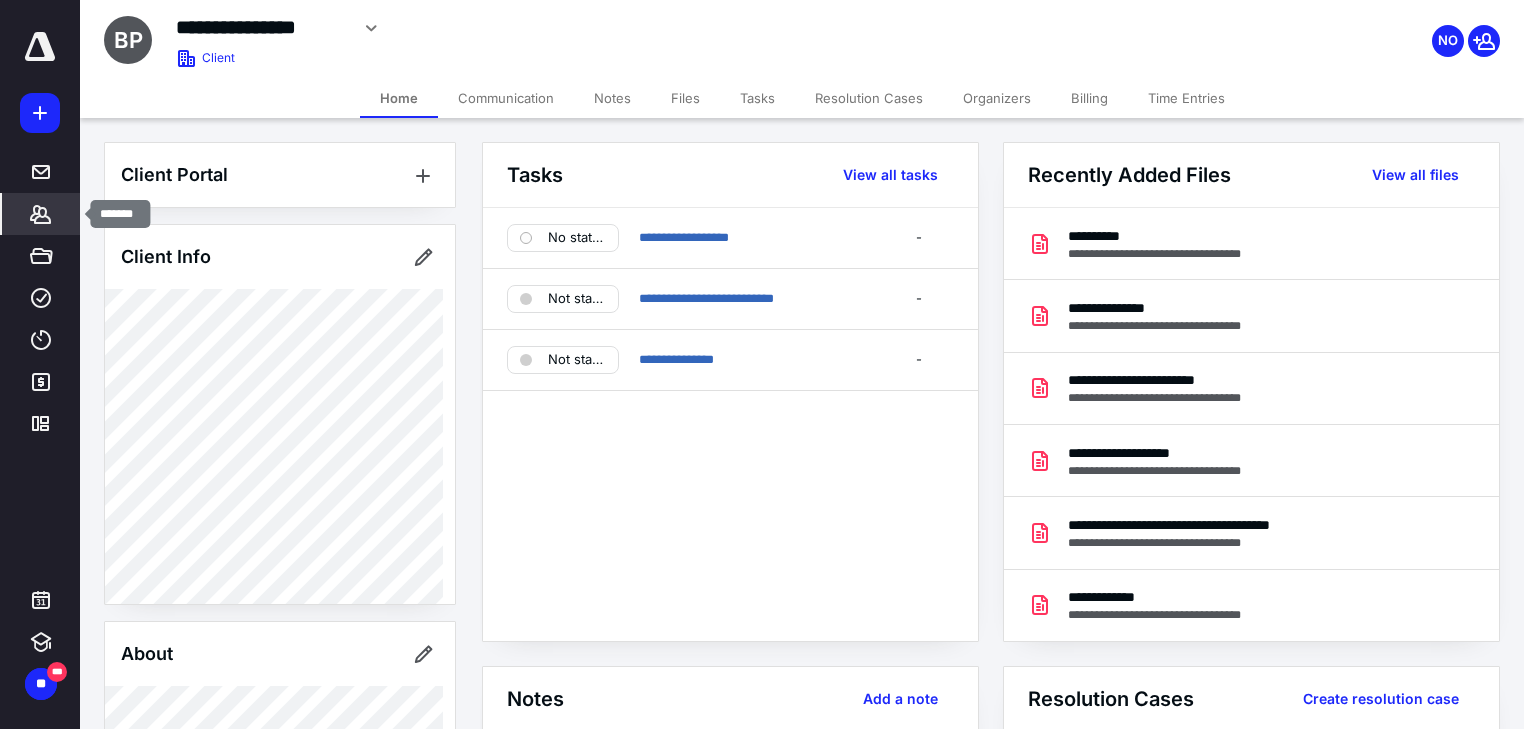 click 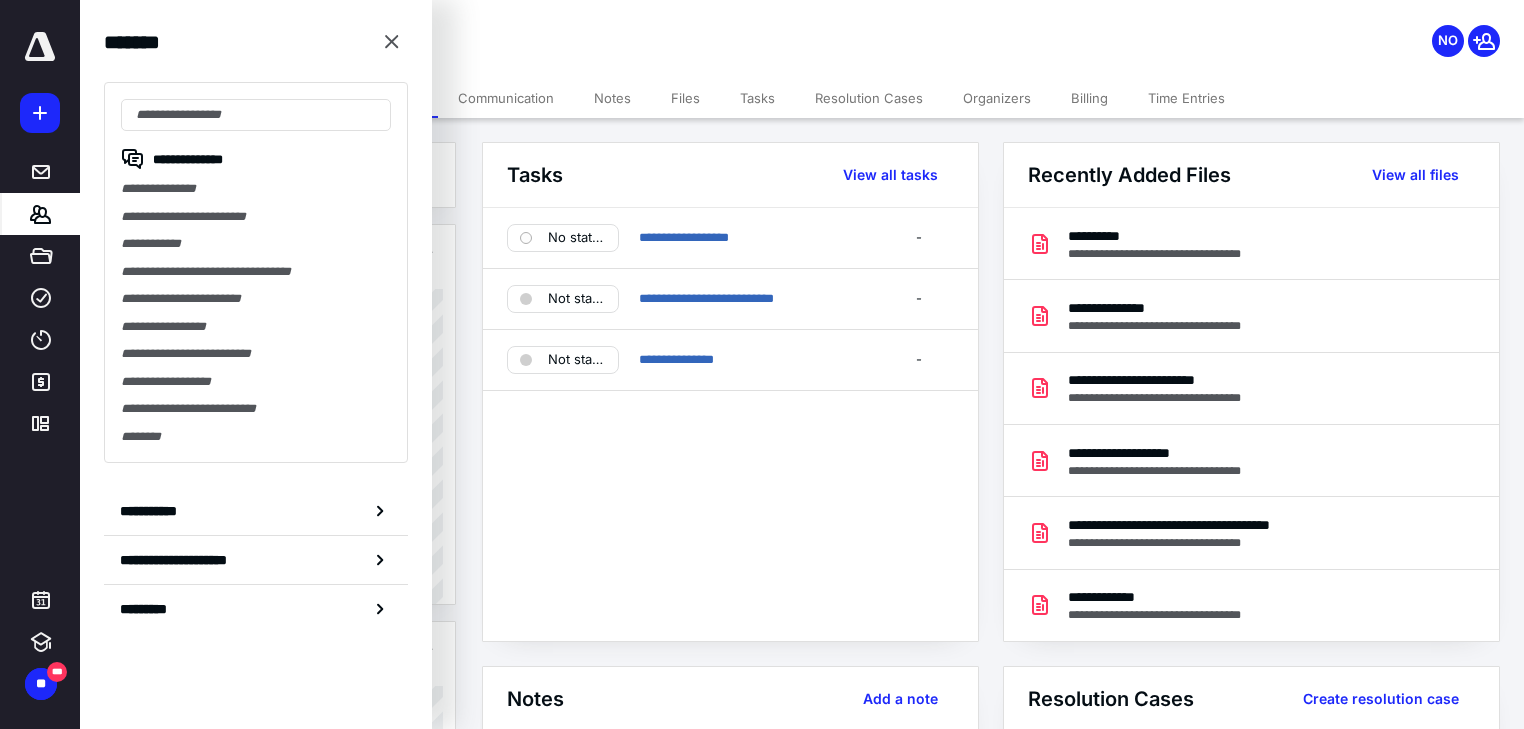 click on "**********" at bounding box center (602, 39) 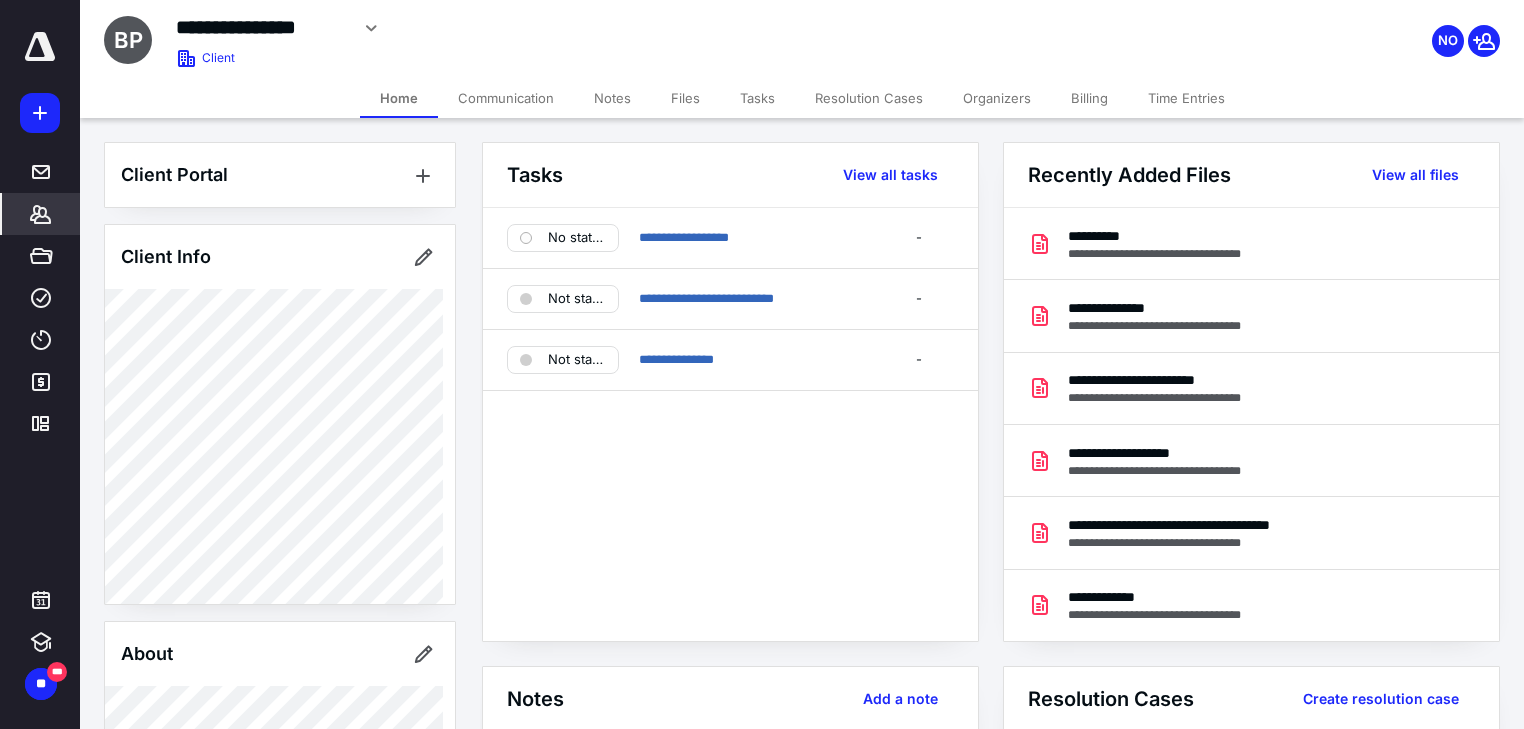 click on "Files" at bounding box center [685, 98] 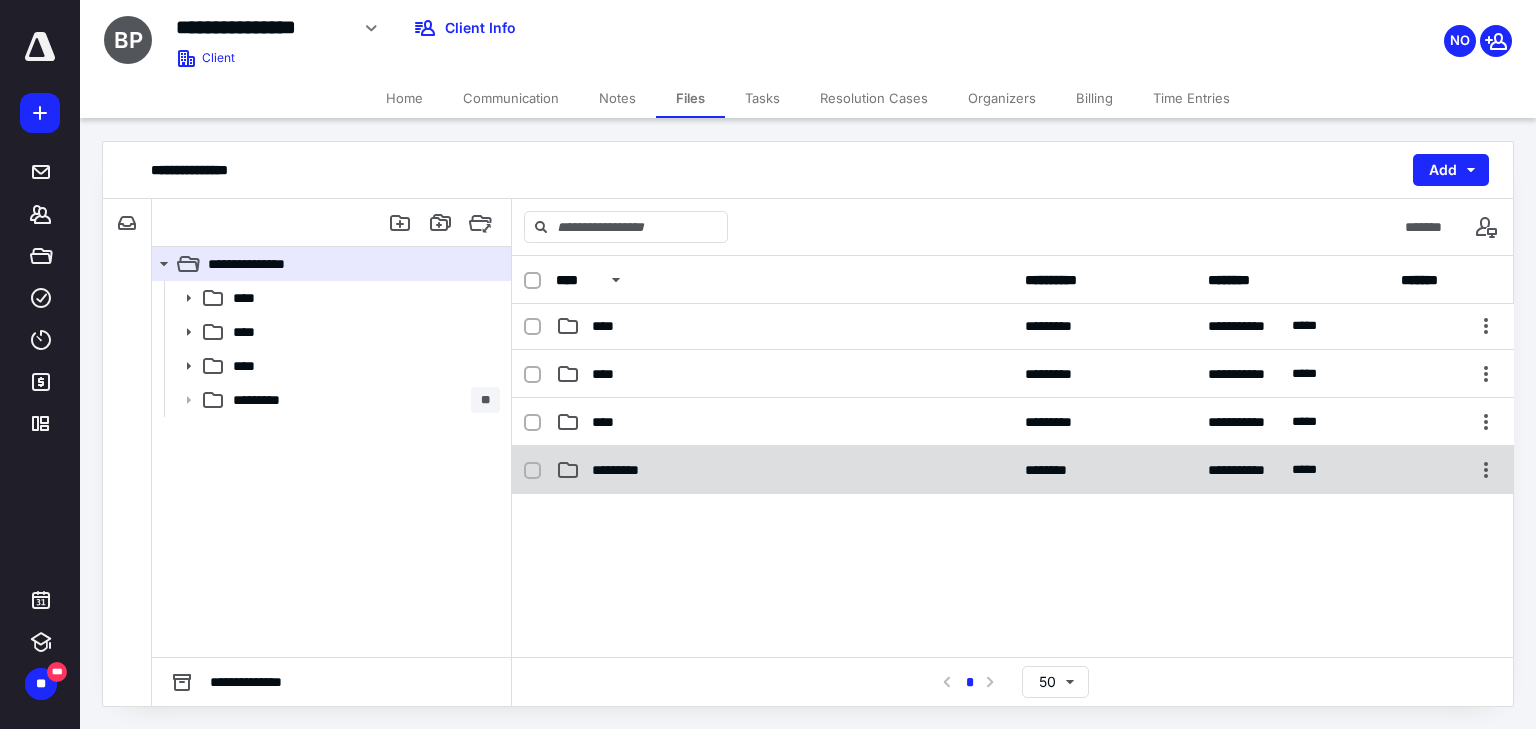 scroll, scrollTop: 0, scrollLeft: 0, axis: both 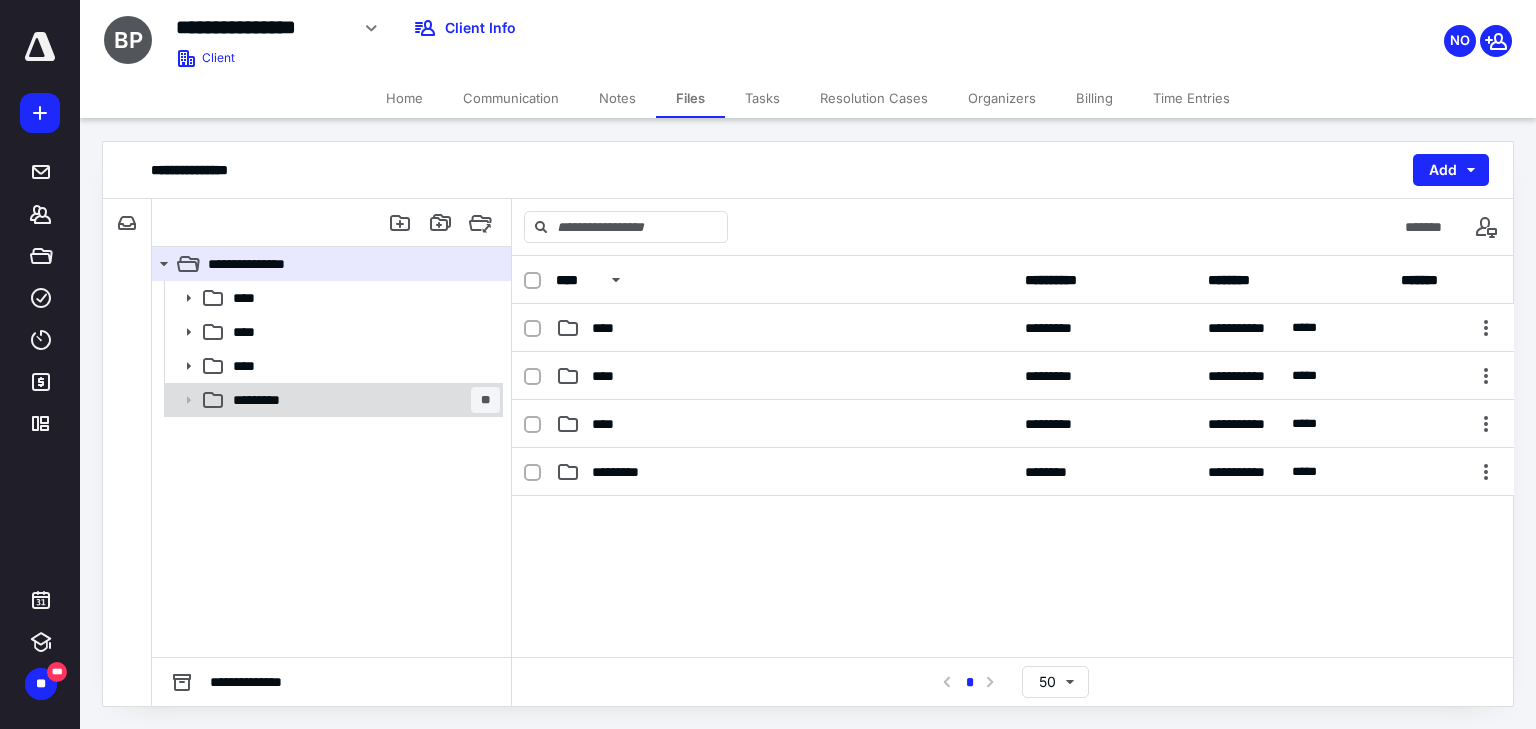 click on "*********" at bounding box center (269, 400) 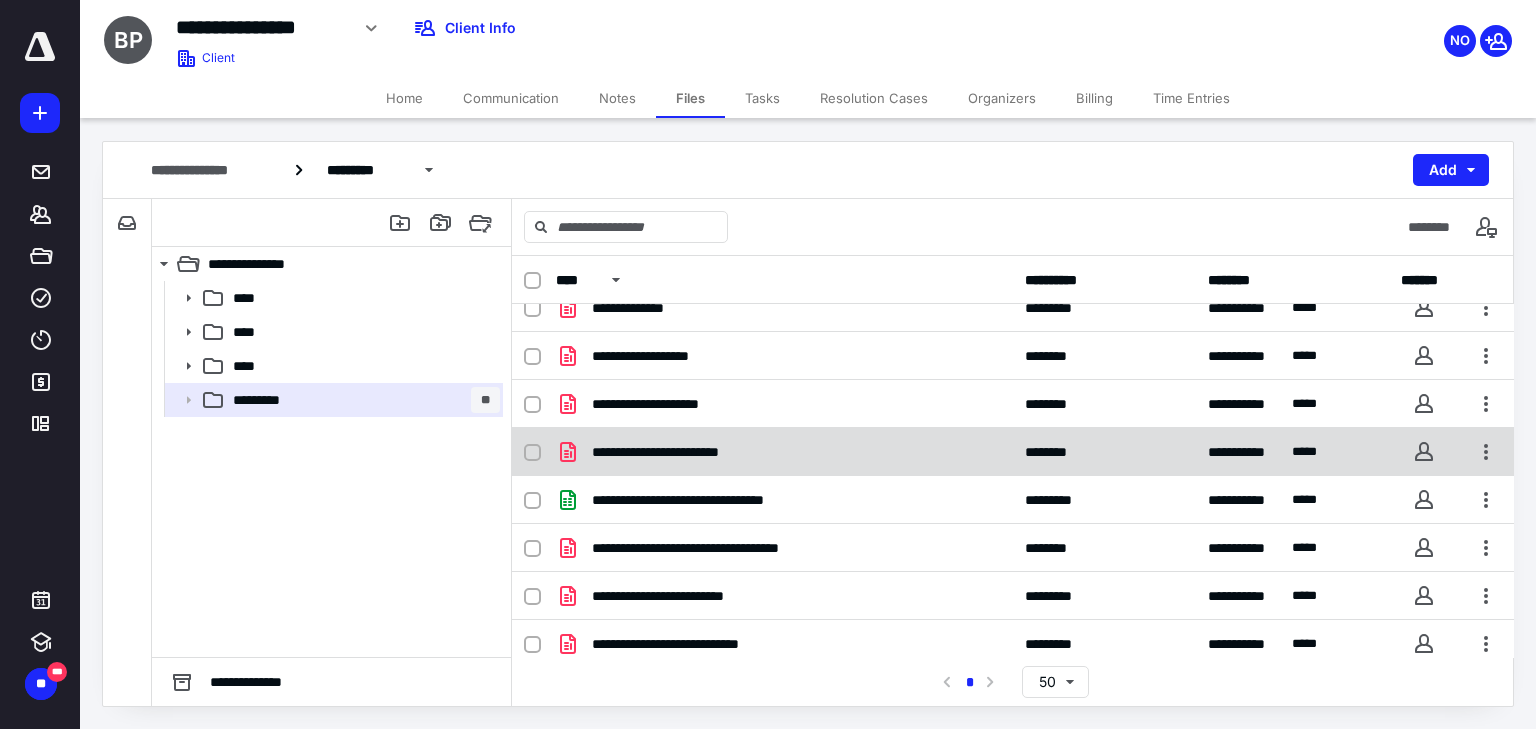 scroll, scrollTop: 320, scrollLeft: 0, axis: vertical 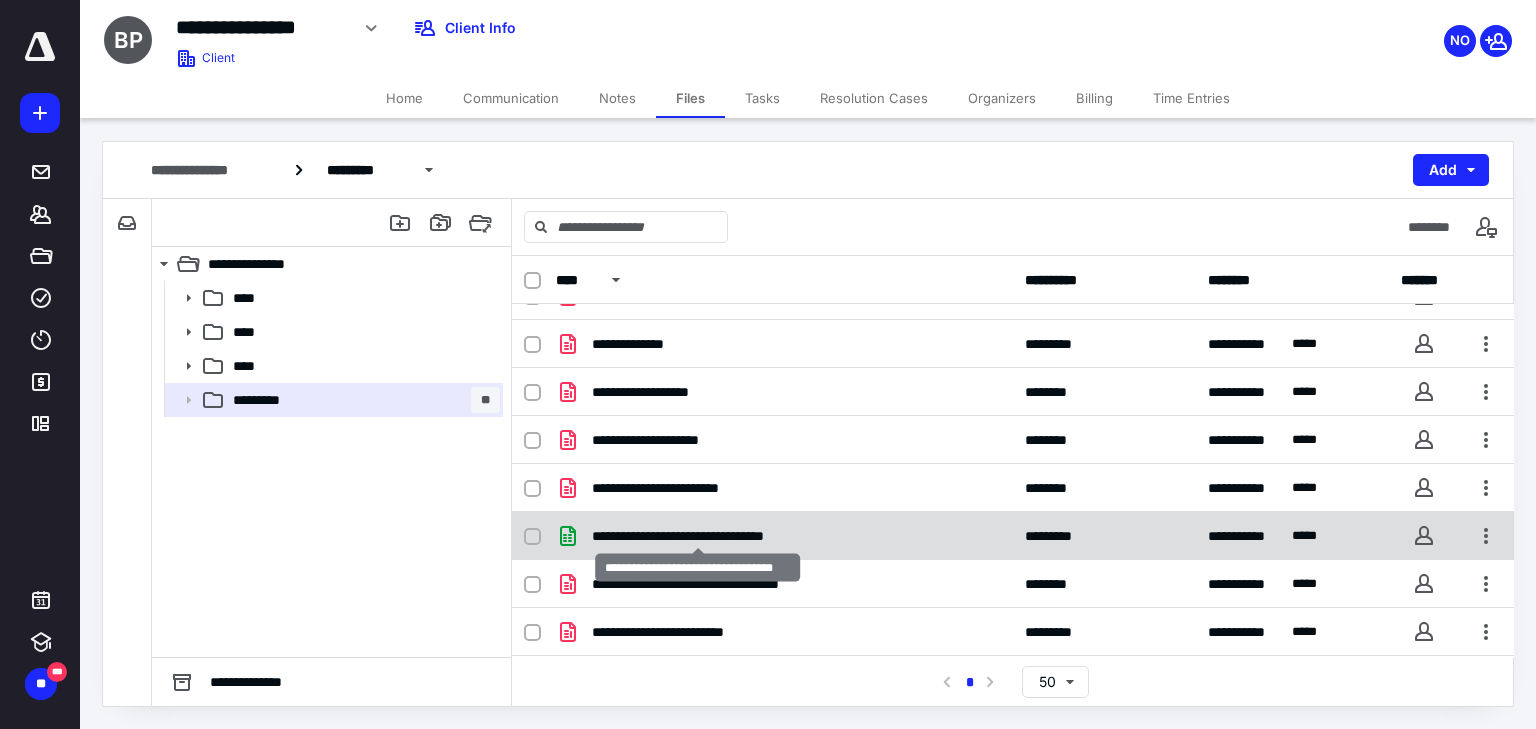 checkbox on "true" 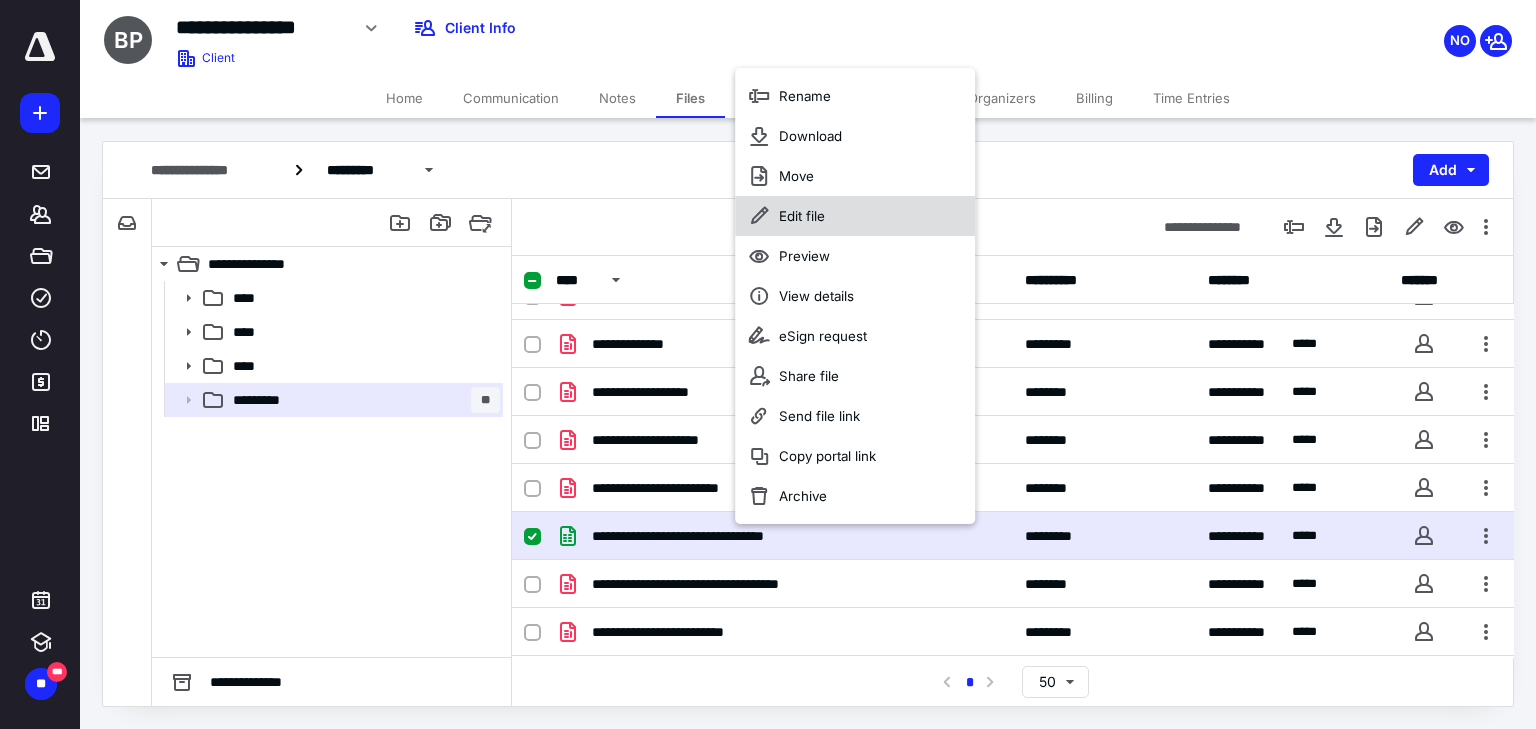 click on "Edit file" at bounding box center (802, 216) 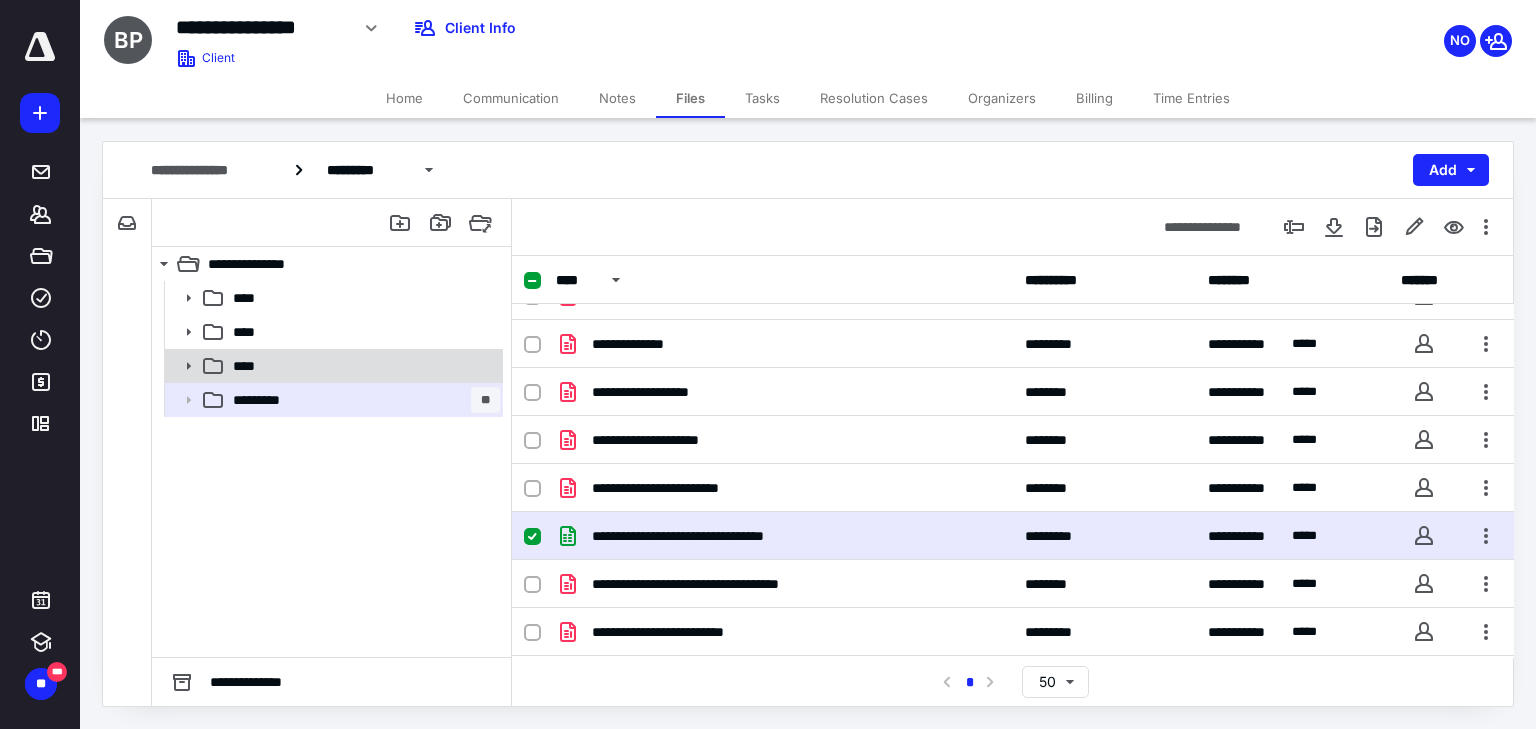 click 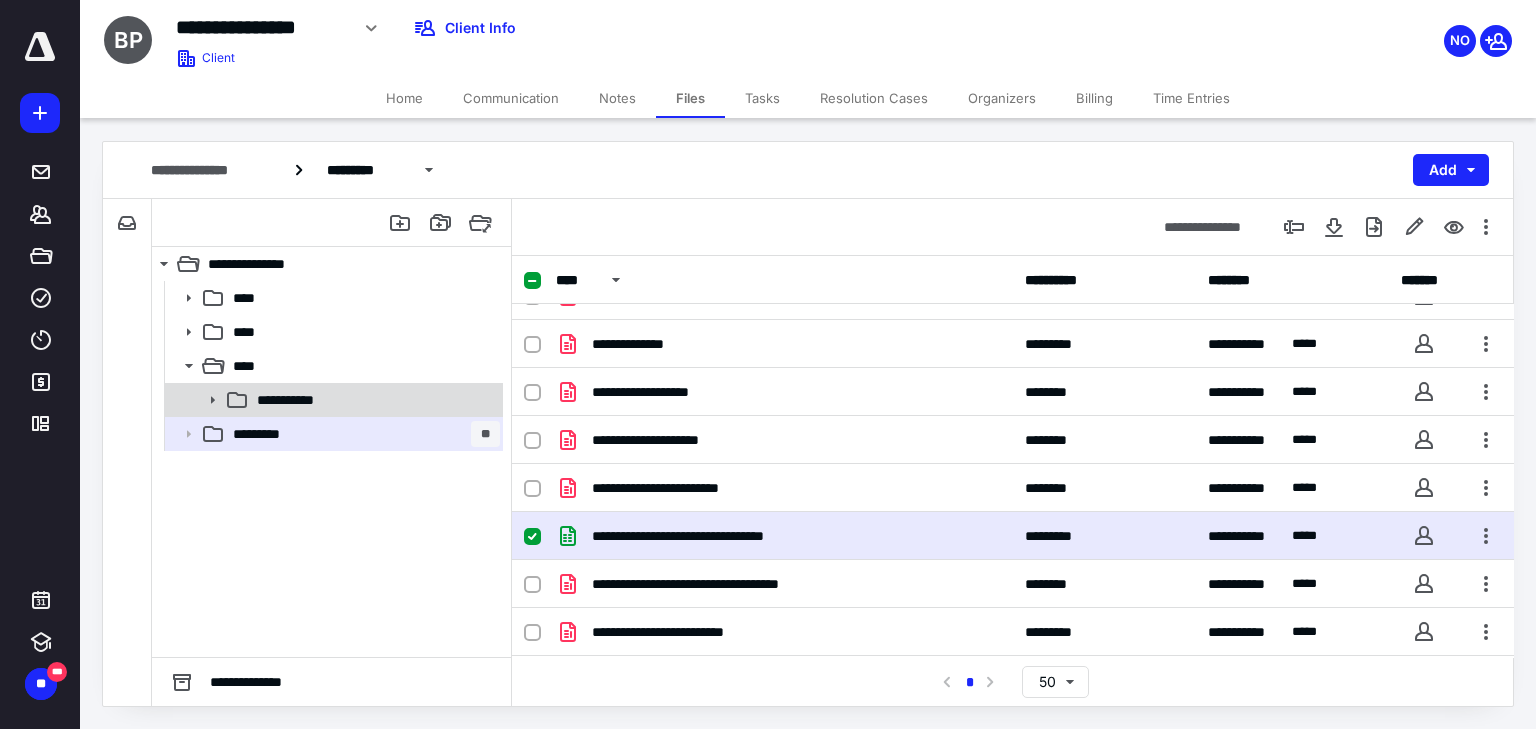 click 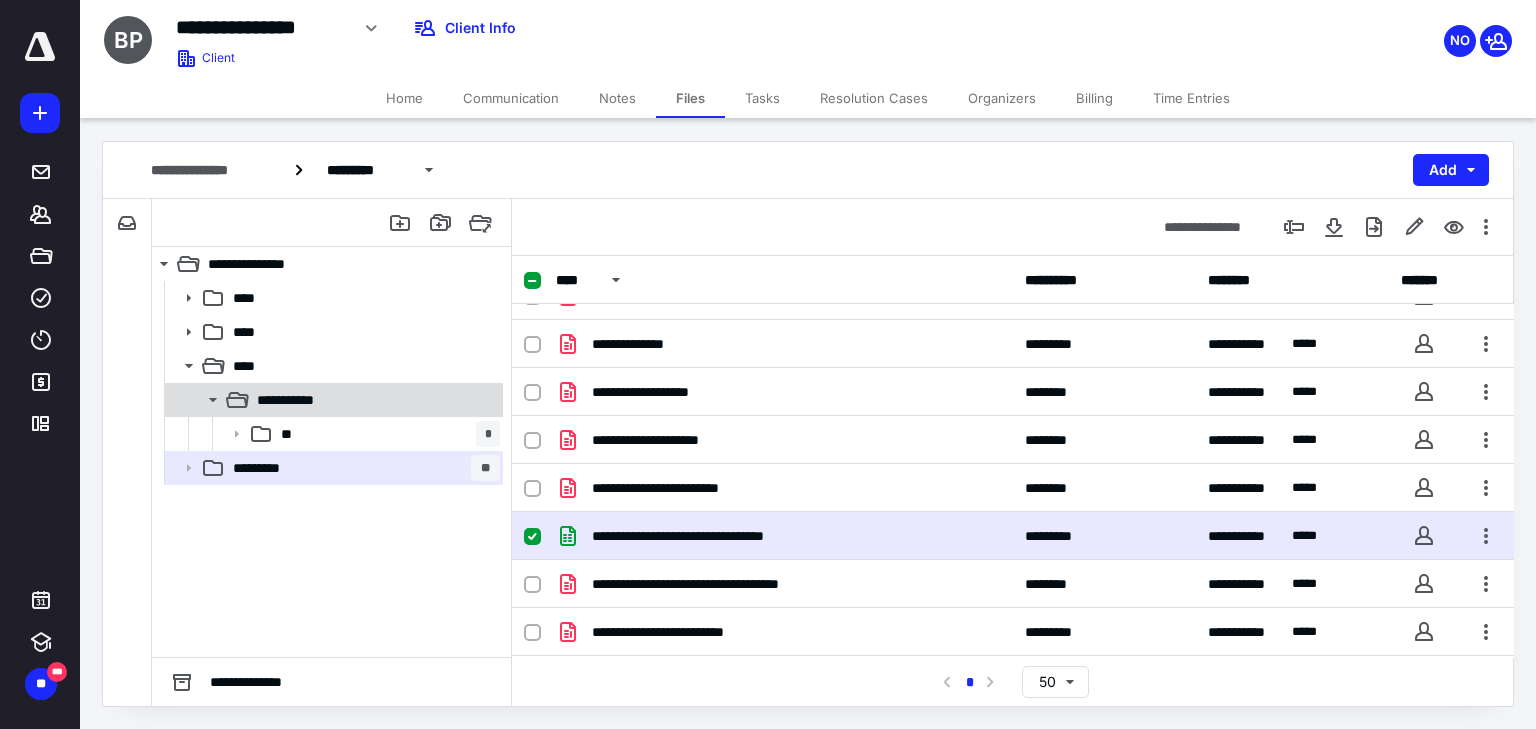 click on "**********" at bounding box center (293, 400) 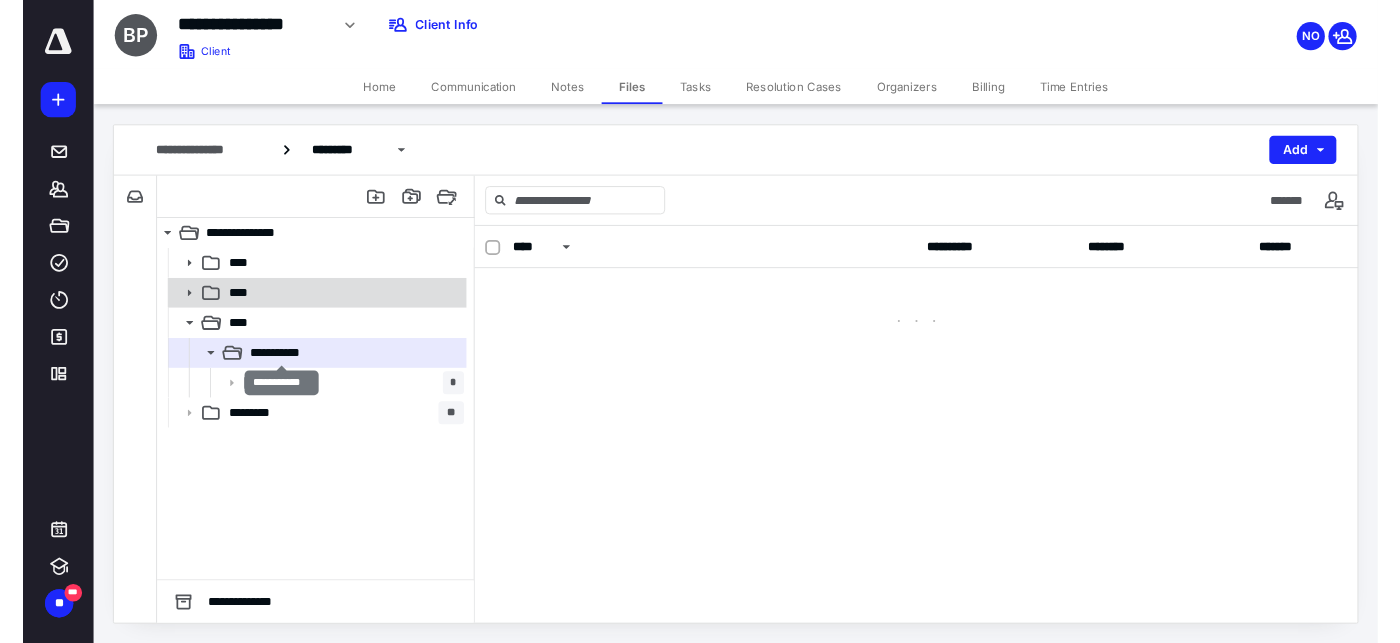 scroll, scrollTop: 0, scrollLeft: 0, axis: both 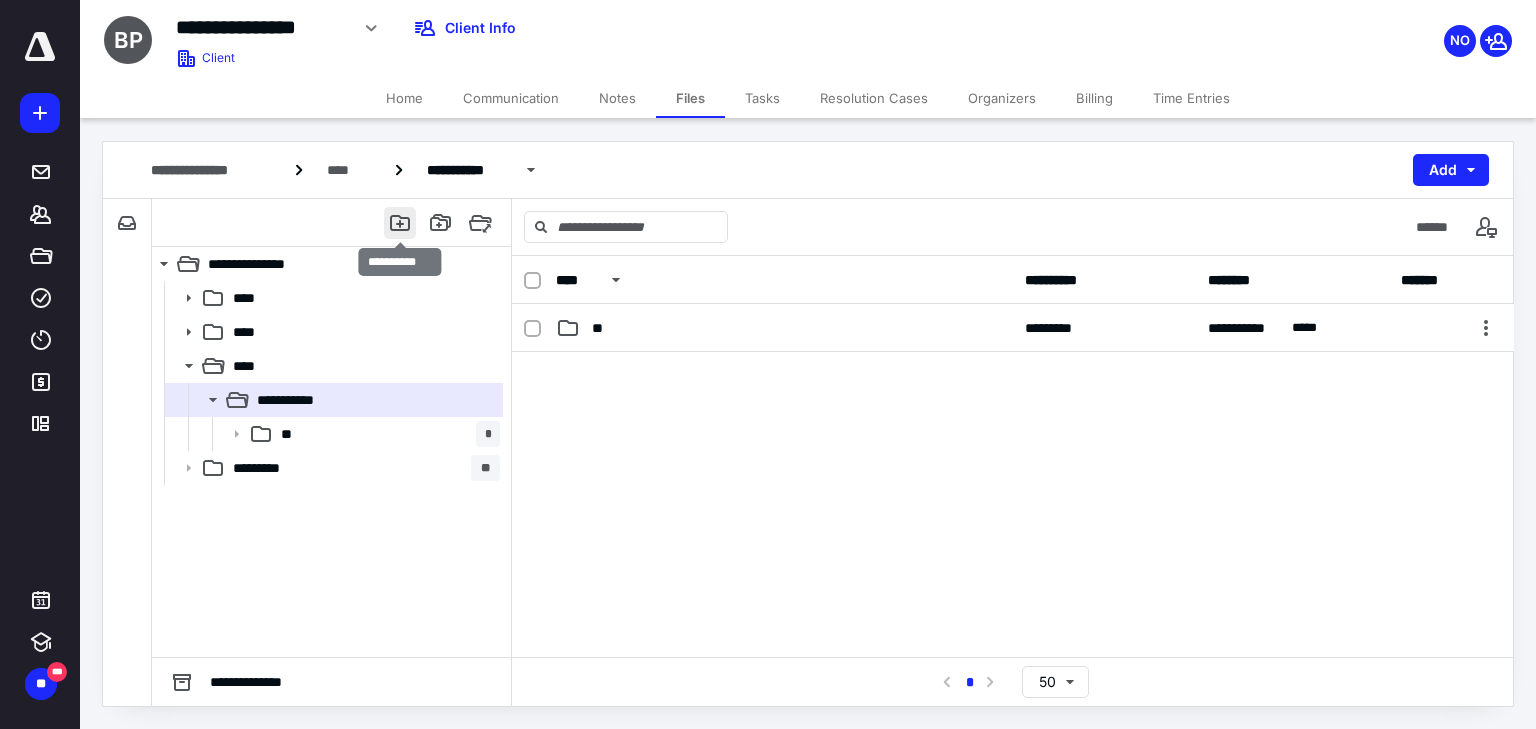 click at bounding box center (400, 223) 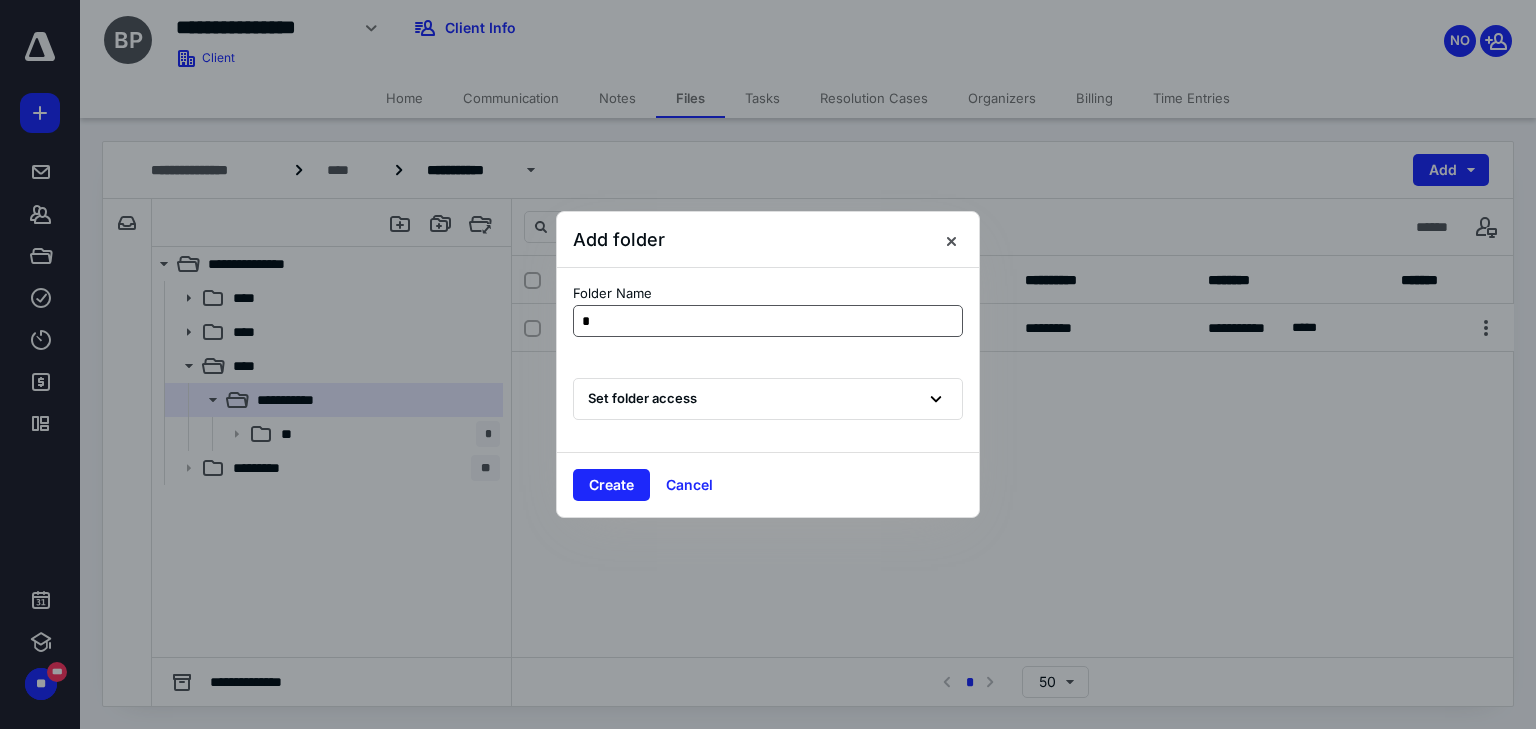 type on "**" 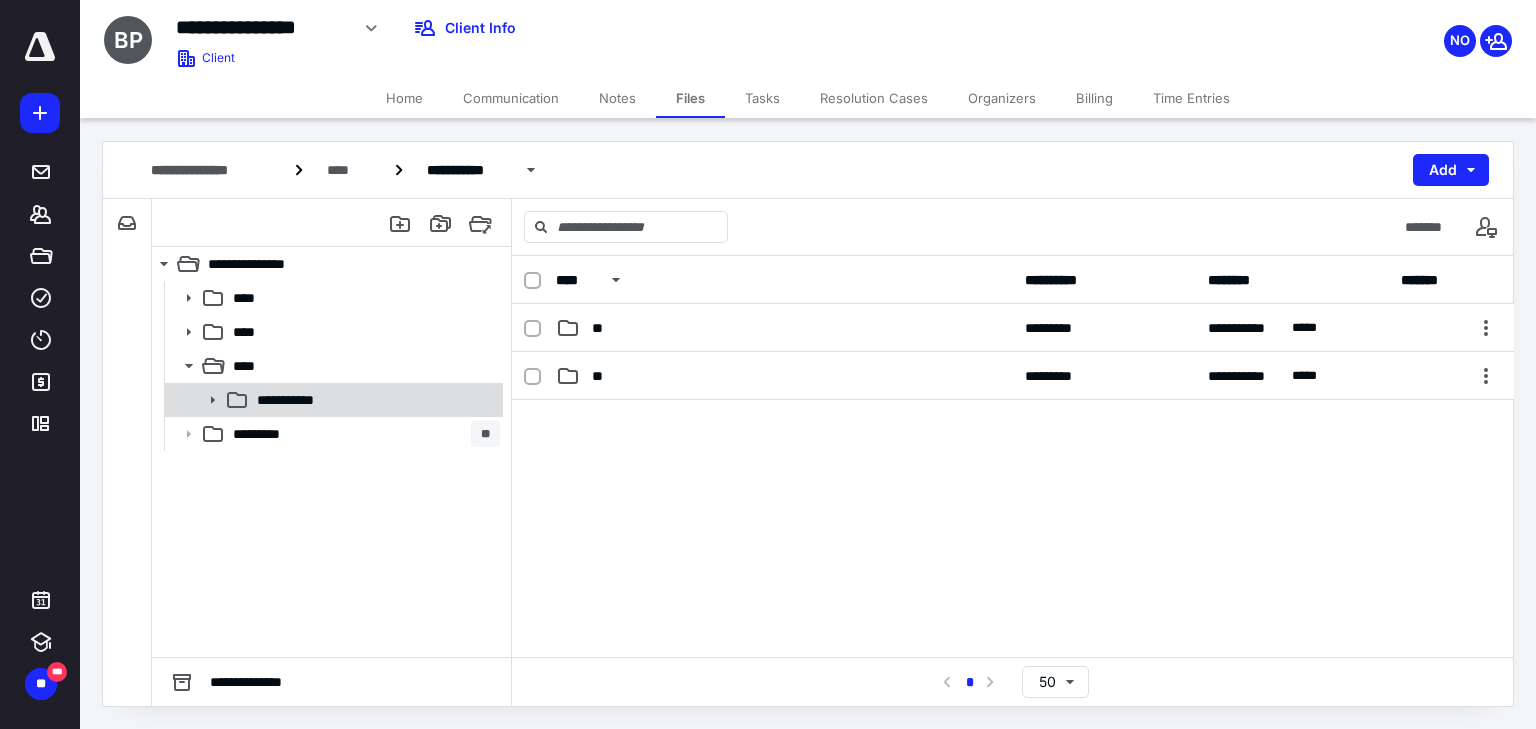 click 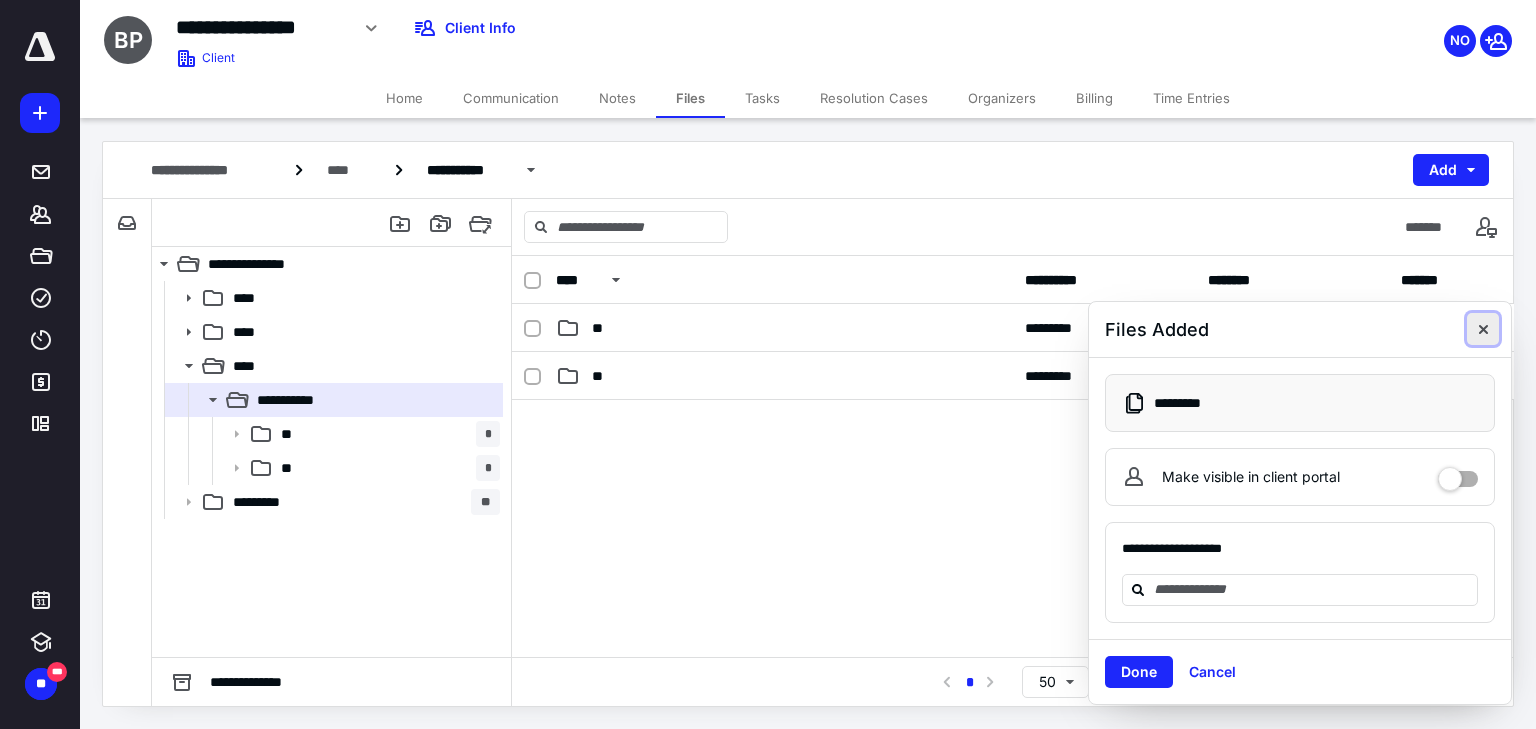 click at bounding box center (1483, 329) 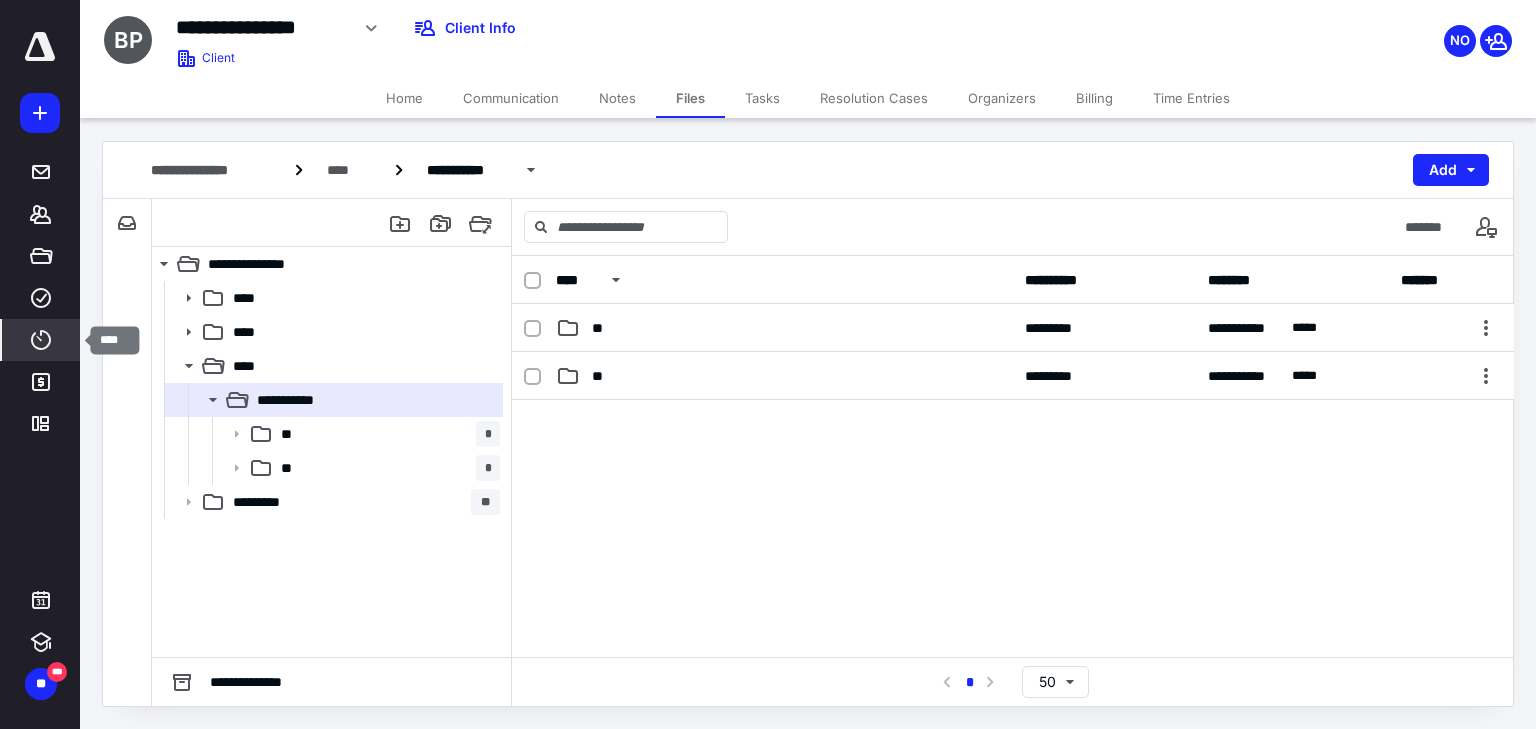 click 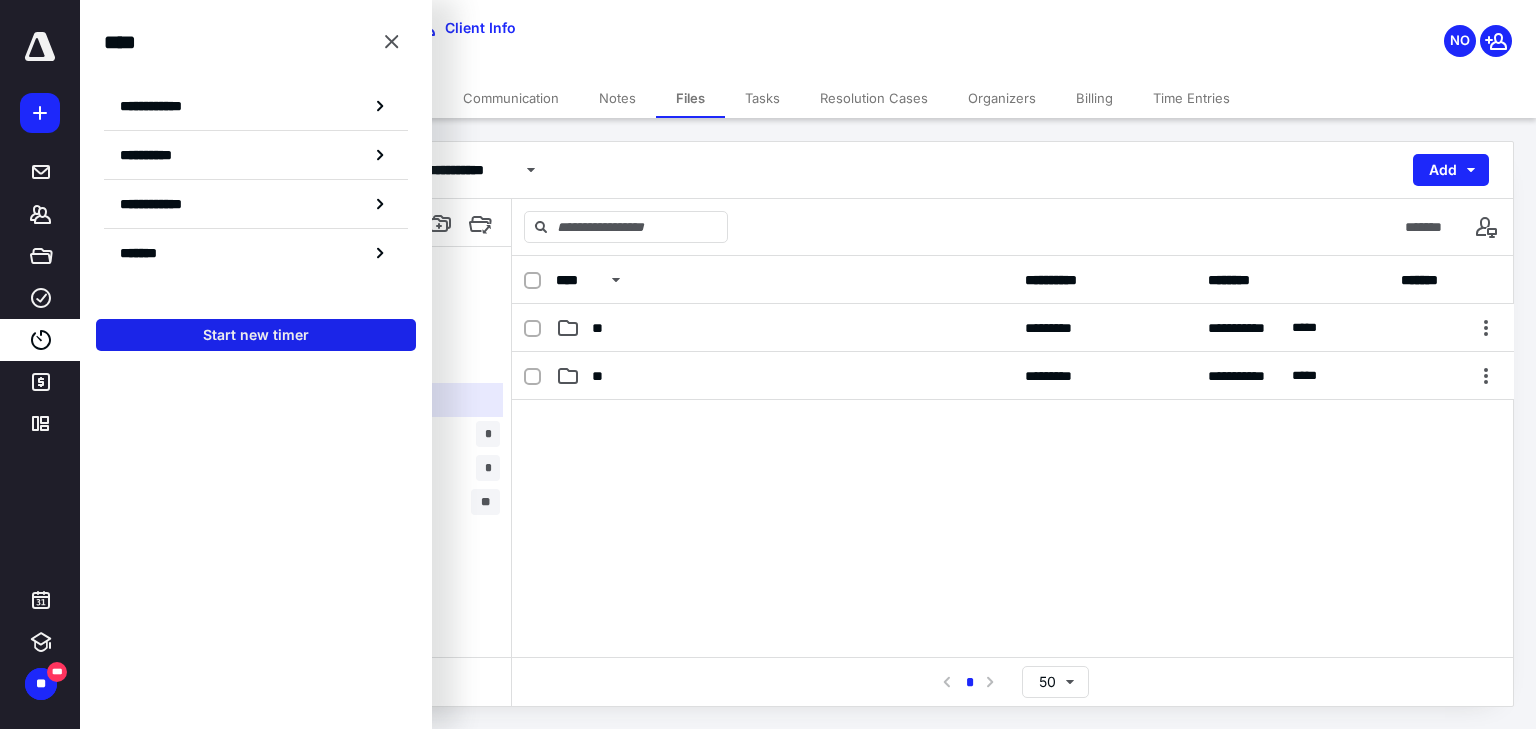 click on "Start new timer" at bounding box center (256, 335) 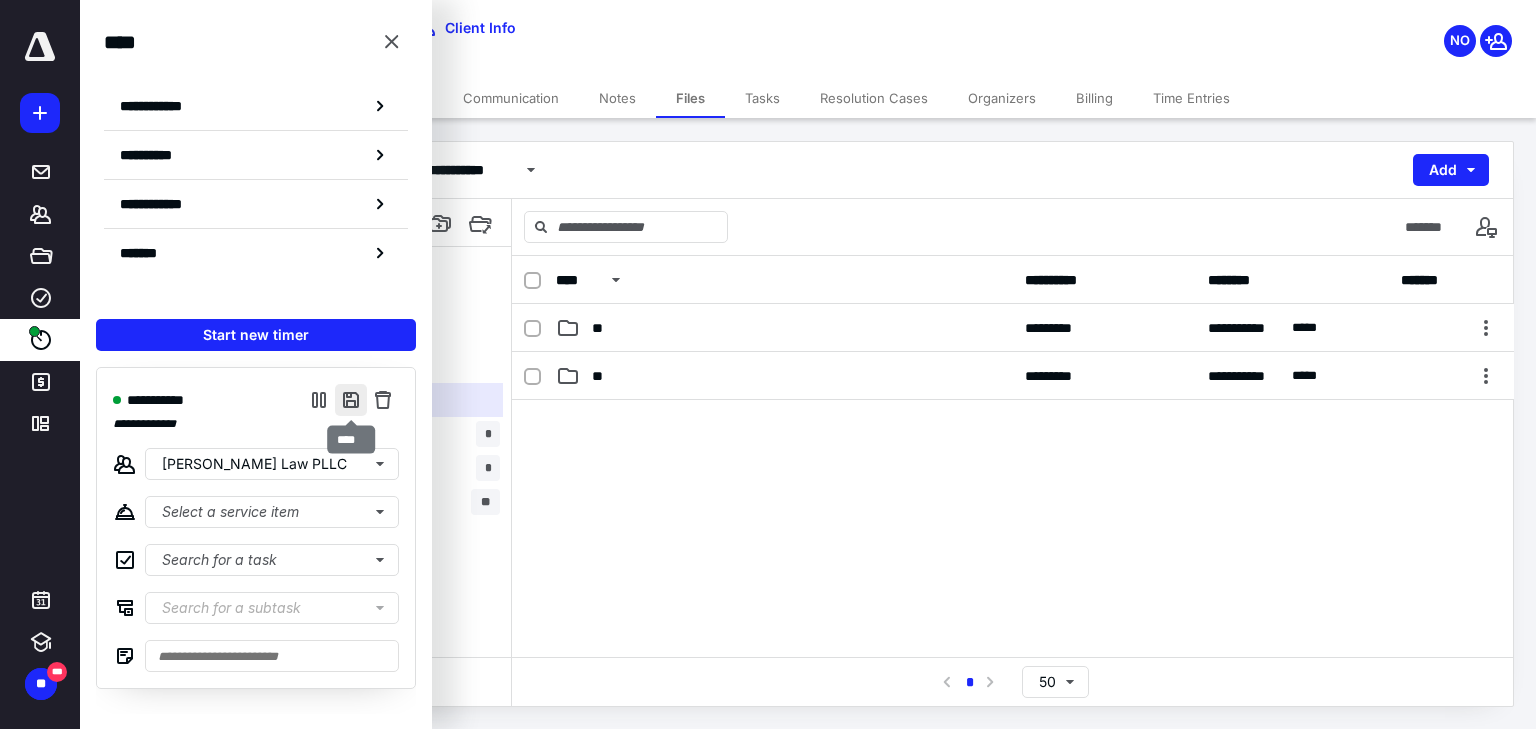 click at bounding box center [351, 400] 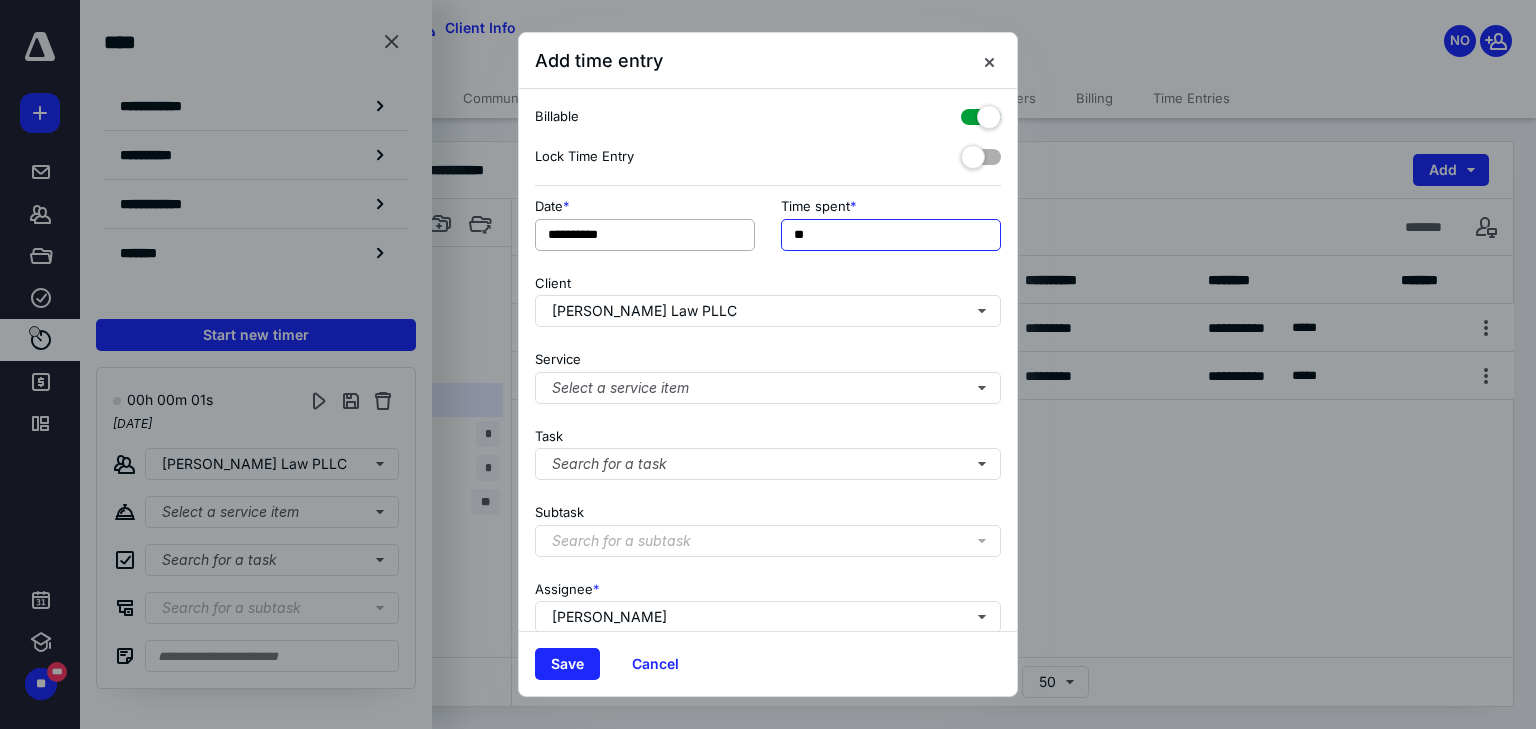 drag, startPoint x: 824, startPoint y: 232, endPoint x: 740, endPoint y: 232, distance: 84 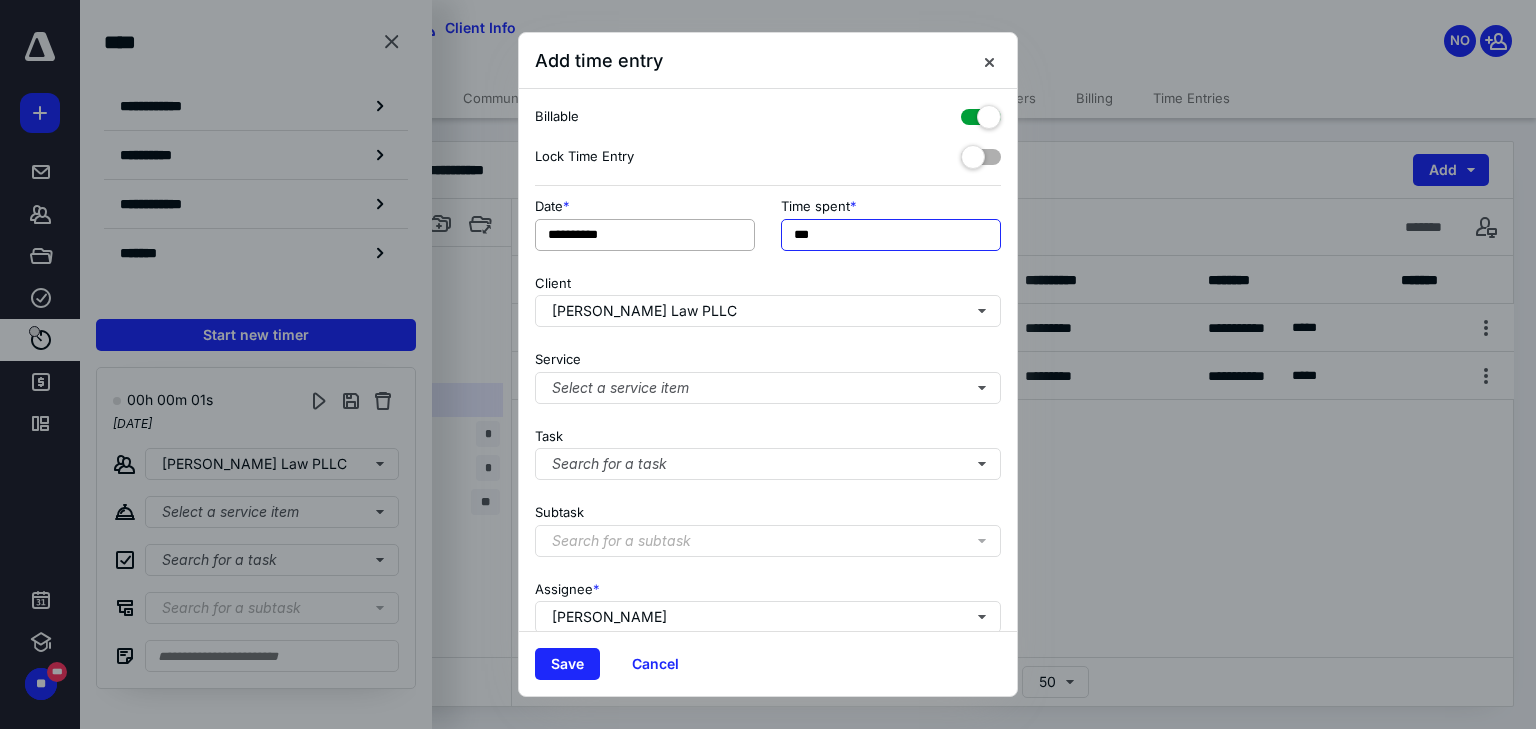 type on "***" 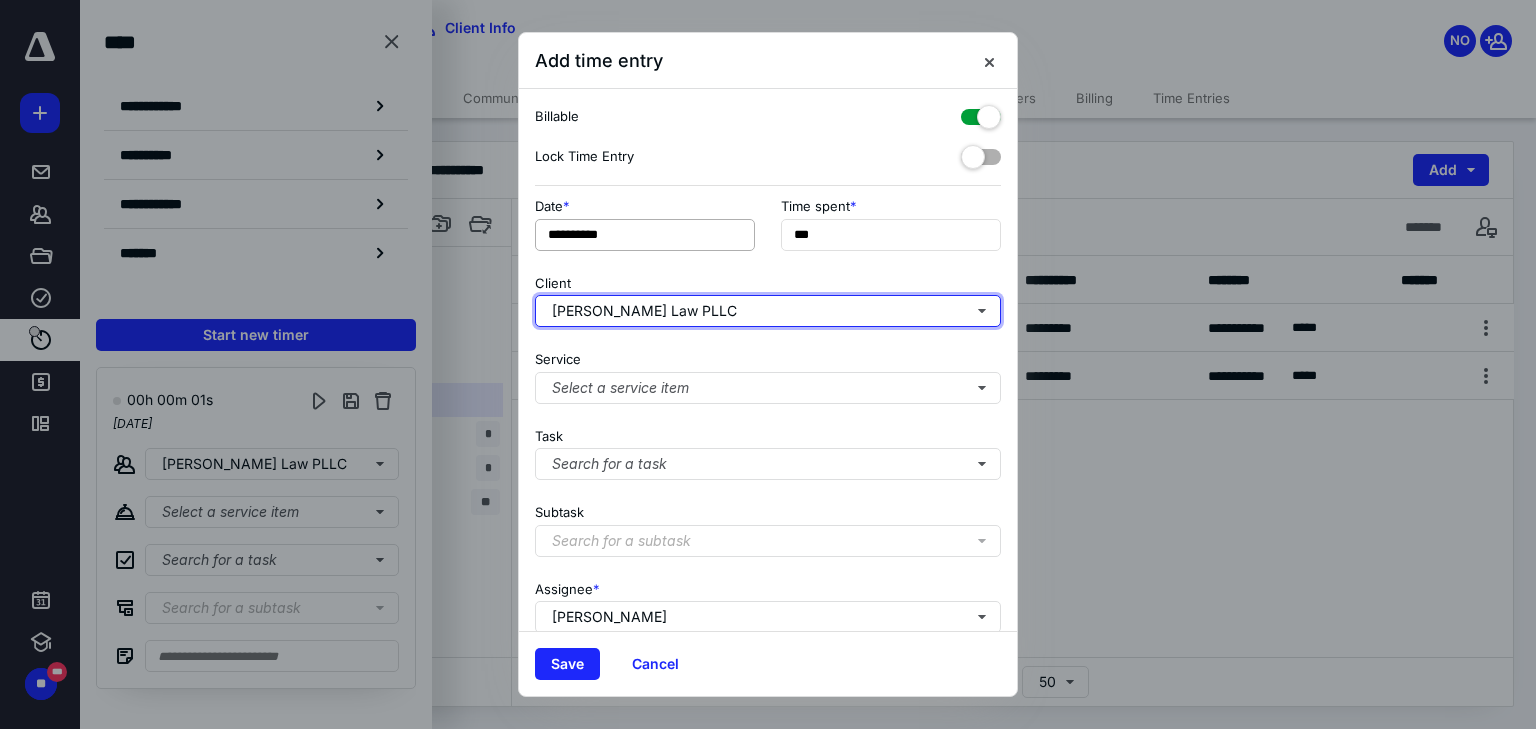type 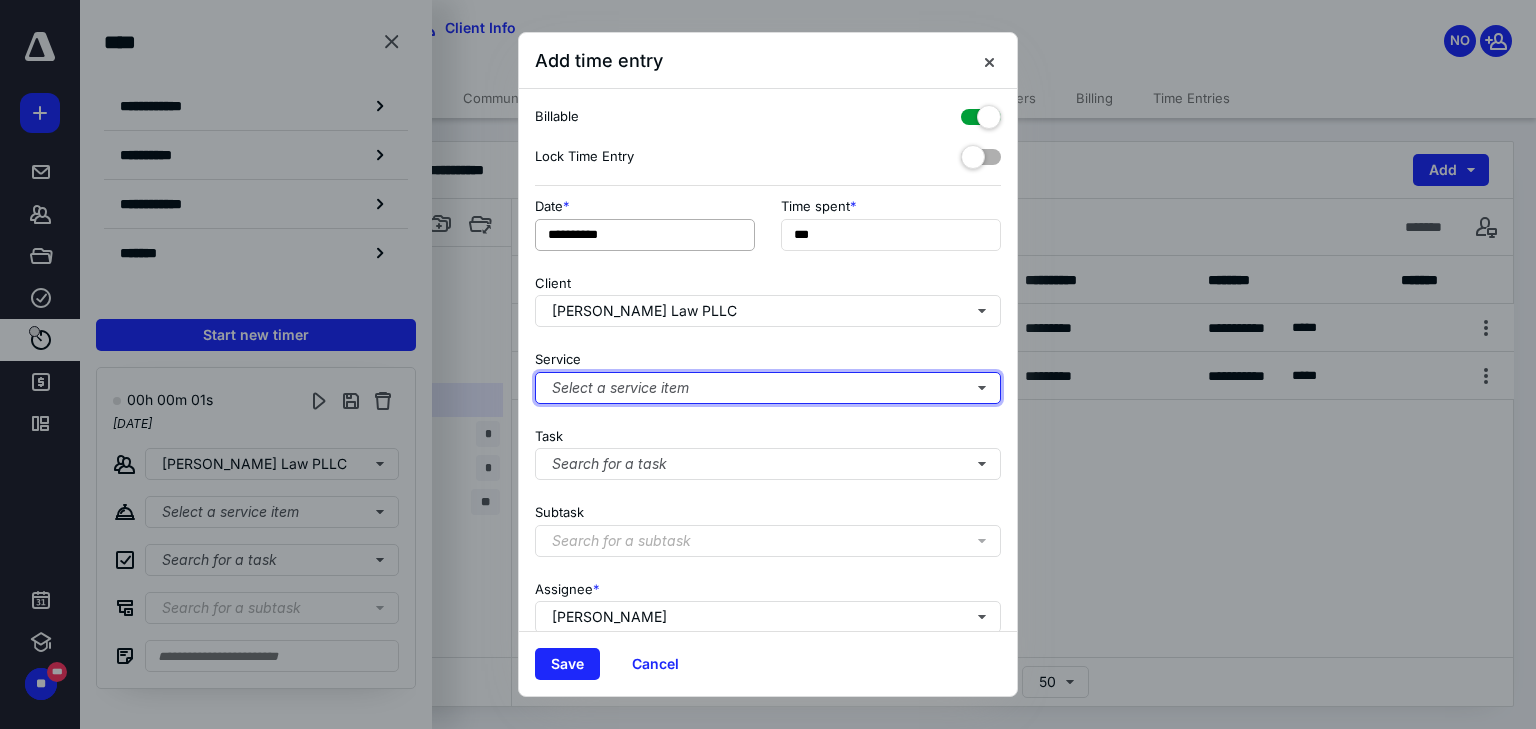 type 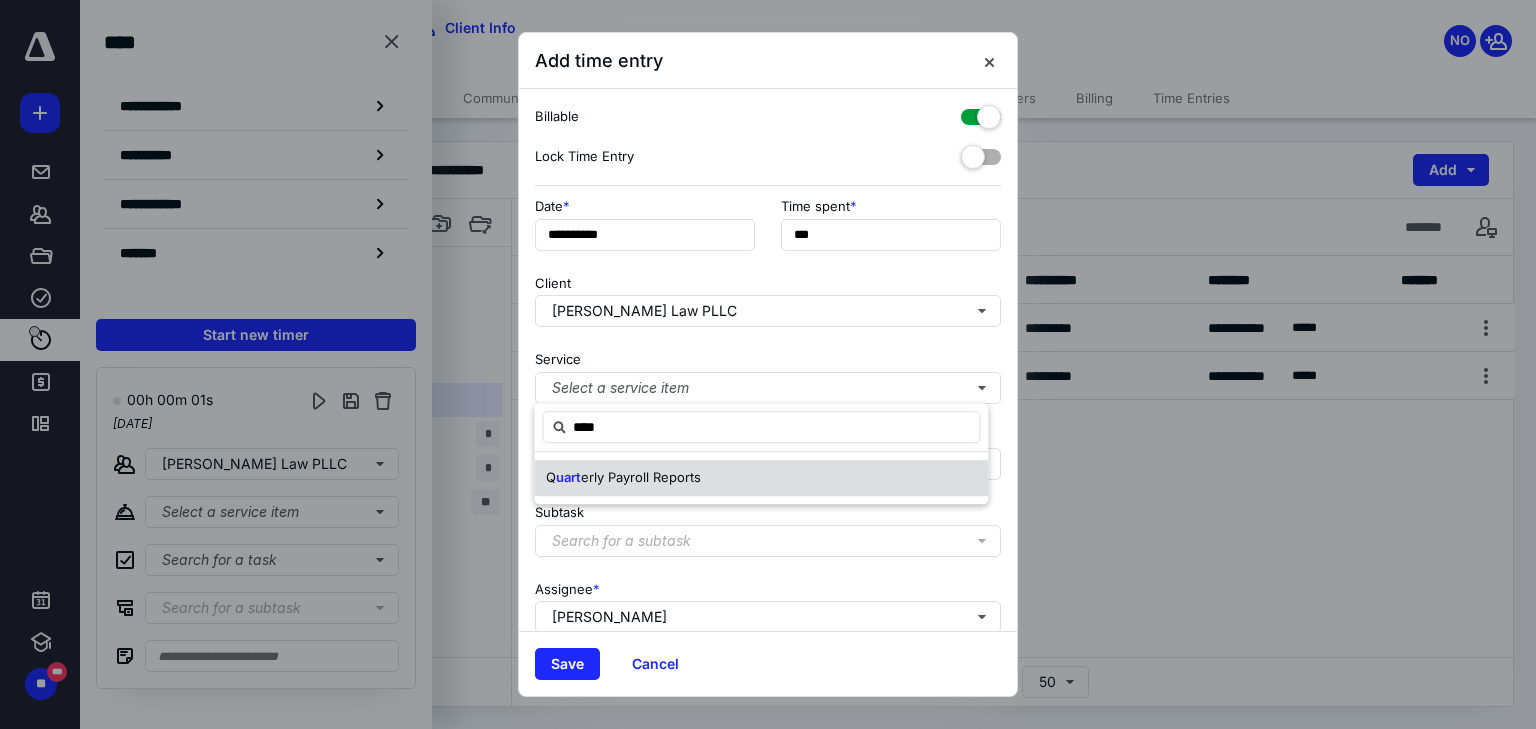 click on "erly Payroll Reports" at bounding box center (641, 477) 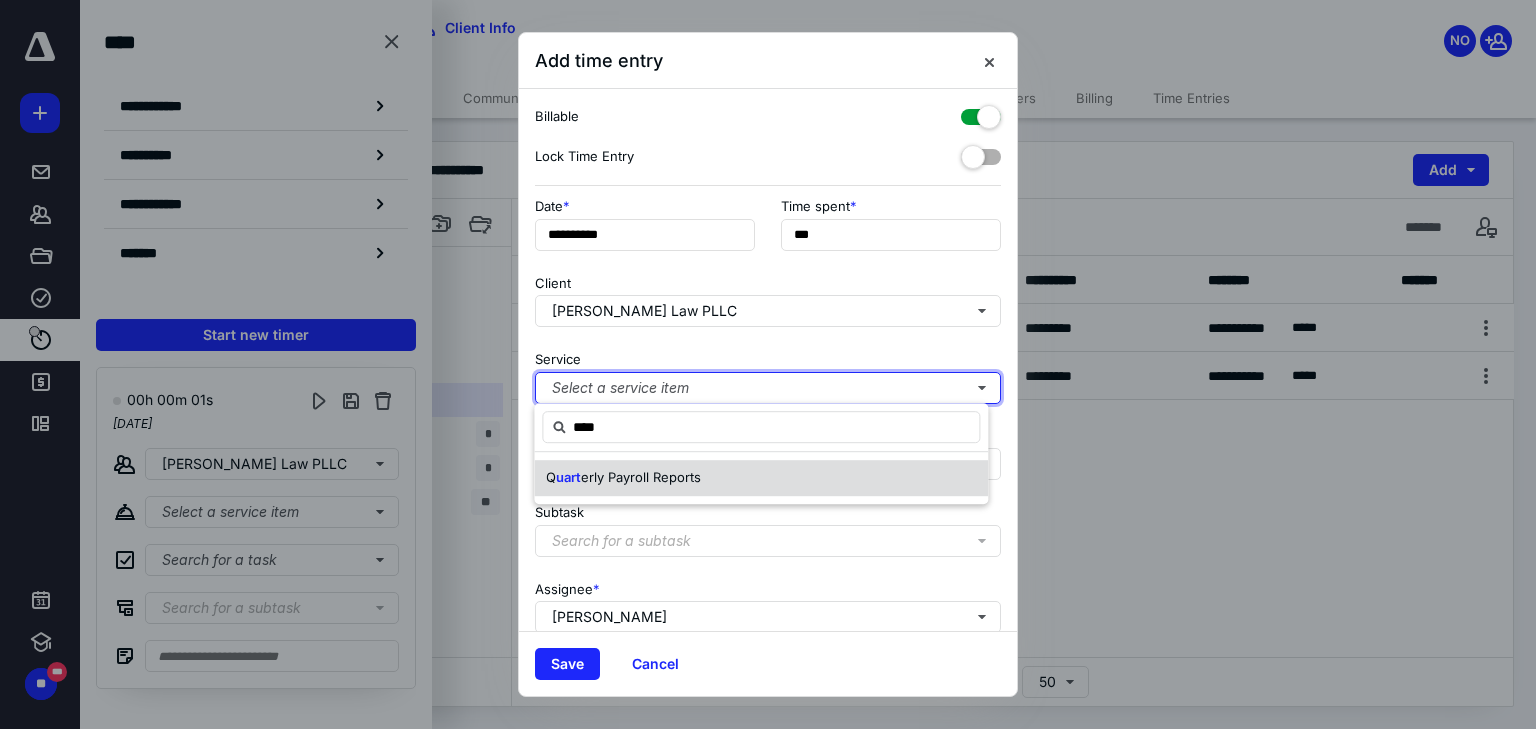 type 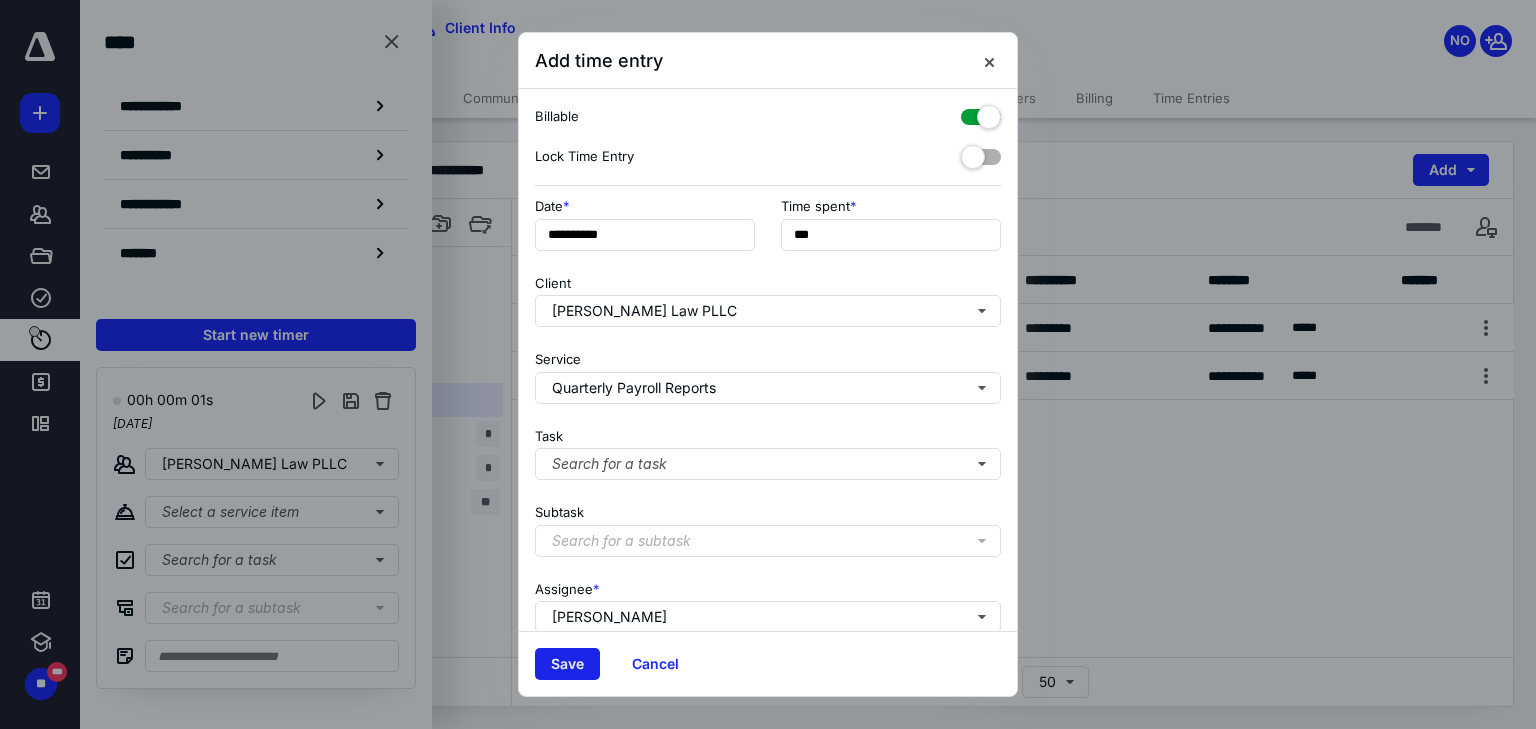 click on "Save" at bounding box center [567, 664] 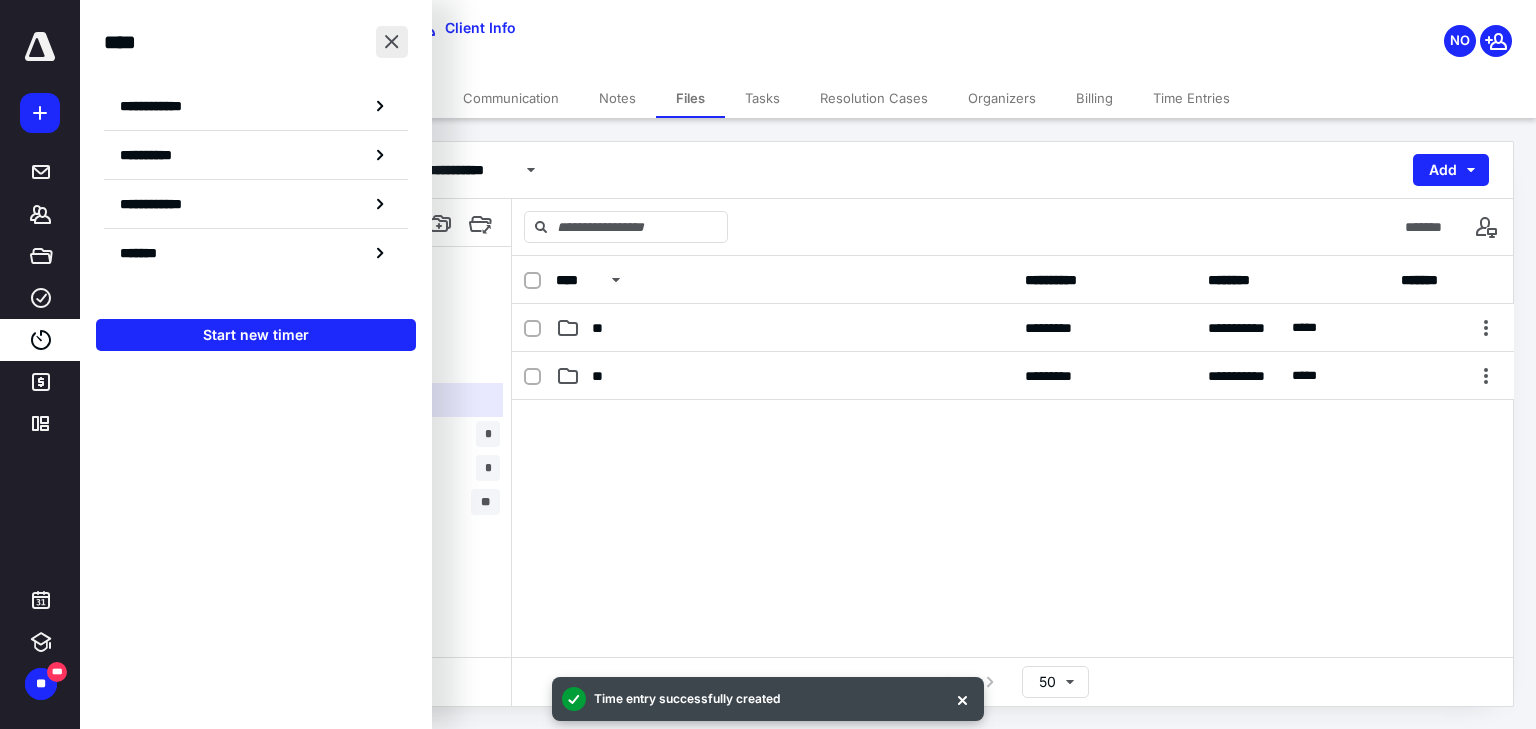 click at bounding box center (392, 42) 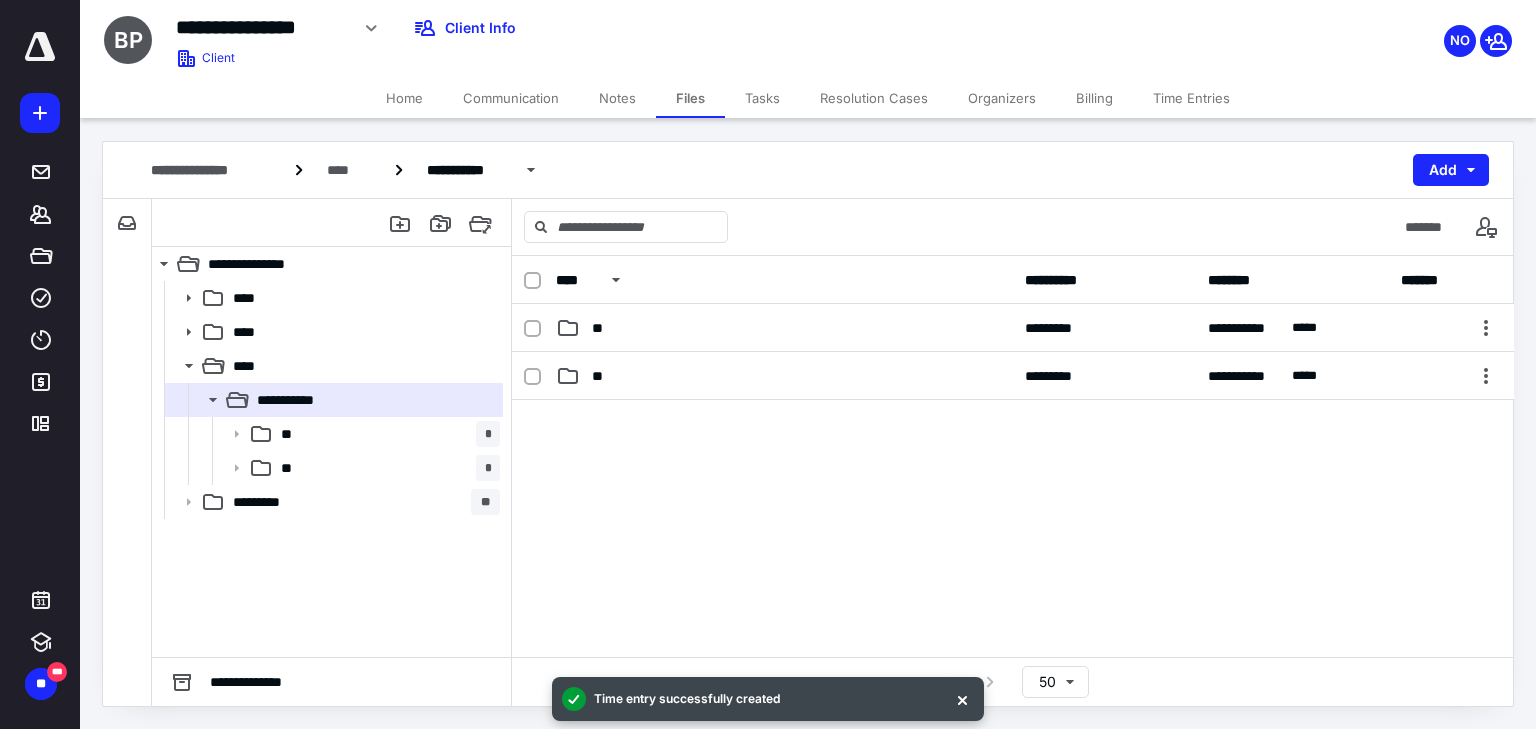 click on "Tasks" at bounding box center [762, 98] 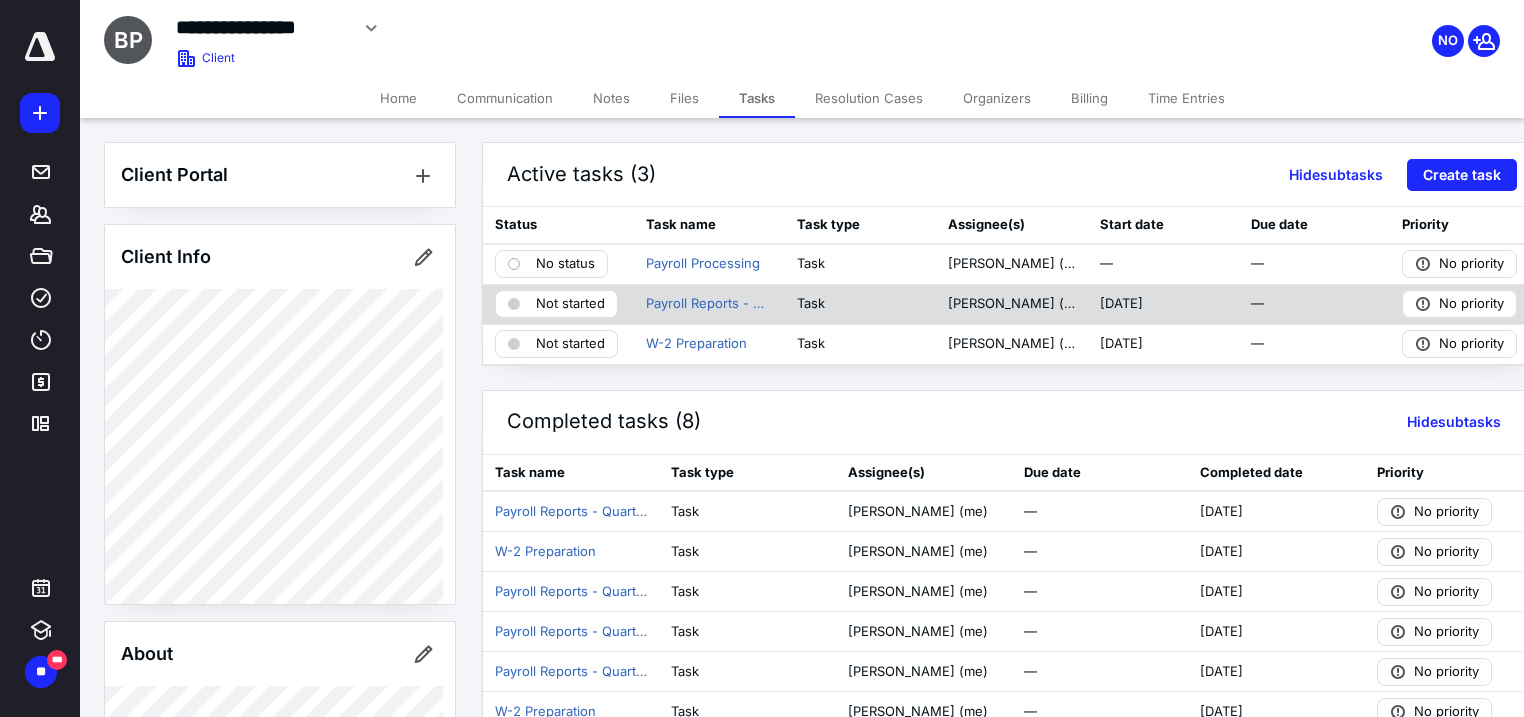 click on "Not started" at bounding box center [570, 304] 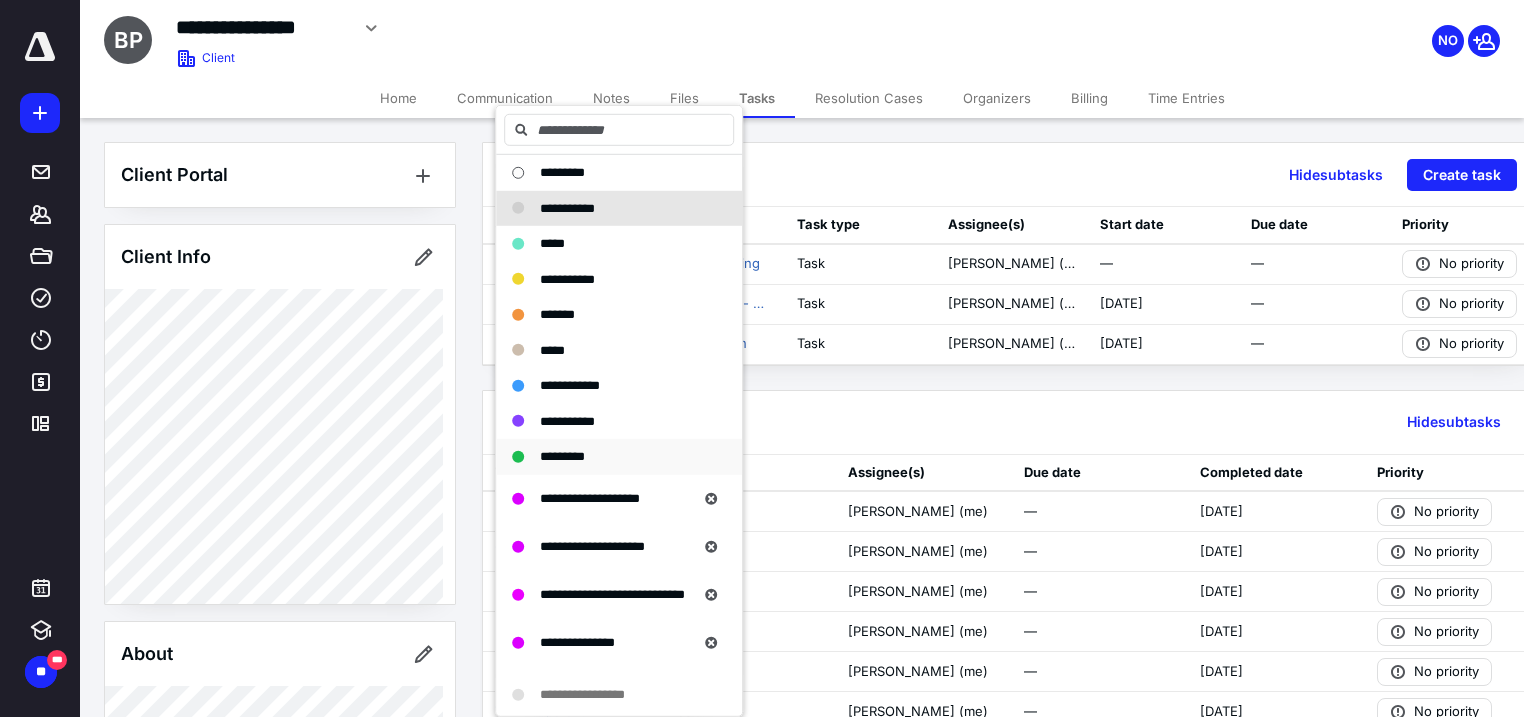 click on "*********" at bounding box center [562, 456] 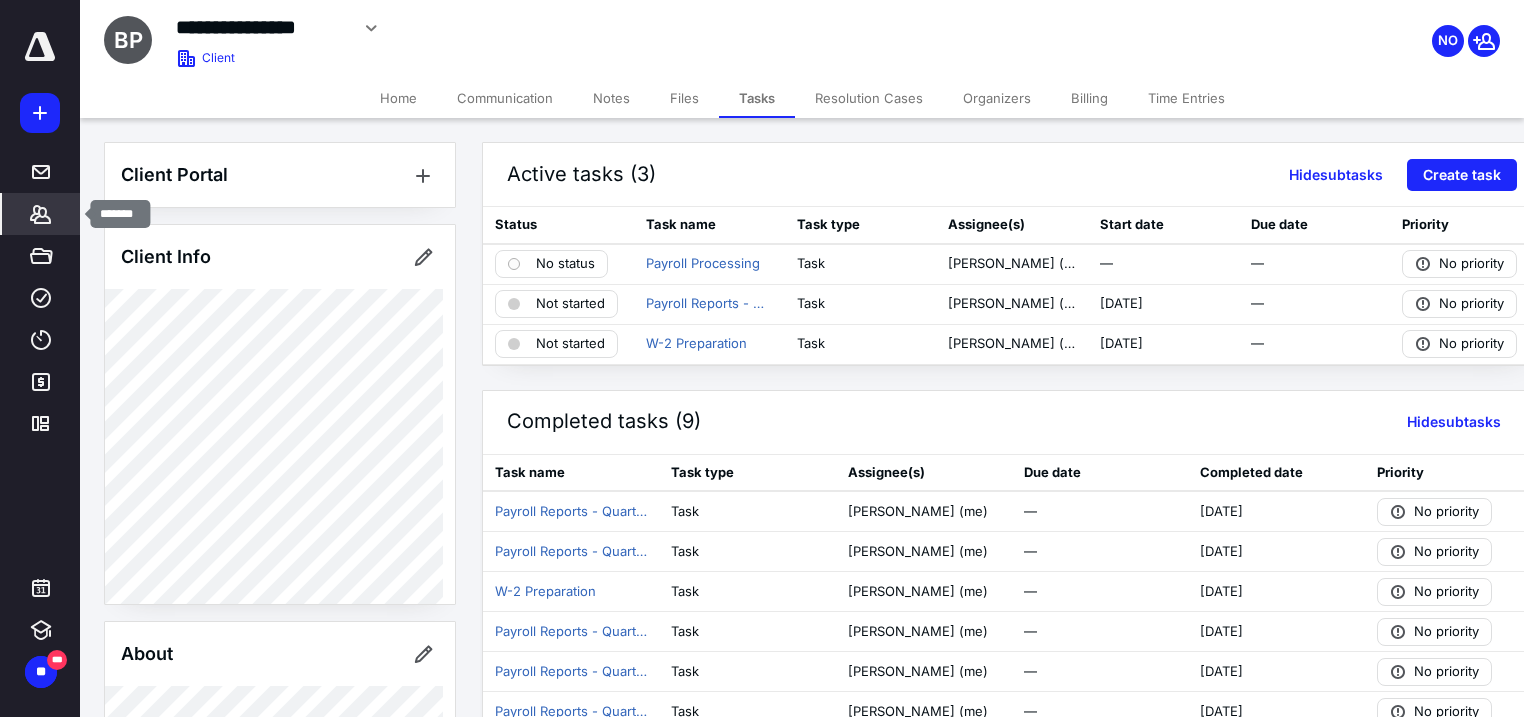 click 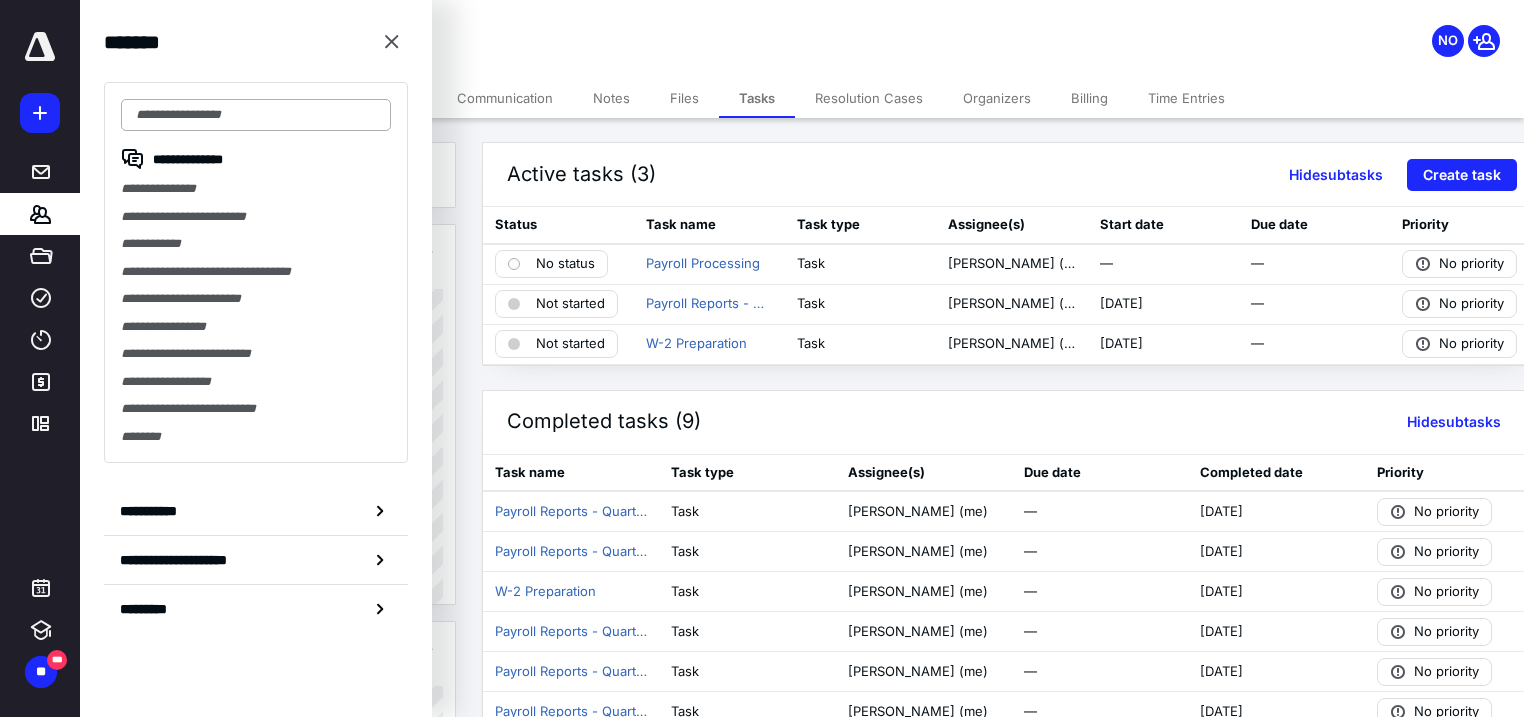 click at bounding box center [256, 115] 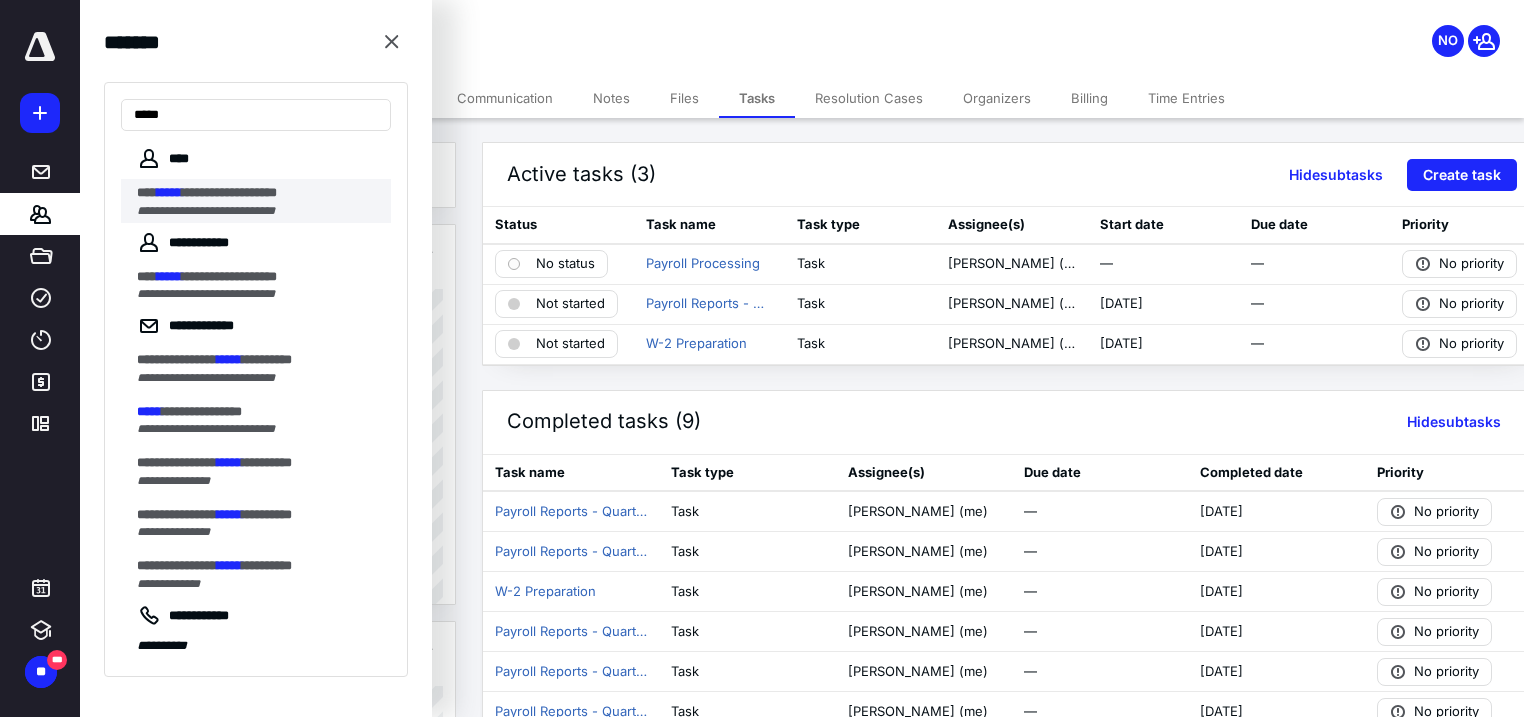 type on "*****" 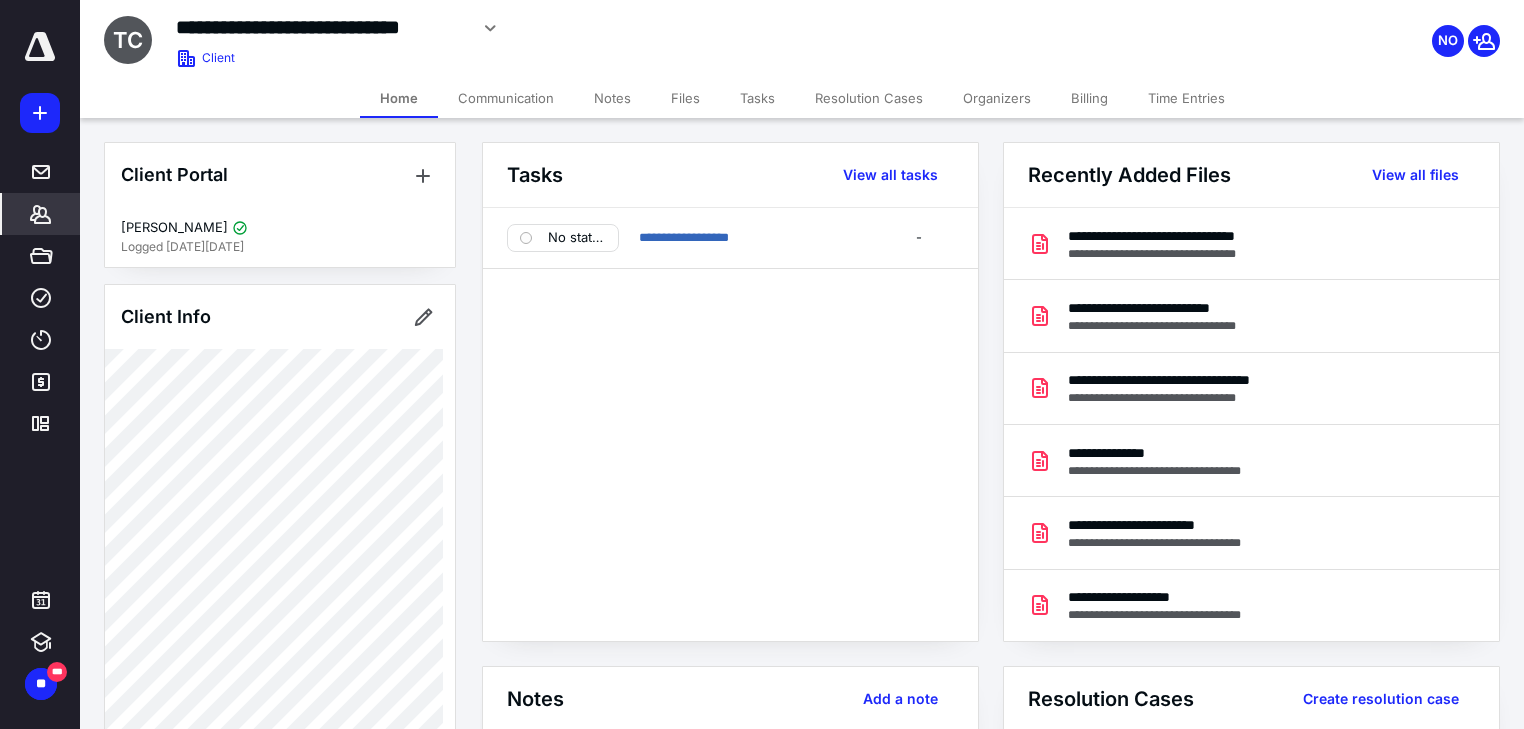 click on "Files" at bounding box center (685, 98) 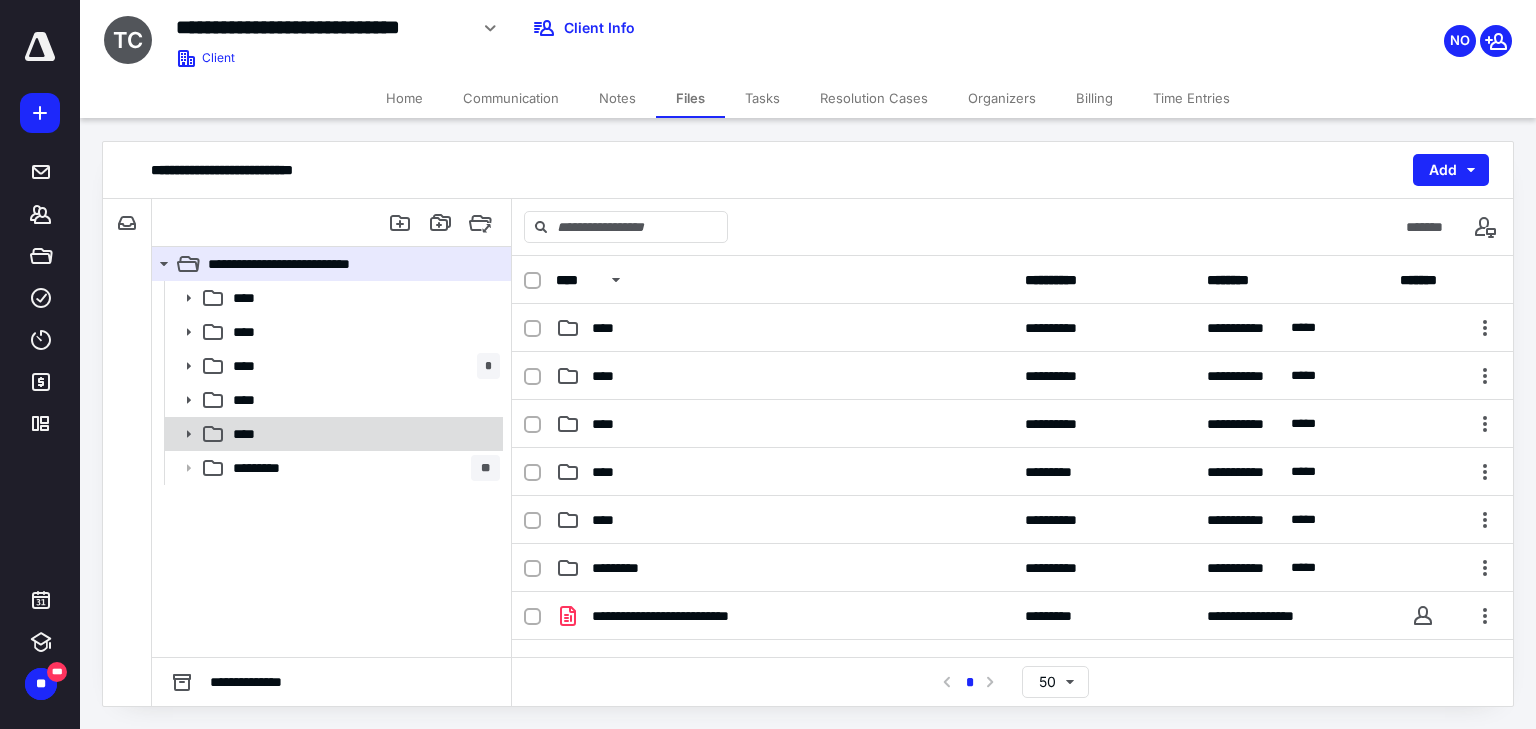 click 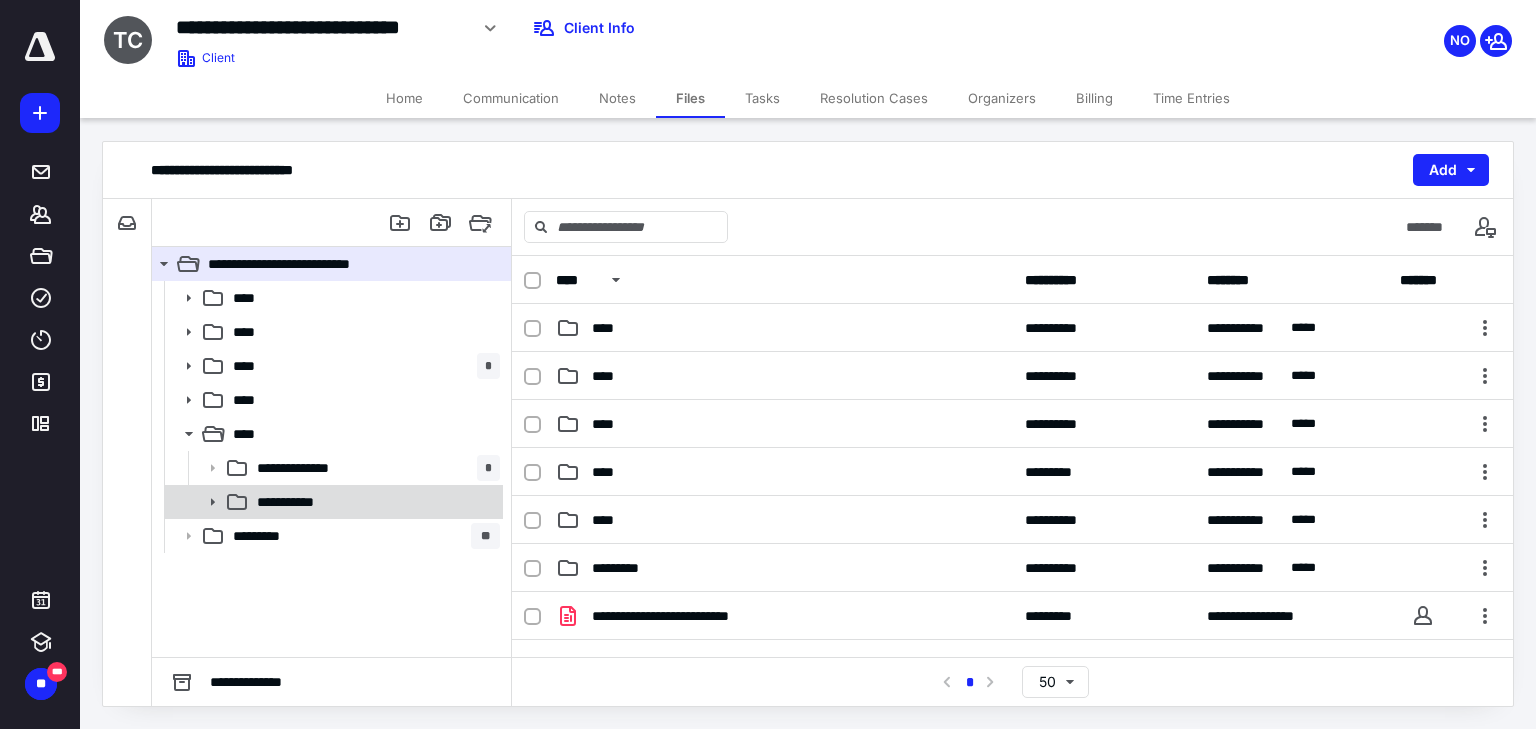 click 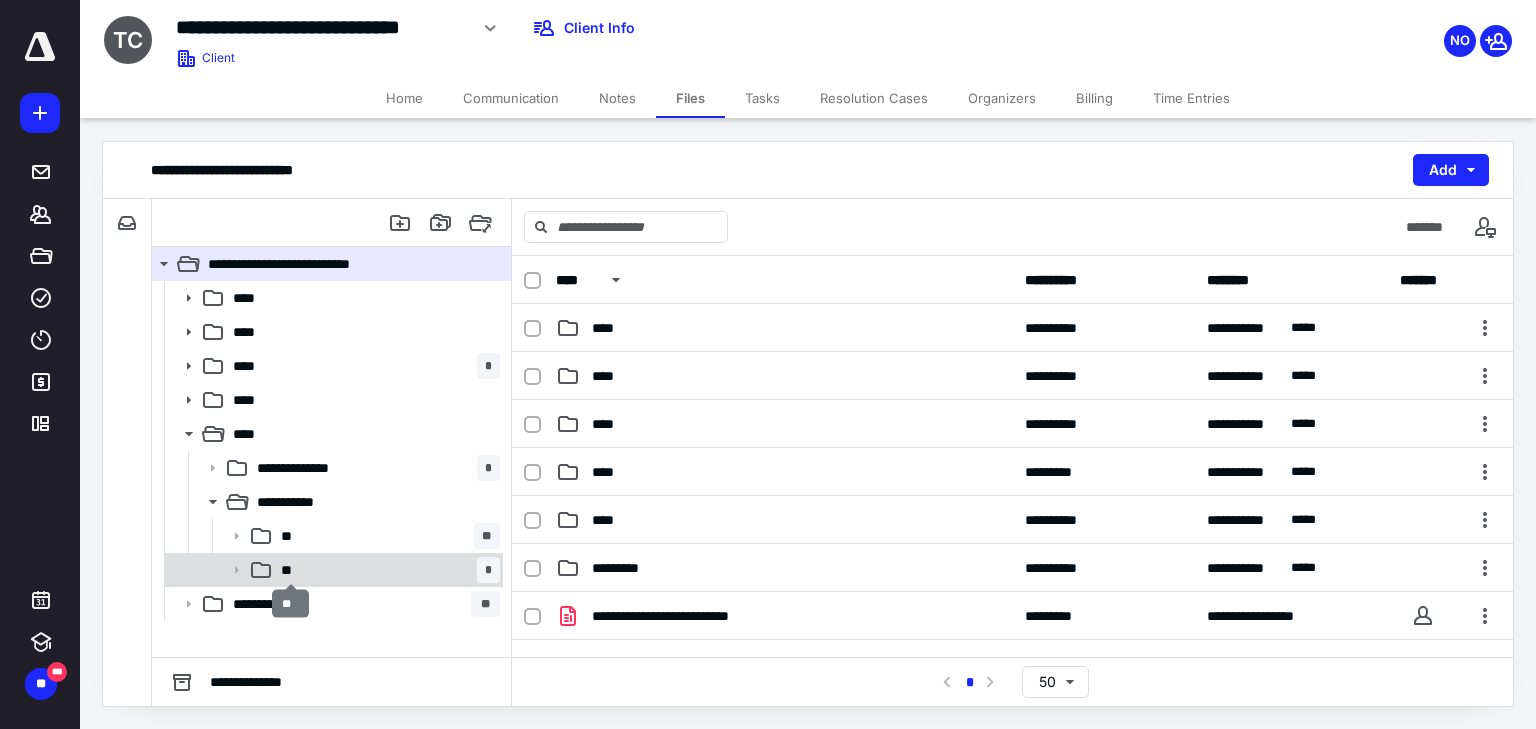 click on "**" at bounding box center (290, 570) 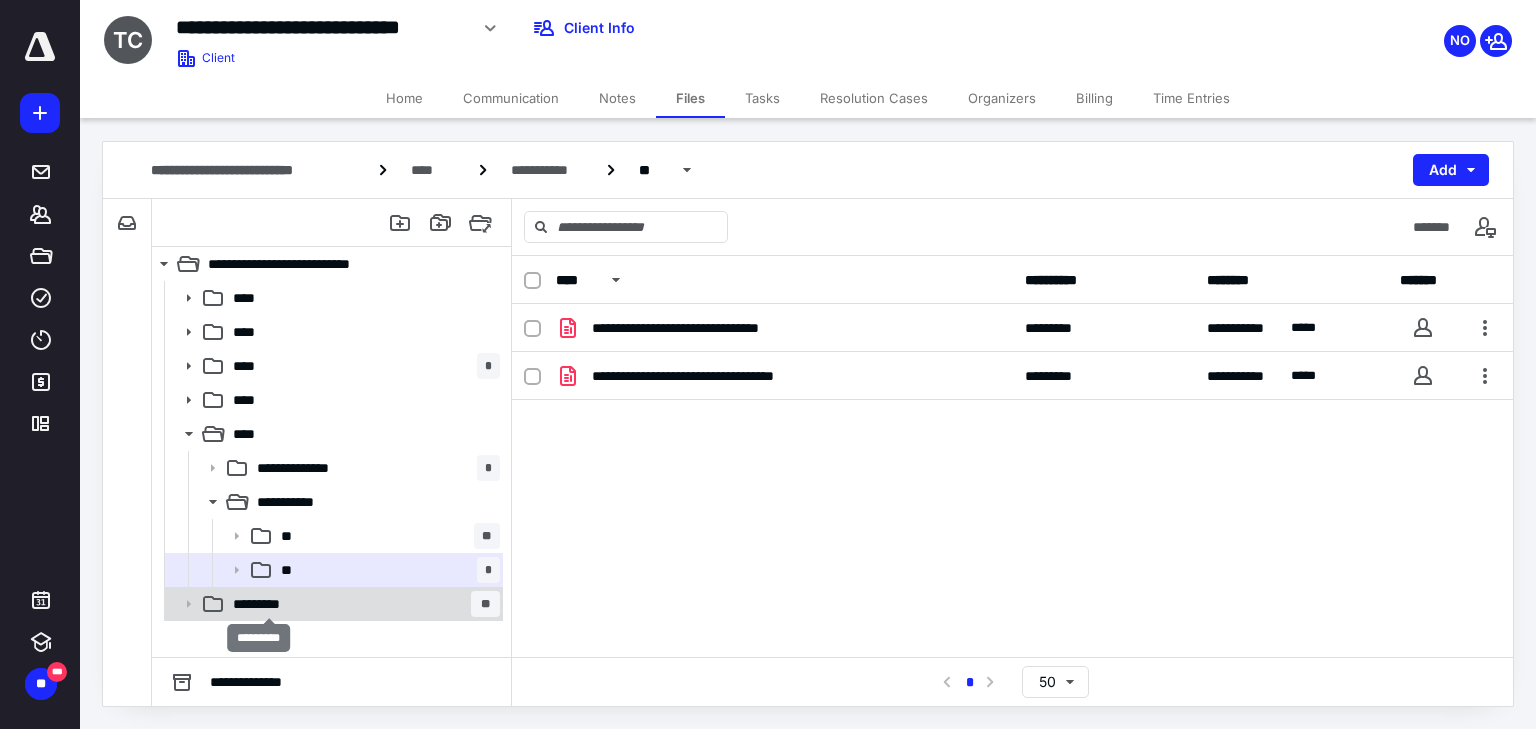 click on "*********" at bounding box center [269, 604] 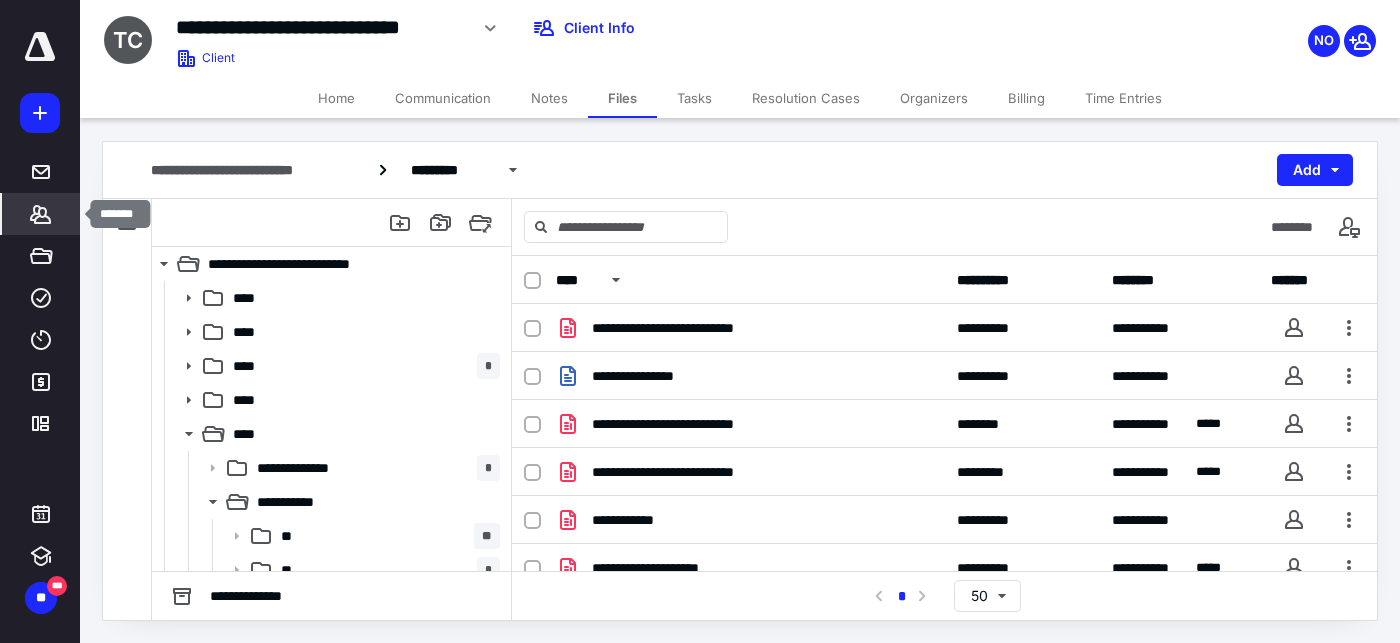 click 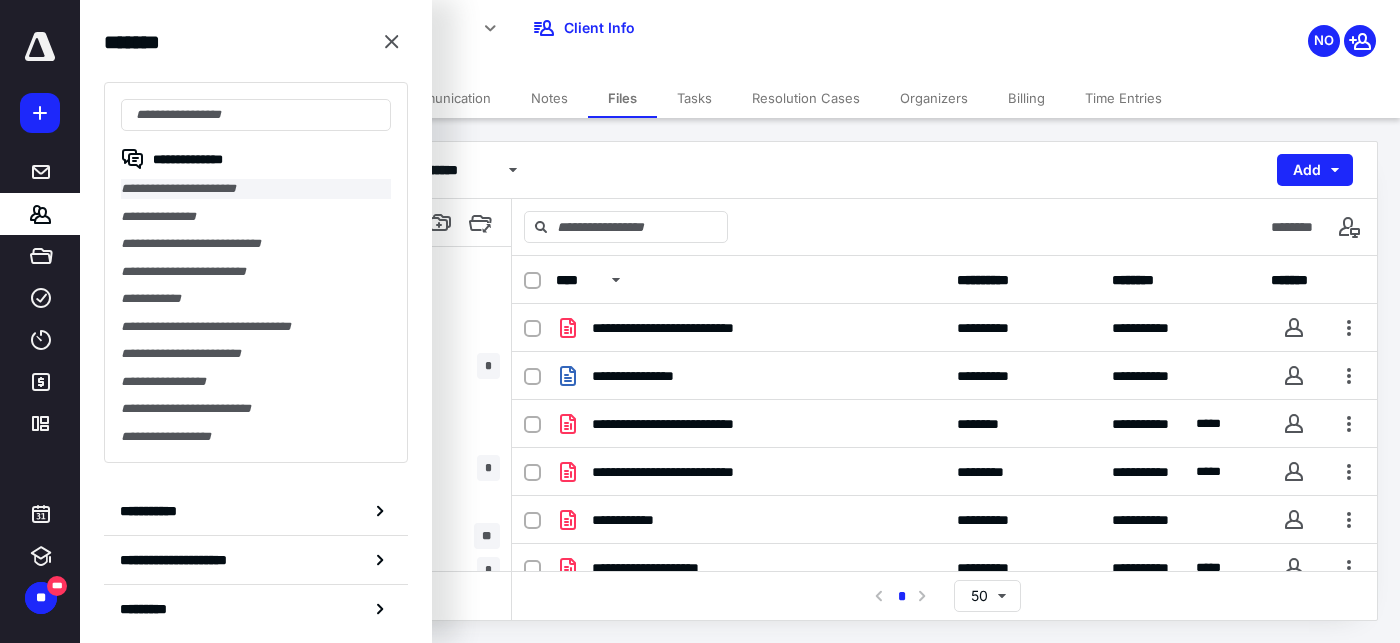 click on "**********" at bounding box center (256, 189) 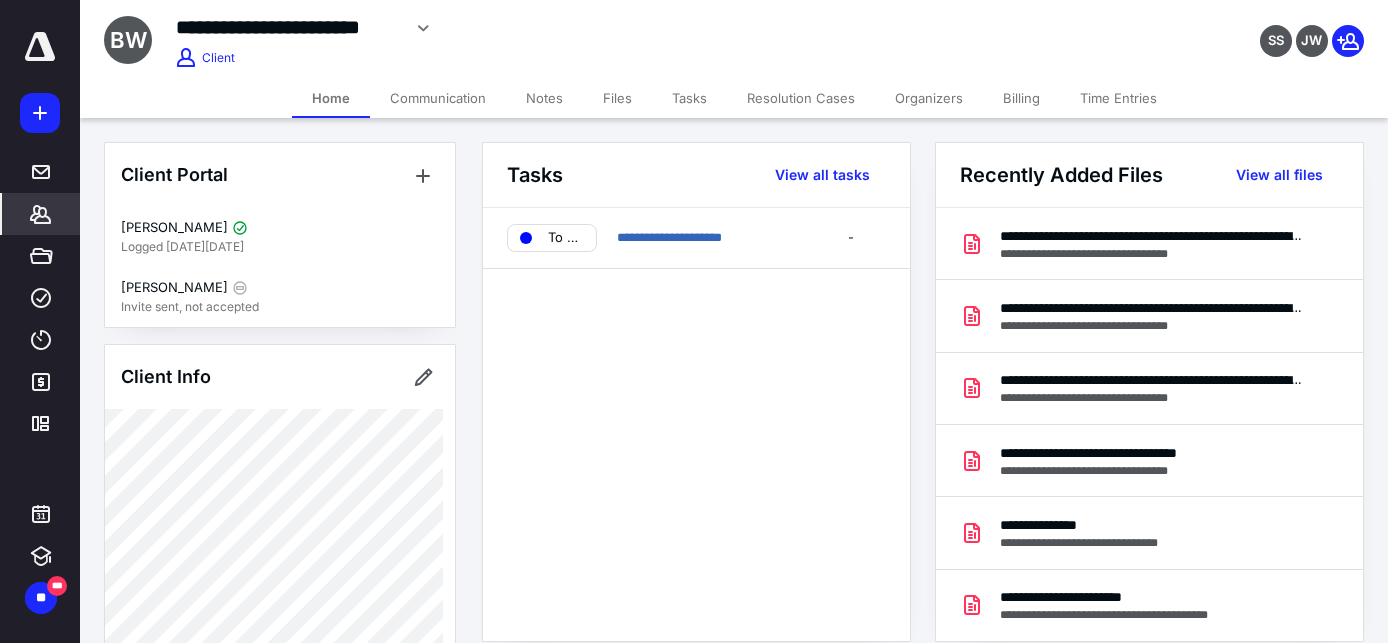 click on "Billing" at bounding box center (1021, 98) 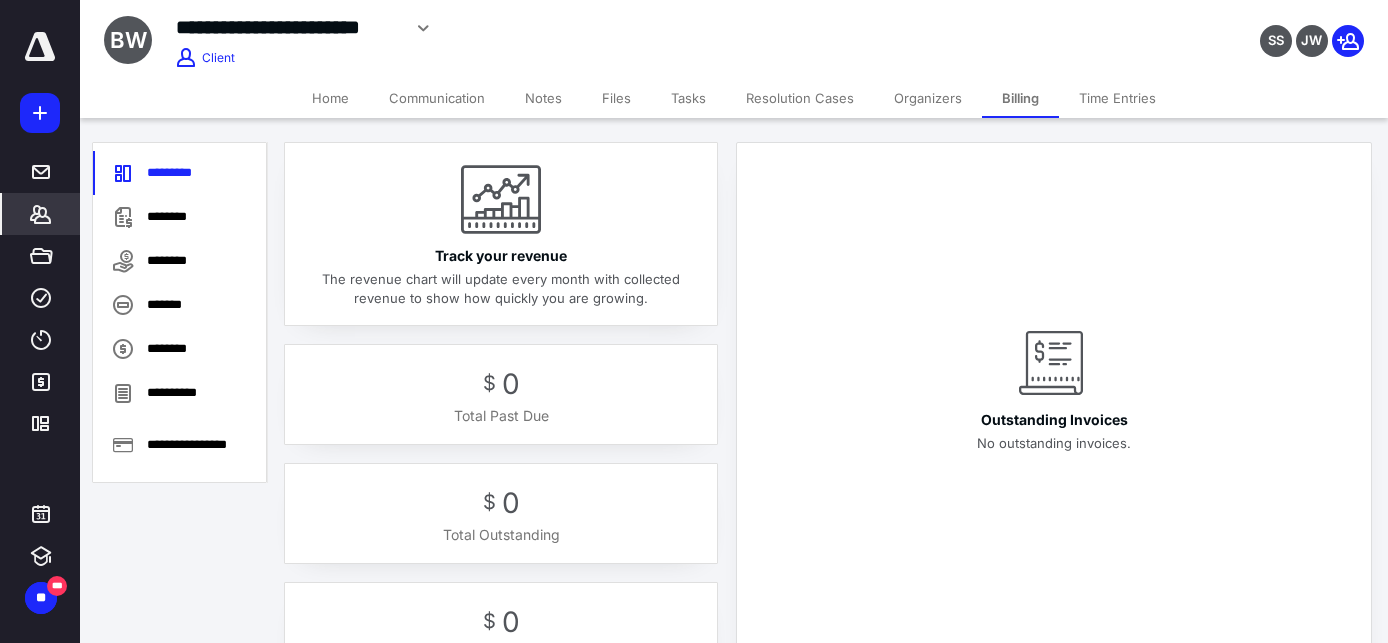 click on "Files" at bounding box center [616, 98] 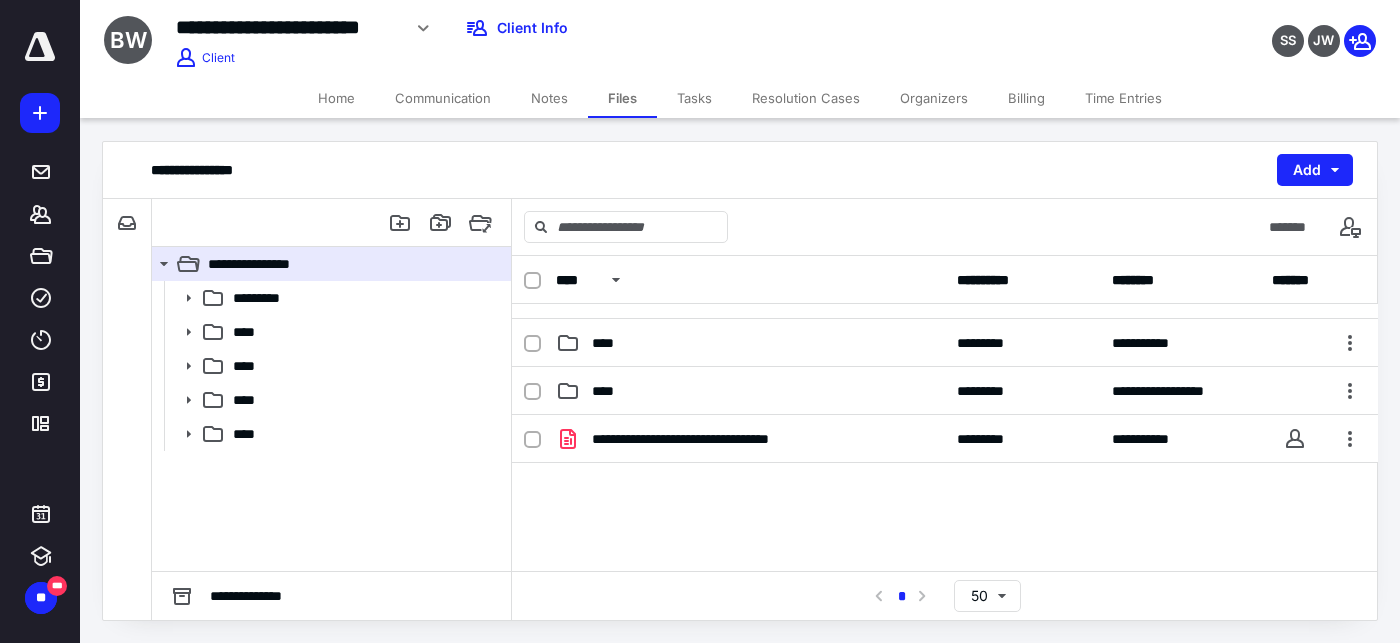 scroll, scrollTop: 160, scrollLeft: 0, axis: vertical 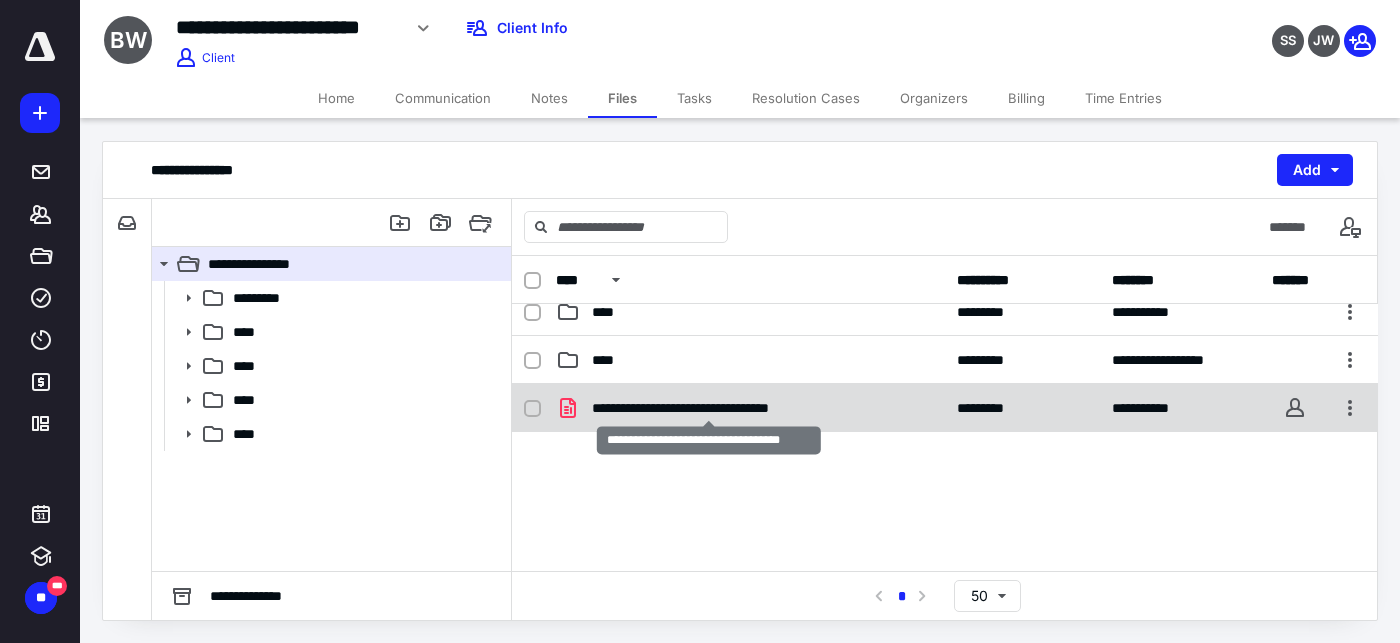 click on "**********" at bounding box center [709, 408] 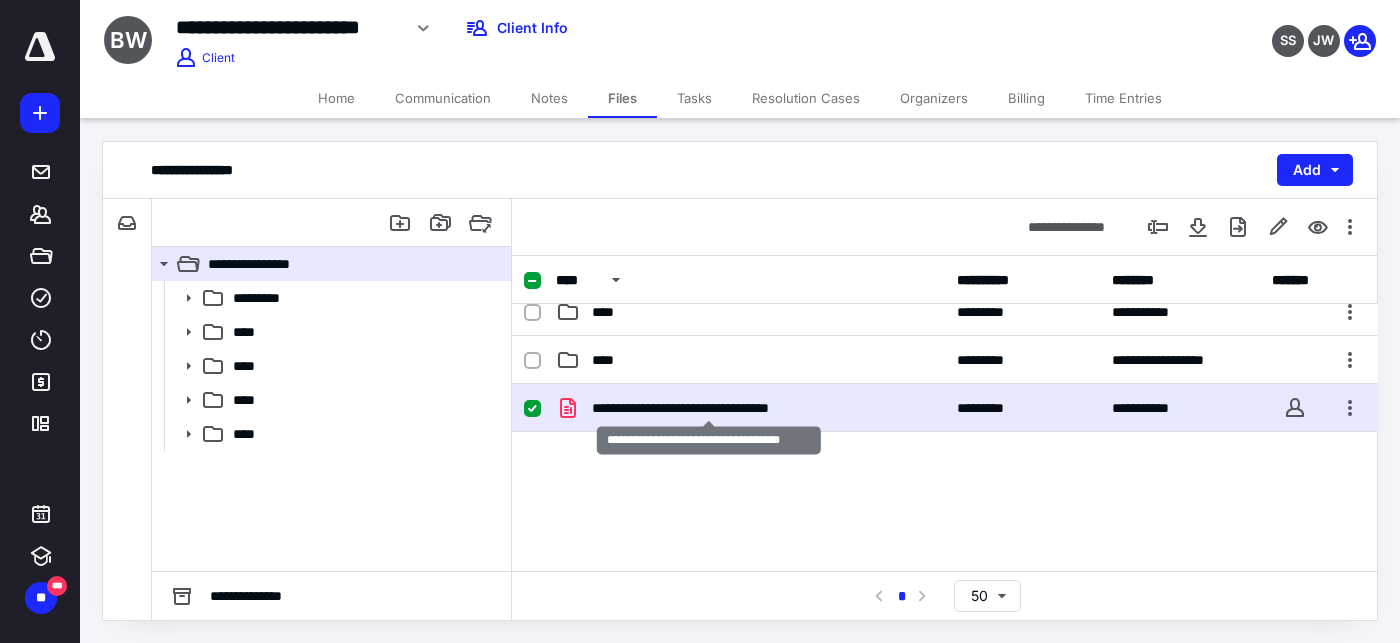 click on "**********" at bounding box center (709, 408) 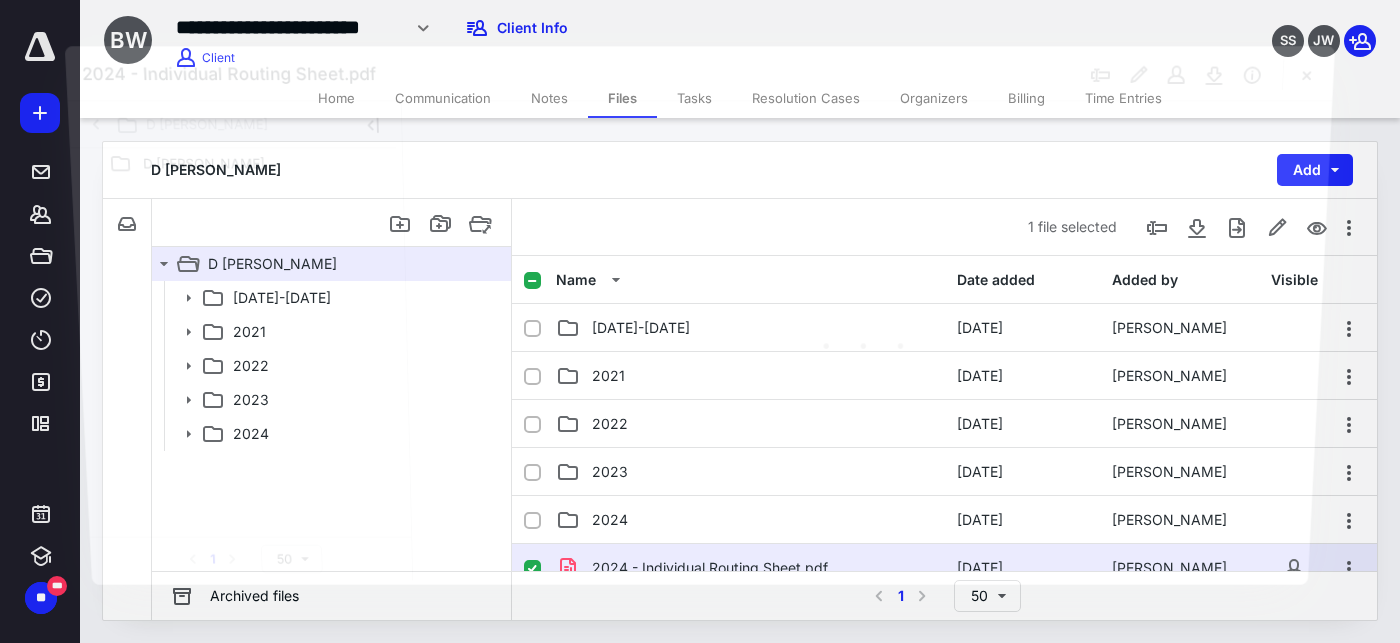 scroll, scrollTop: 160, scrollLeft: 0, axis: vertical 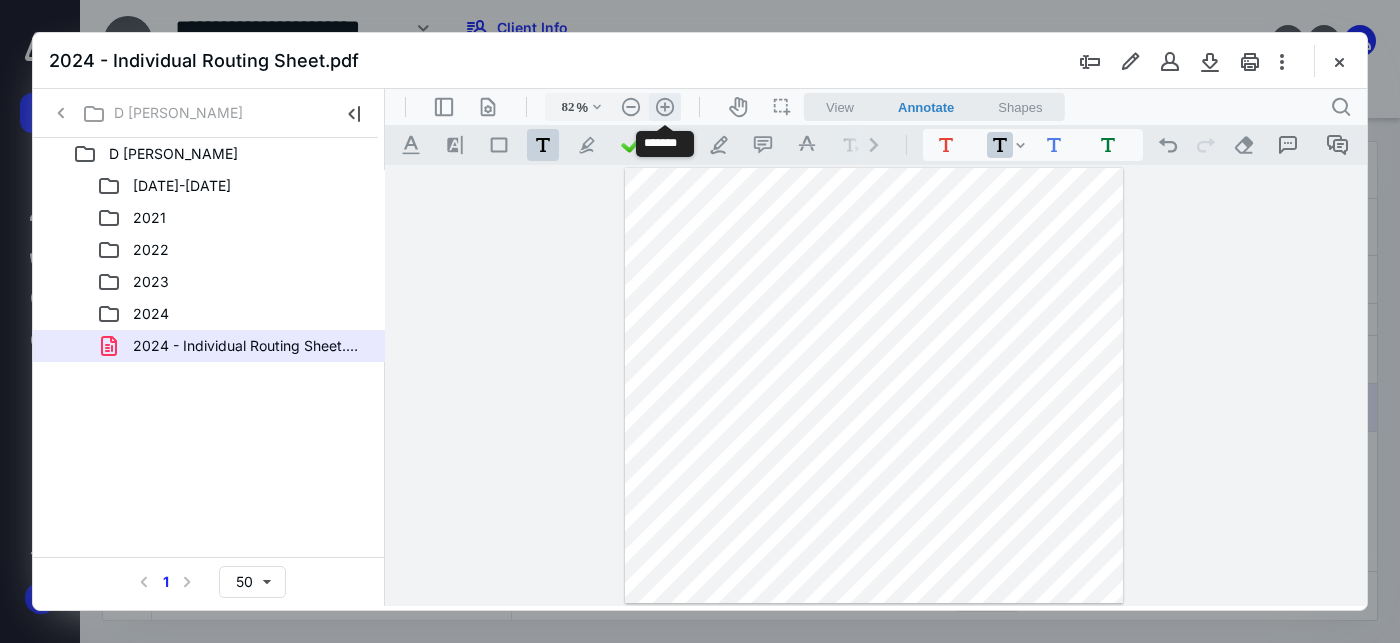 click on ".cls-1{fill:#abb0c4;} icon - header - zoom - in - line" at bounding box center (665, 107) 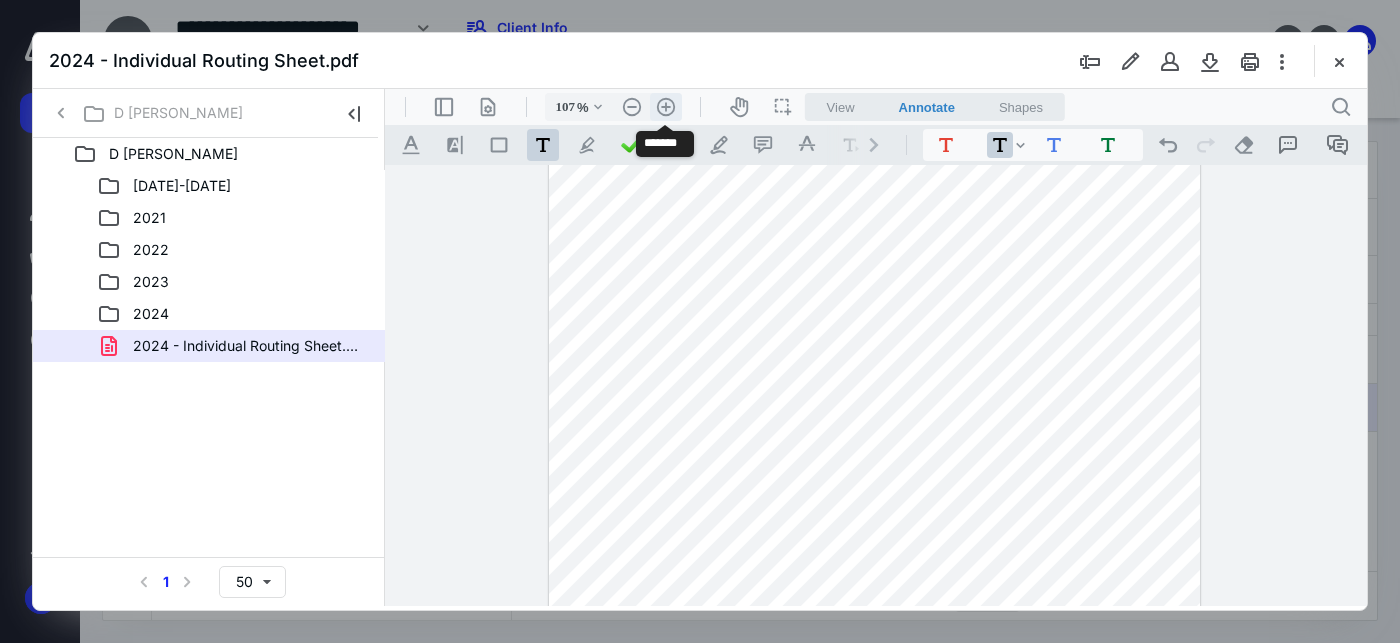 click on ".cls-1{fill:#abb0c4;} icon - header - zoom - in - line" at bounding box center (666, 107) 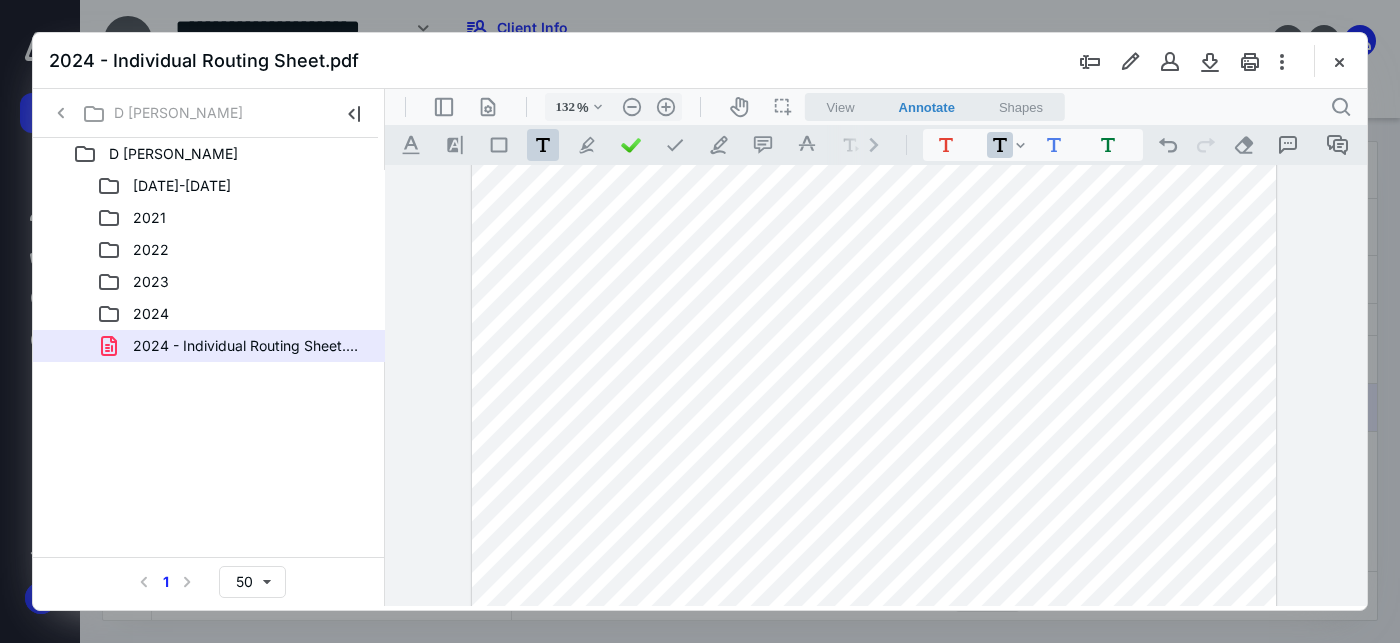 scroll, scrollTop: 270, scrollLeft: 0, axis: vertical 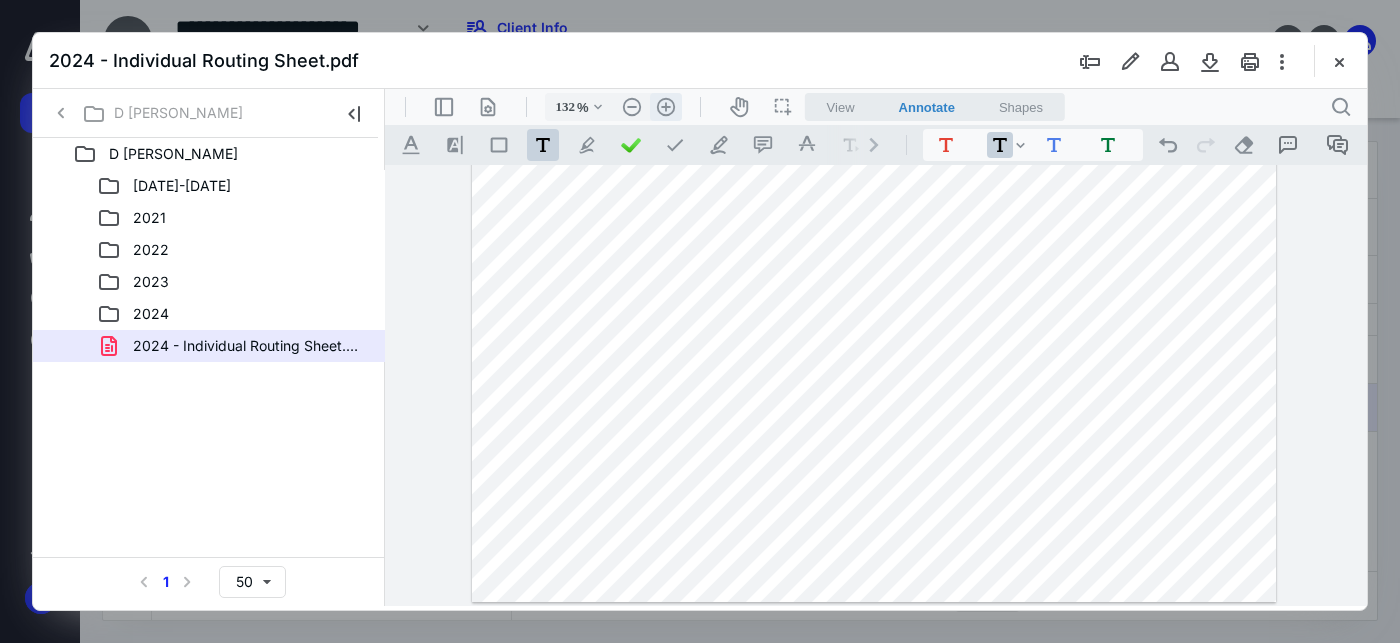 click on ".cls-1{fill:#abb0c4;} icon - header - zoom - in - line" at bounding box center [666, 107] 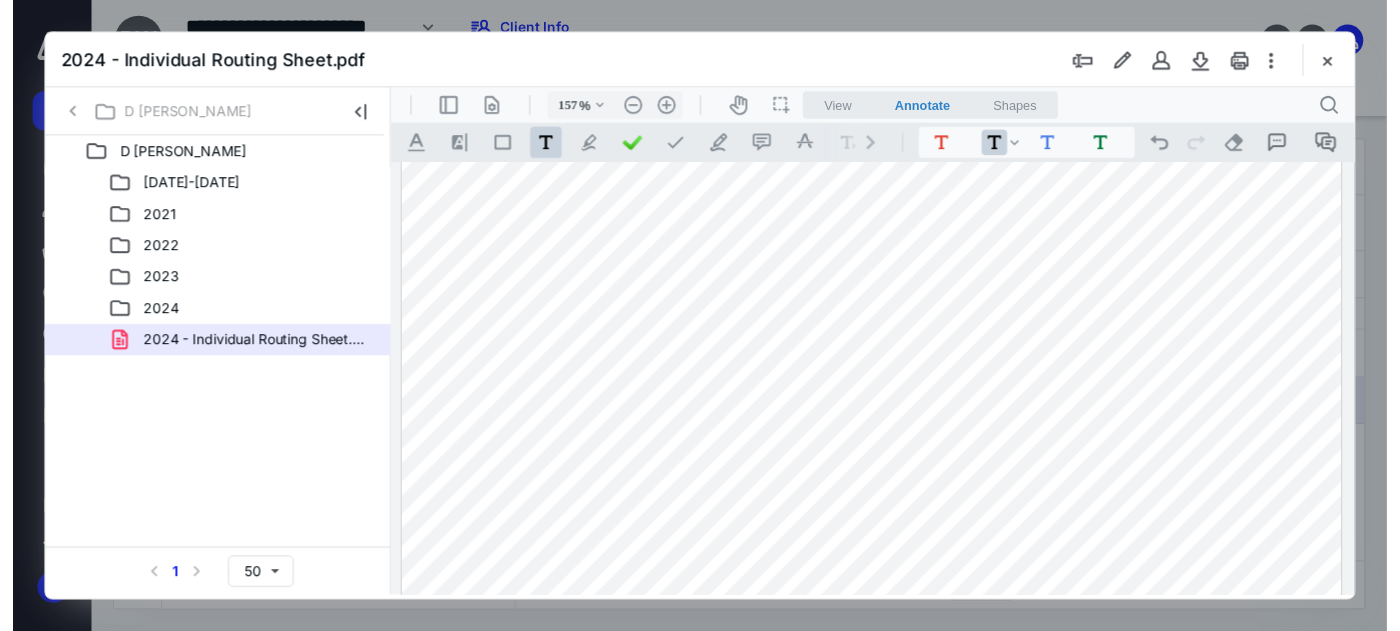 scroll, scrollTop: 406, scrollLeft: 0, axis: vertical 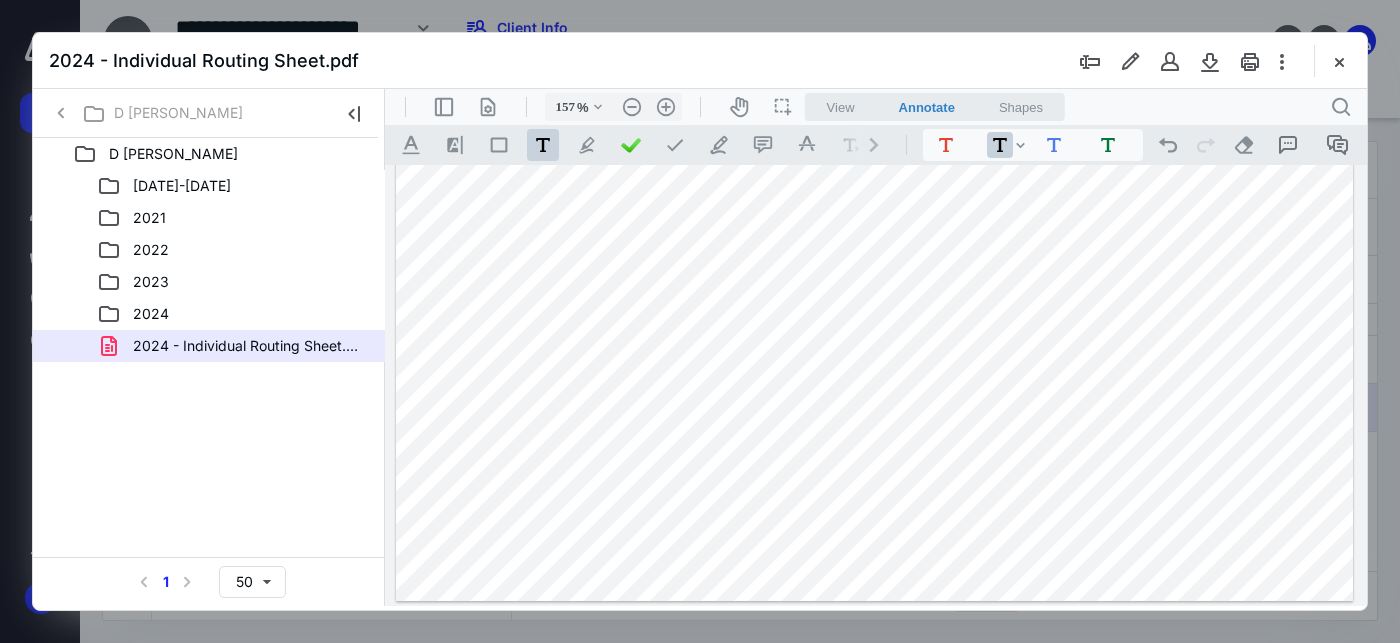click at bounding box center (874, 183) 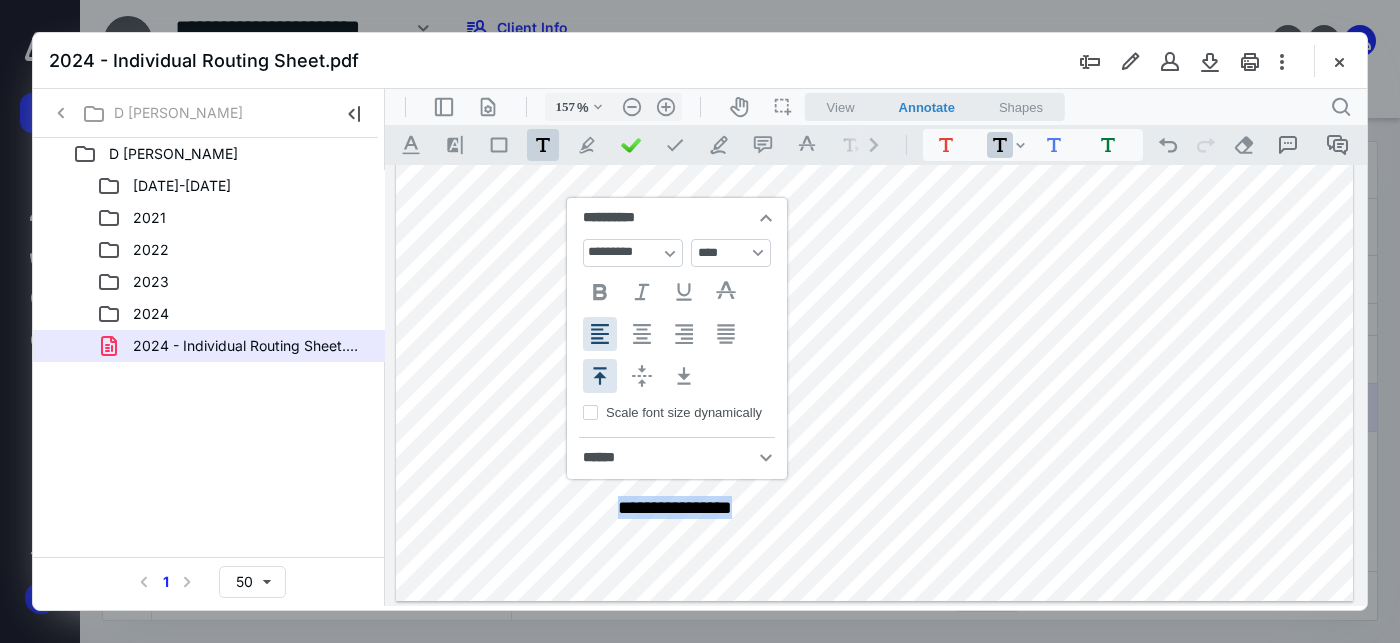 type 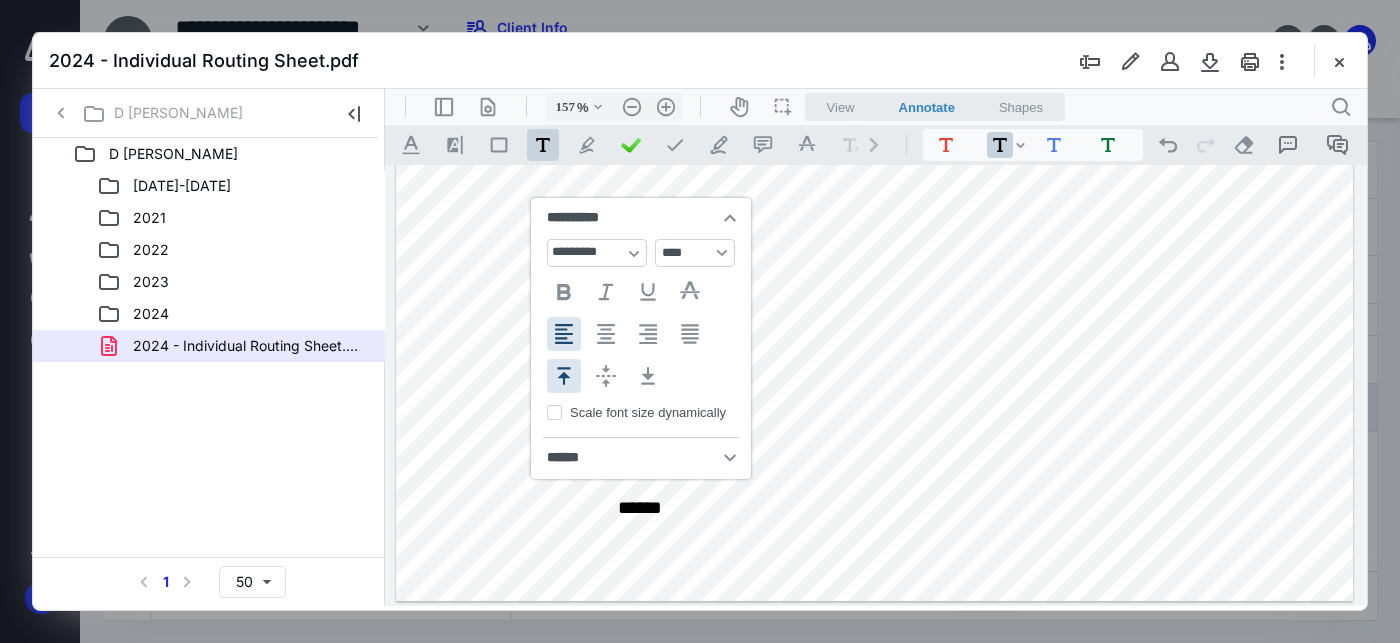 click on "******" at bounding box center (874, 183) 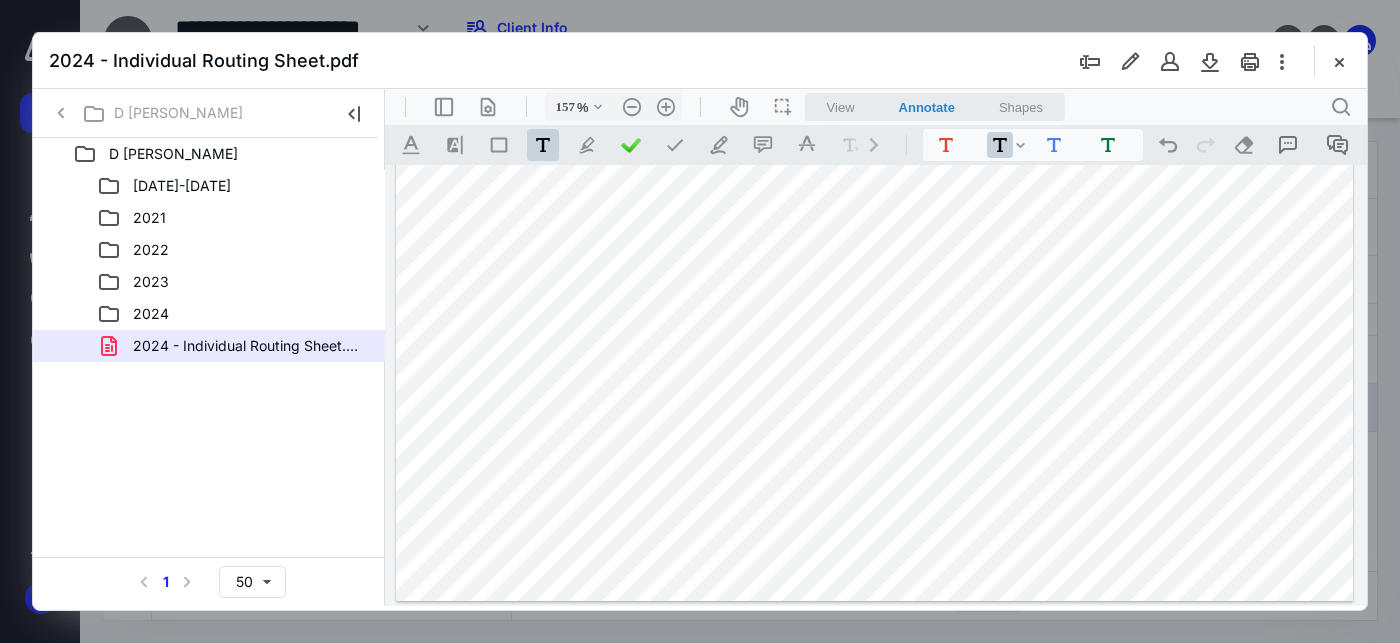 click on "******" at bounding box center [874, 183] 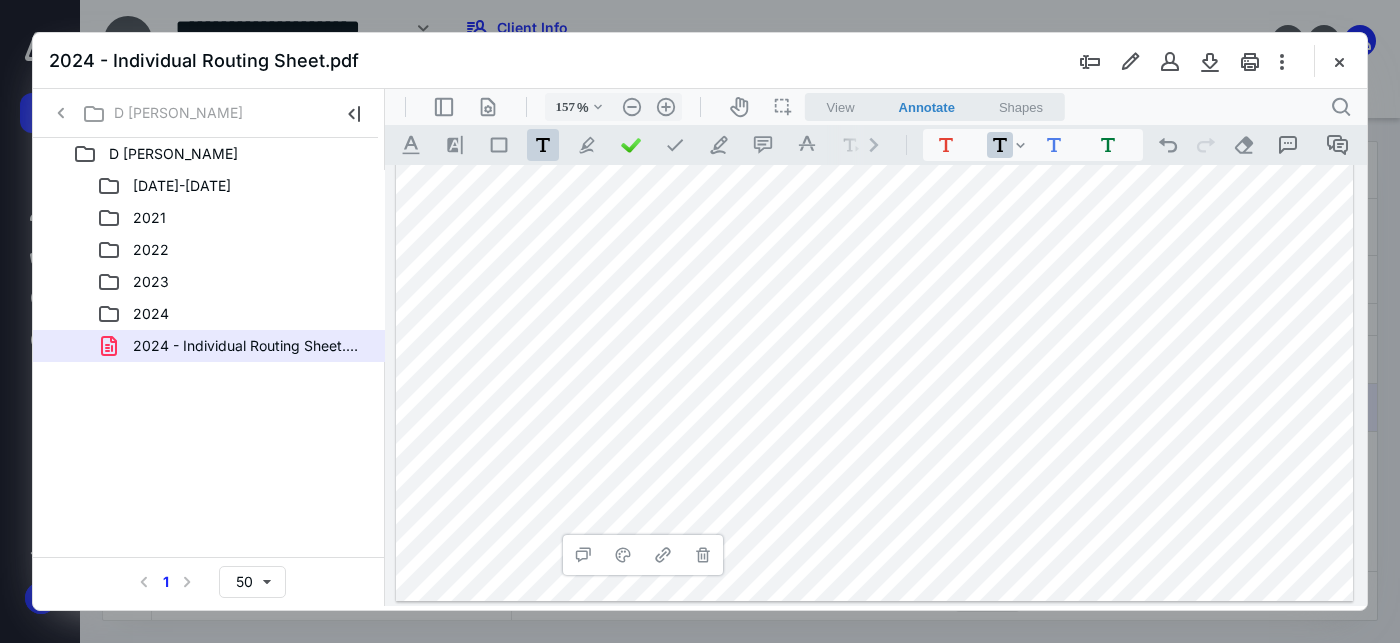 click on "******" at bounding box center (874, 183) 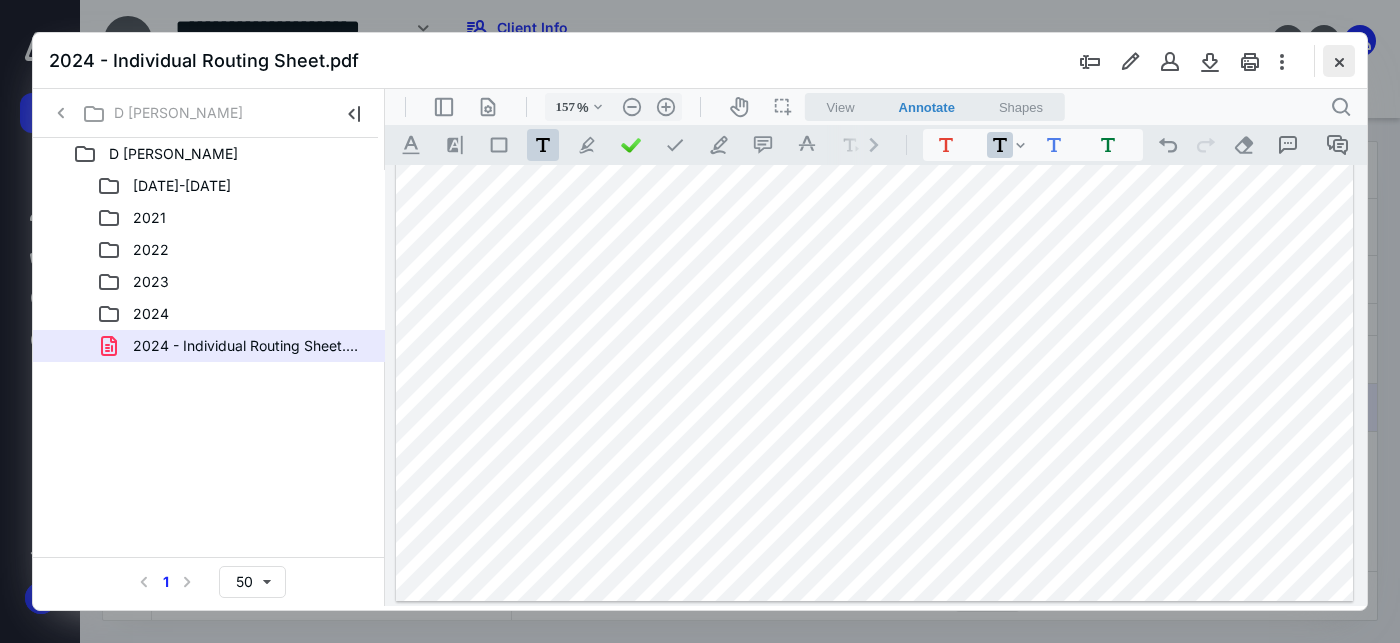 click at bounding box center [1339, 61] 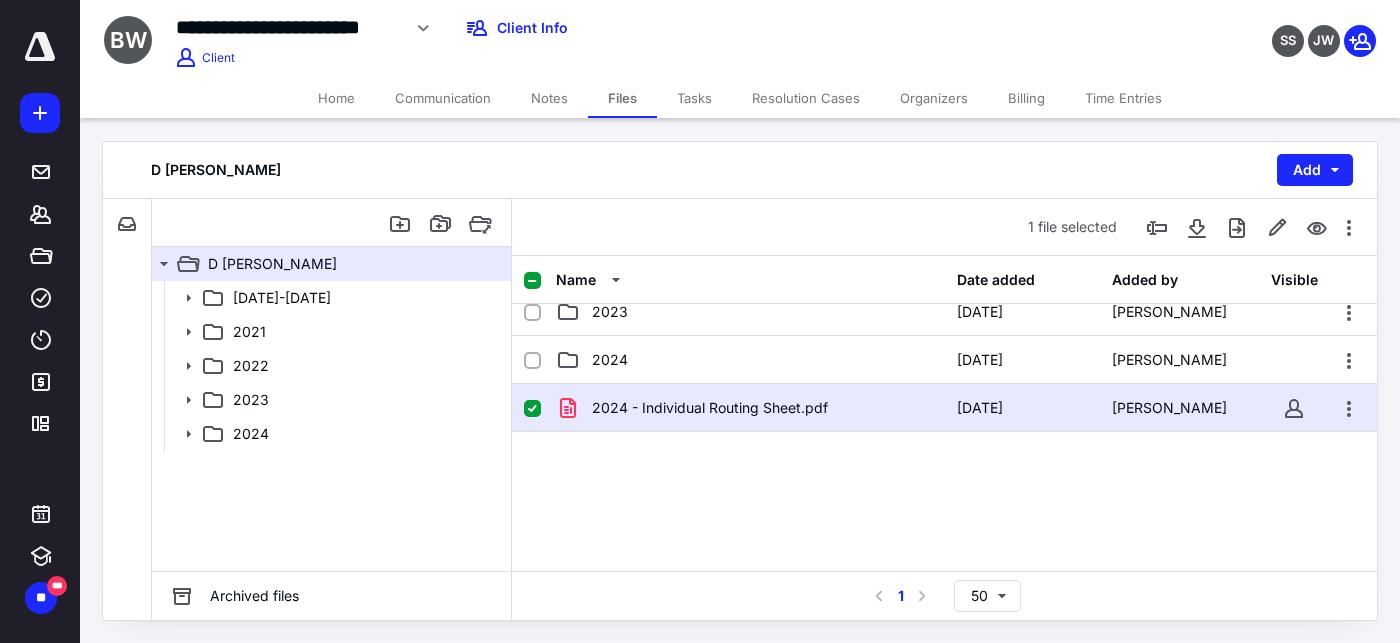 click on "Tasks" at bounding box center [694, 98] 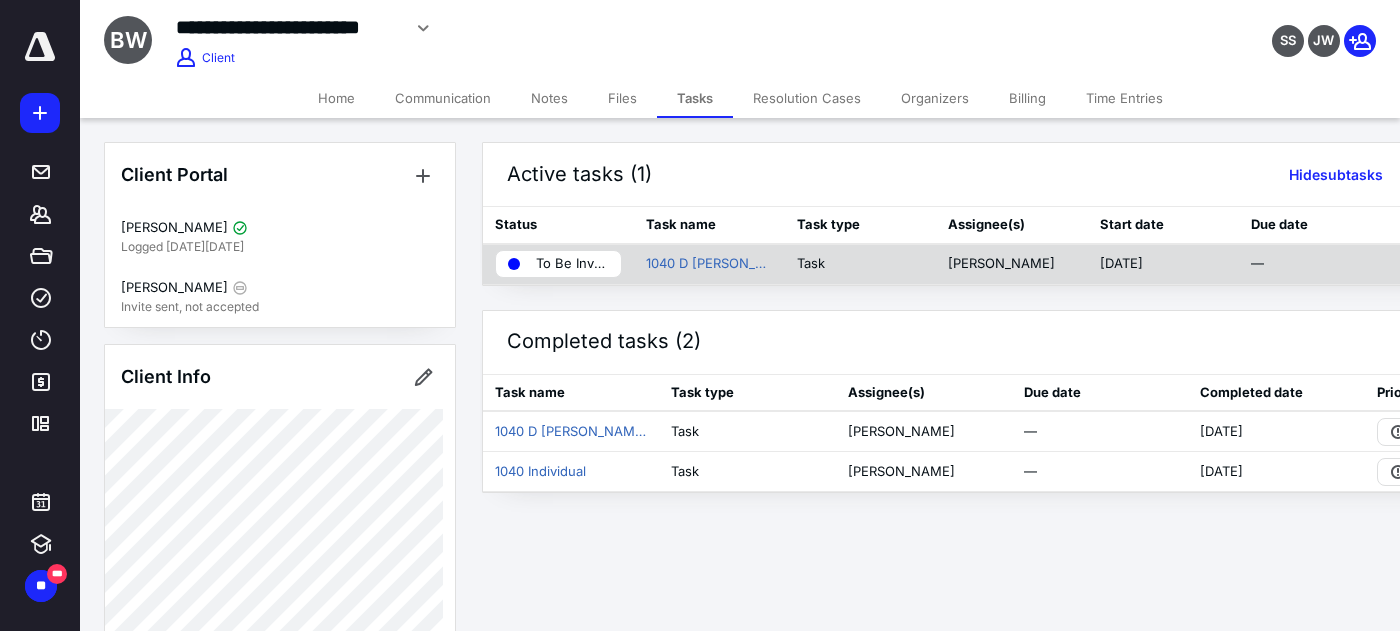 click on "To Be Invoiced" at bounding box center (572, 264) 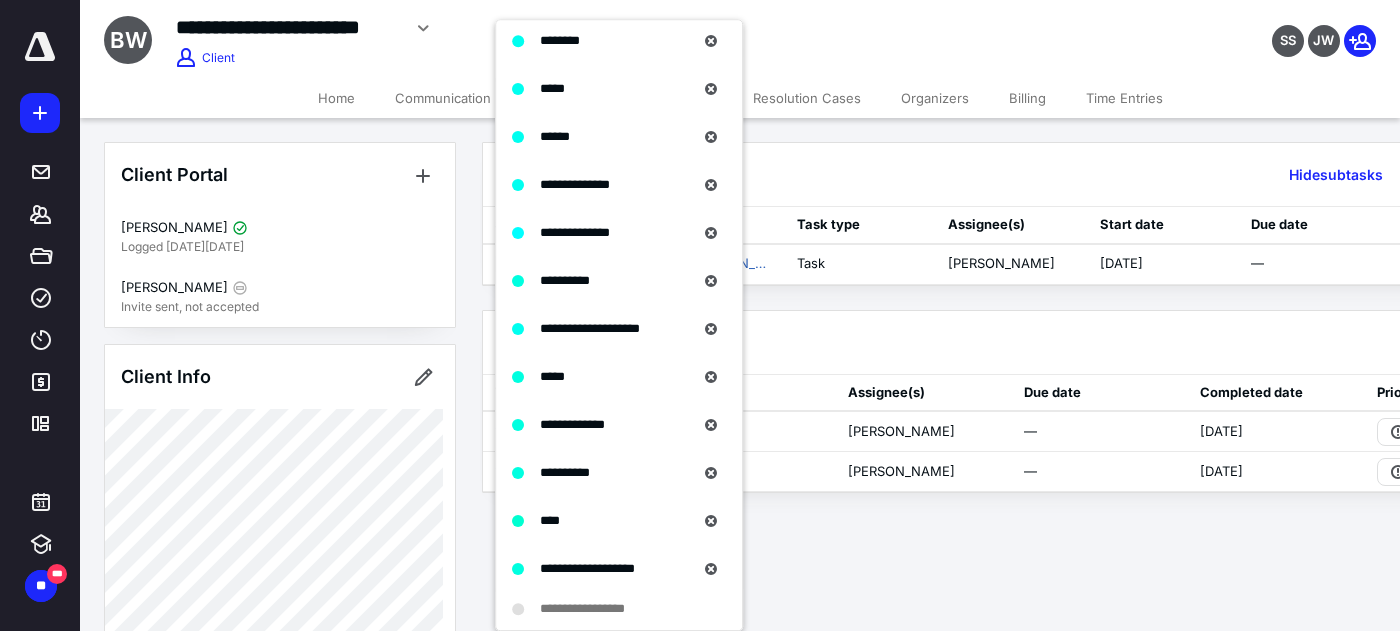 scroll, scrollTop: 1680, scrollLeft: 0, axis: vertical 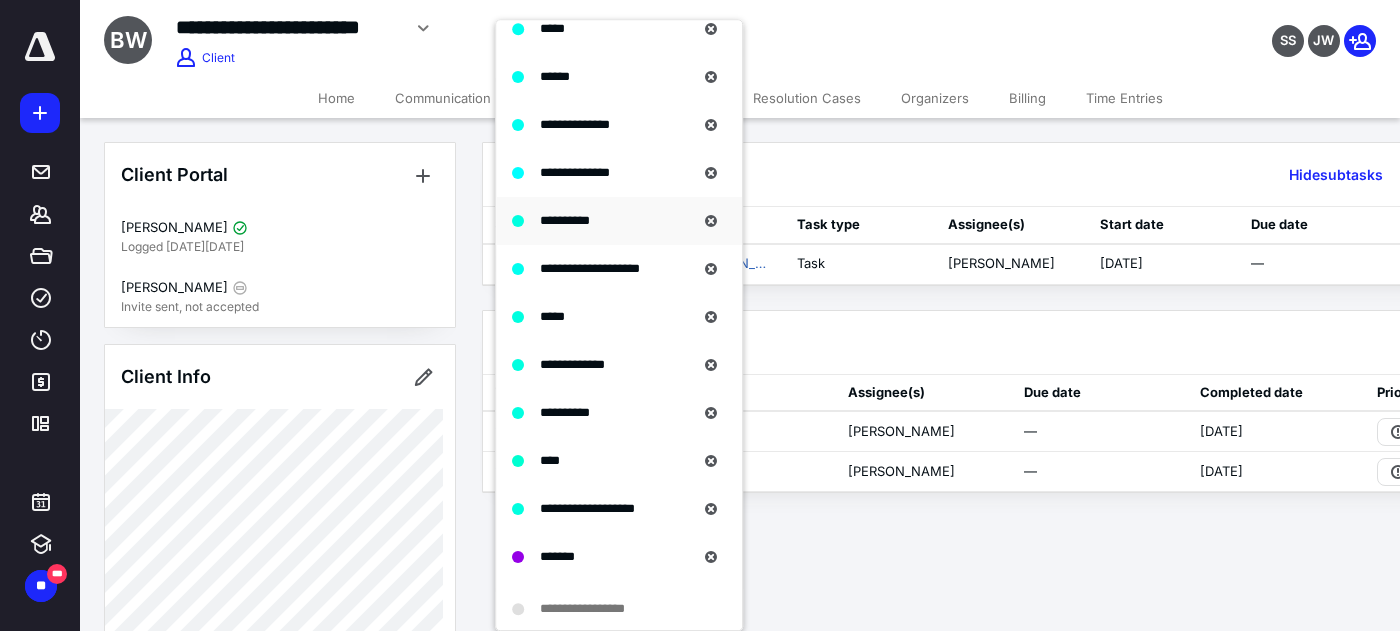 click on "**********" at bounding box center (565, 220) 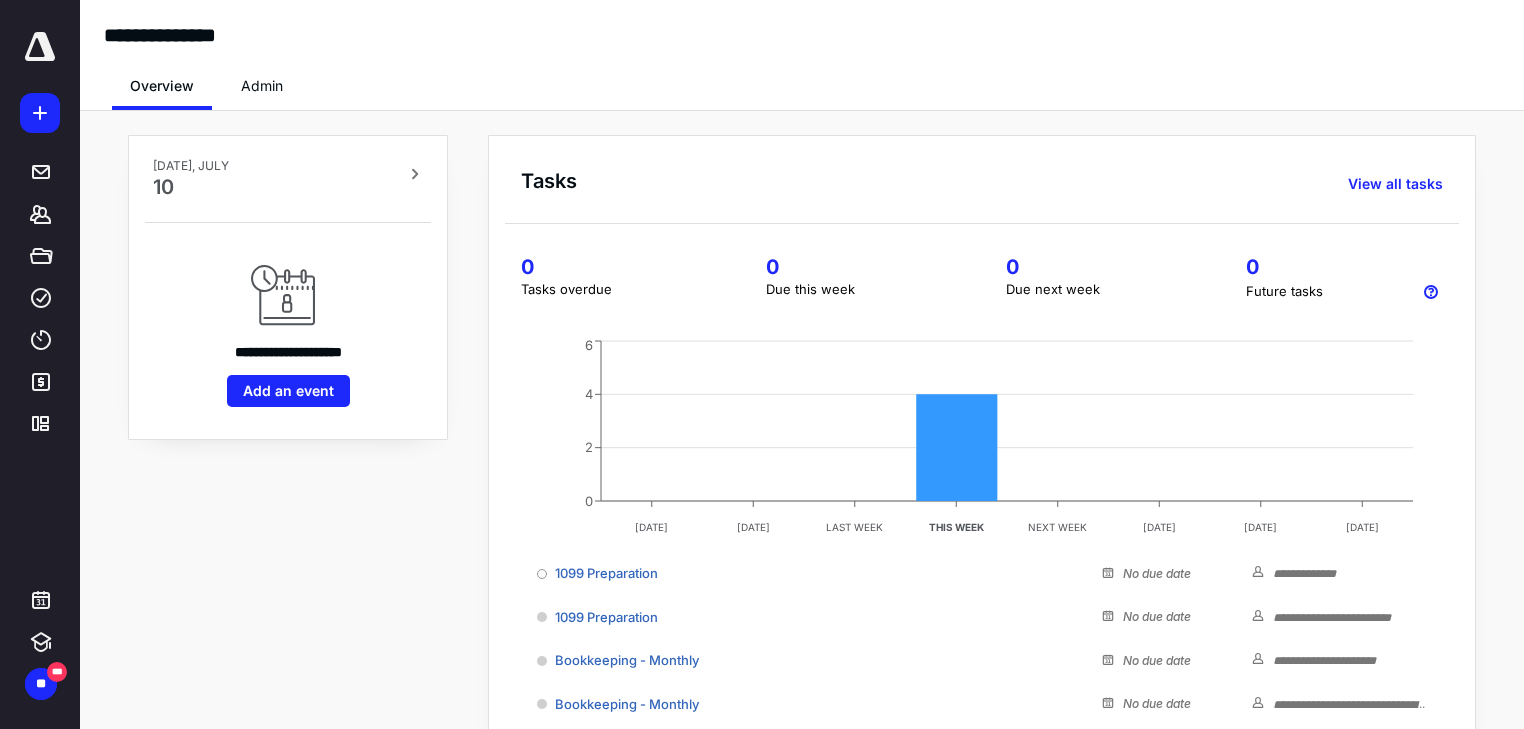 scroll, scrollTop: 0, scrollLeft: 0, axis: both 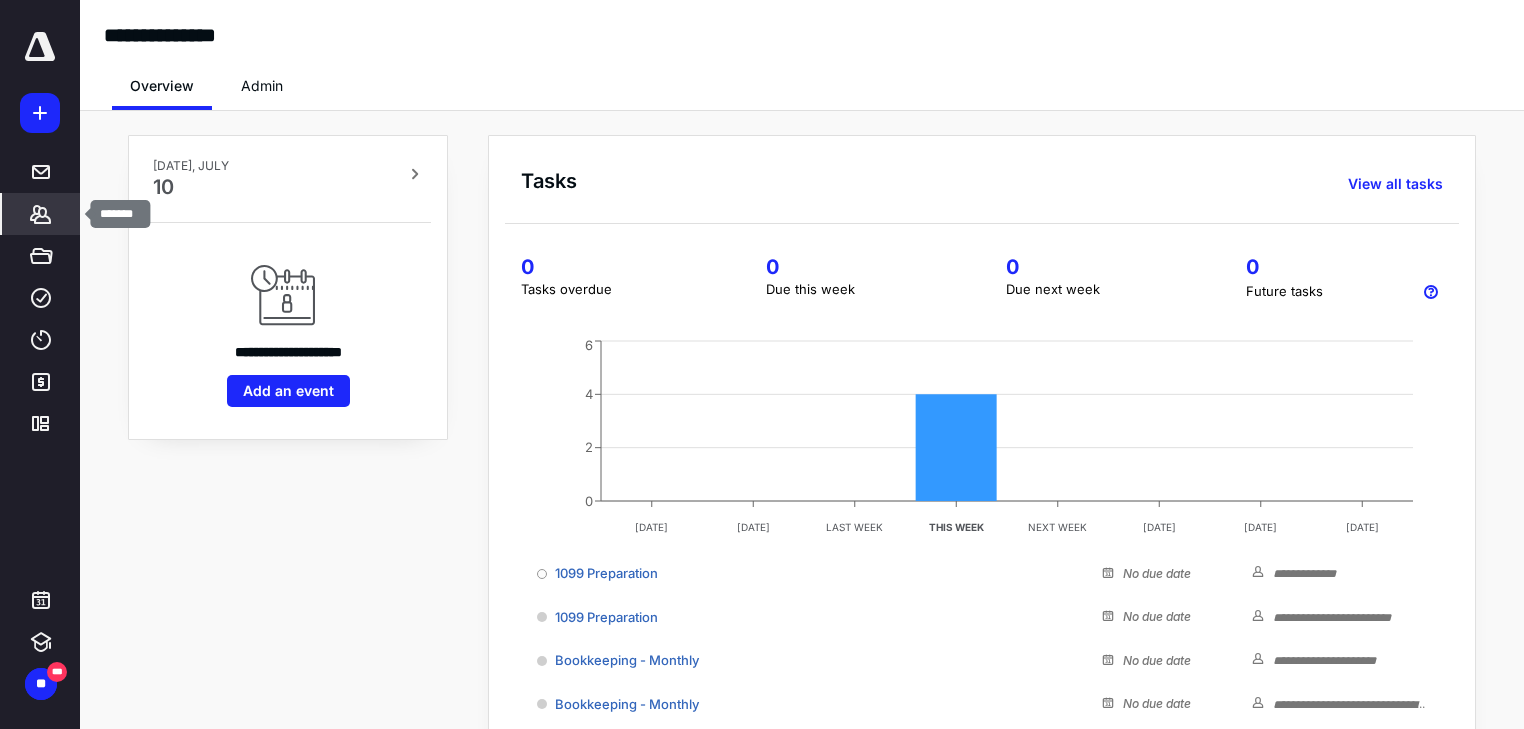 click 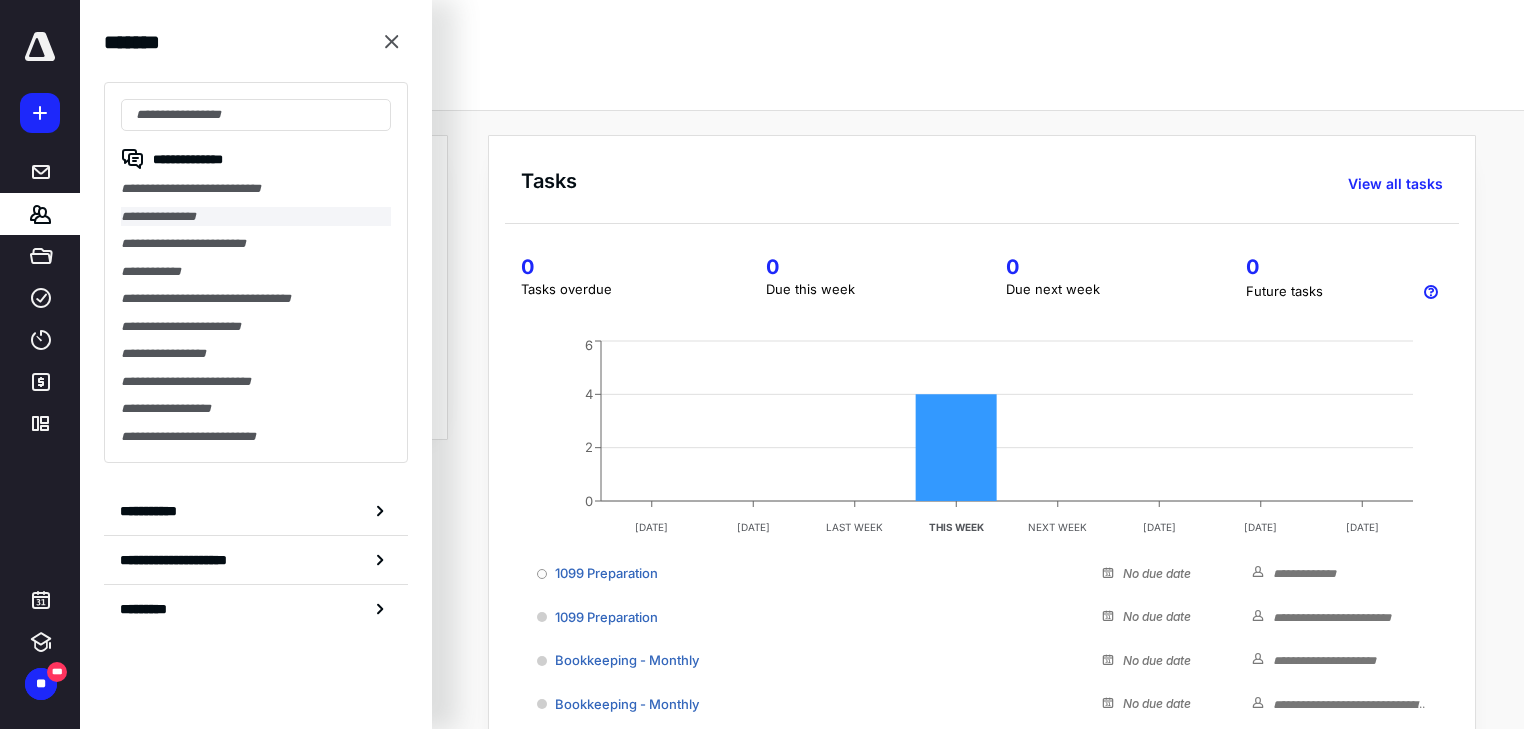click on "**********" at bounding box center [256, 217] 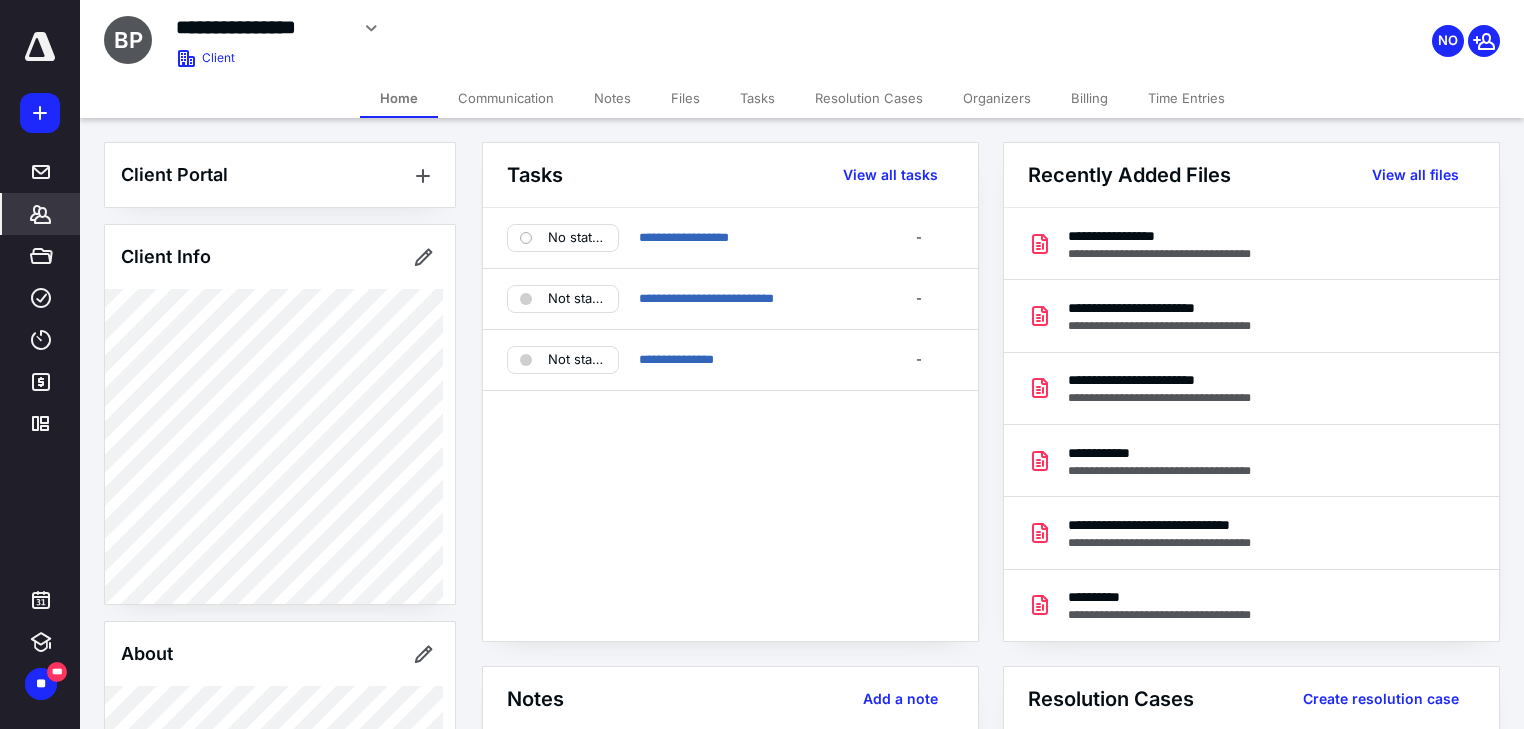 click on "Files" at bounding box center (685, 98) 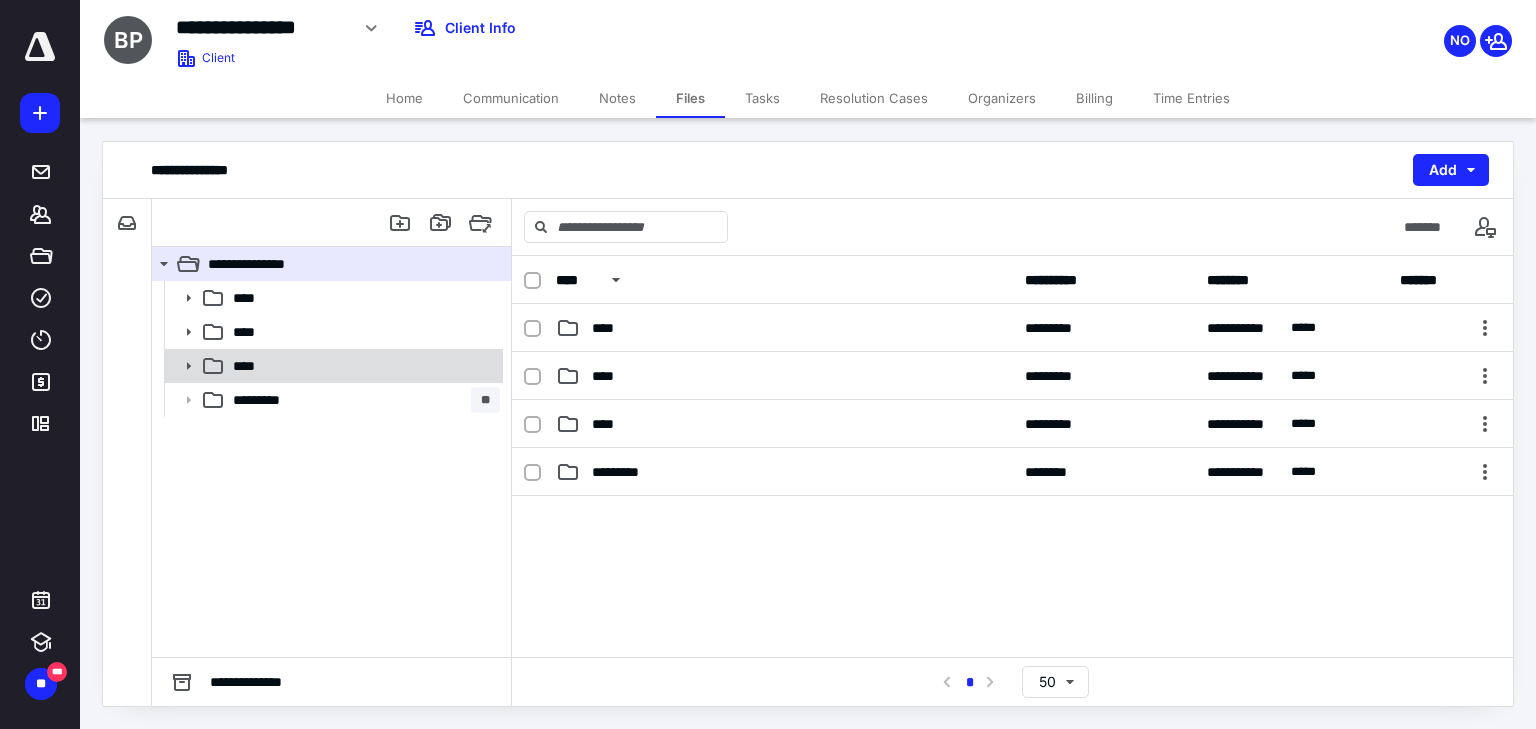 click 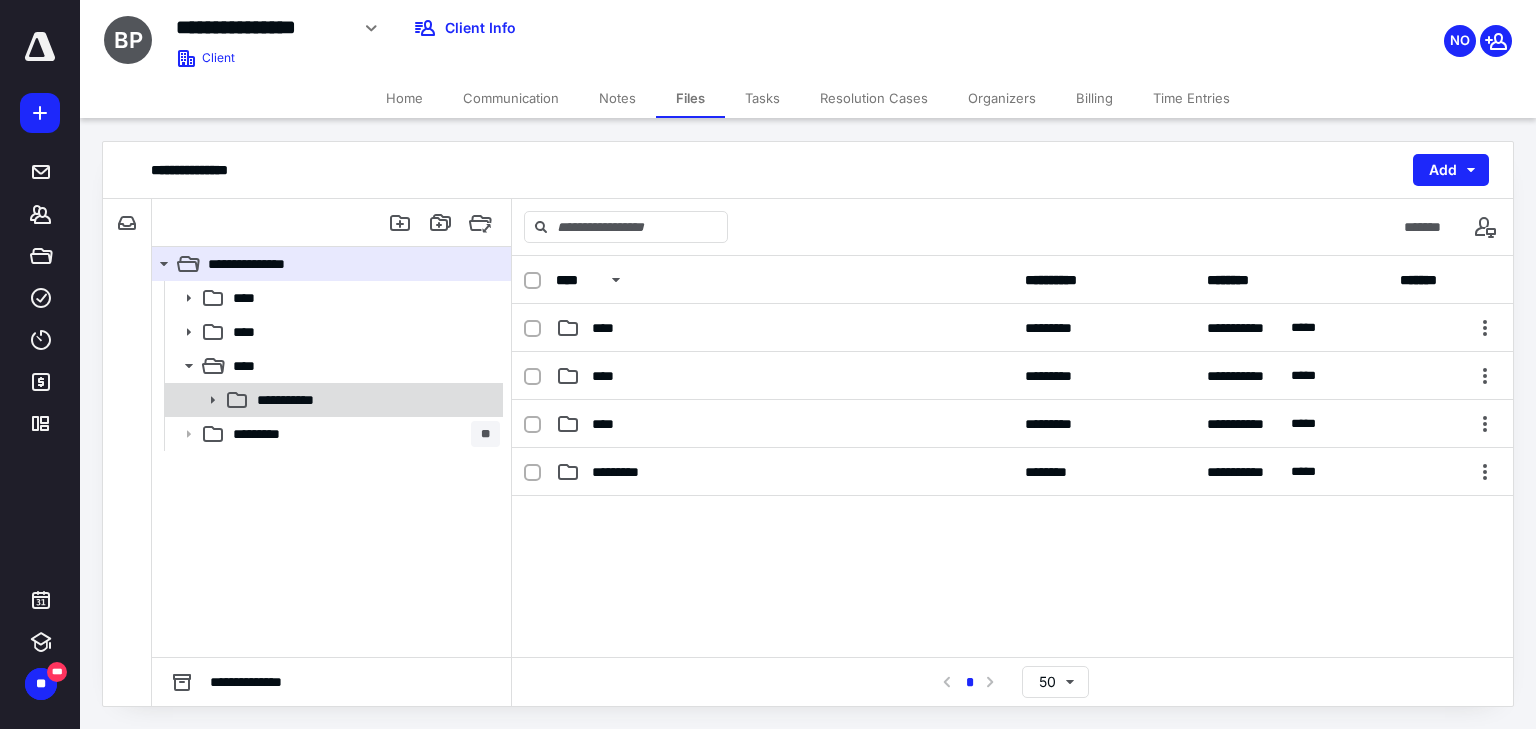 click 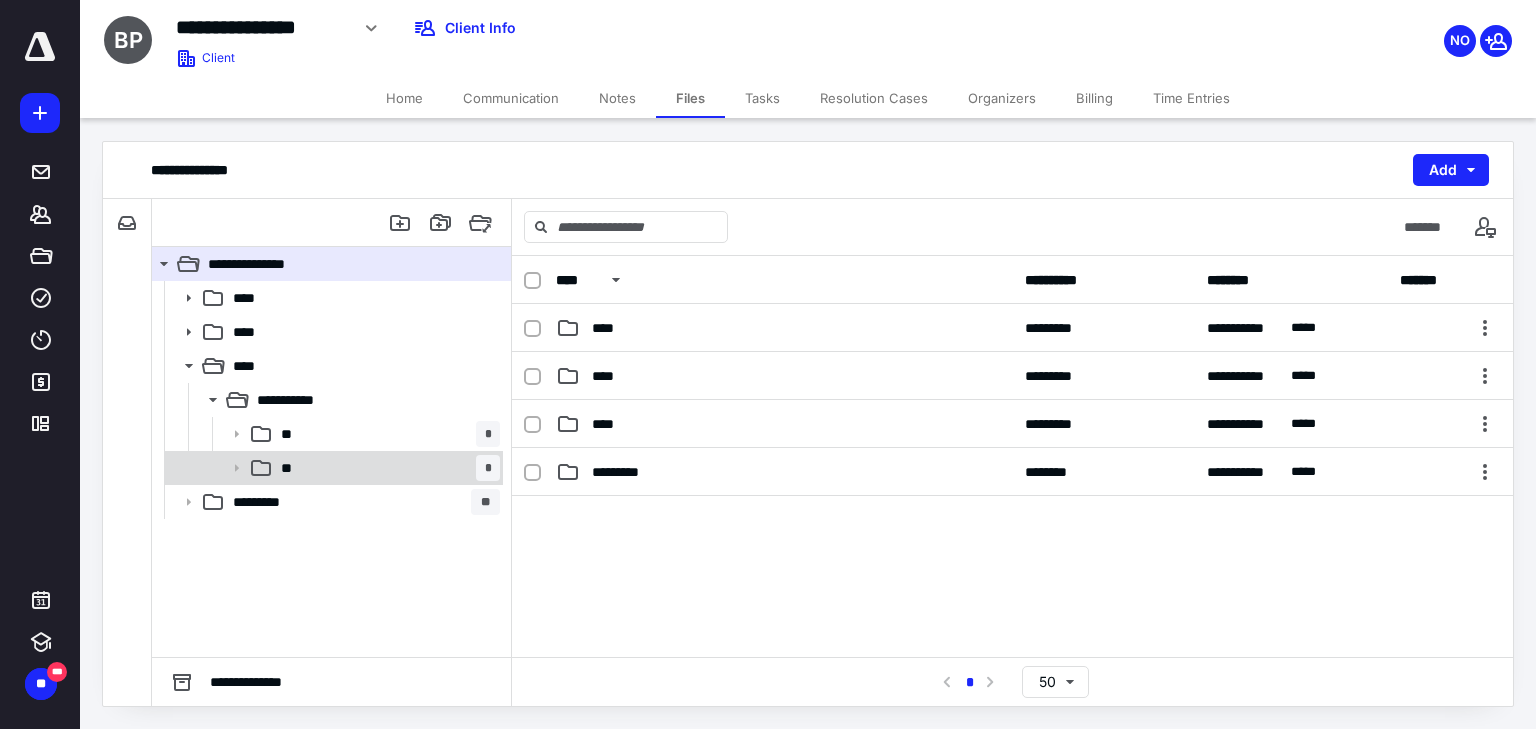 click 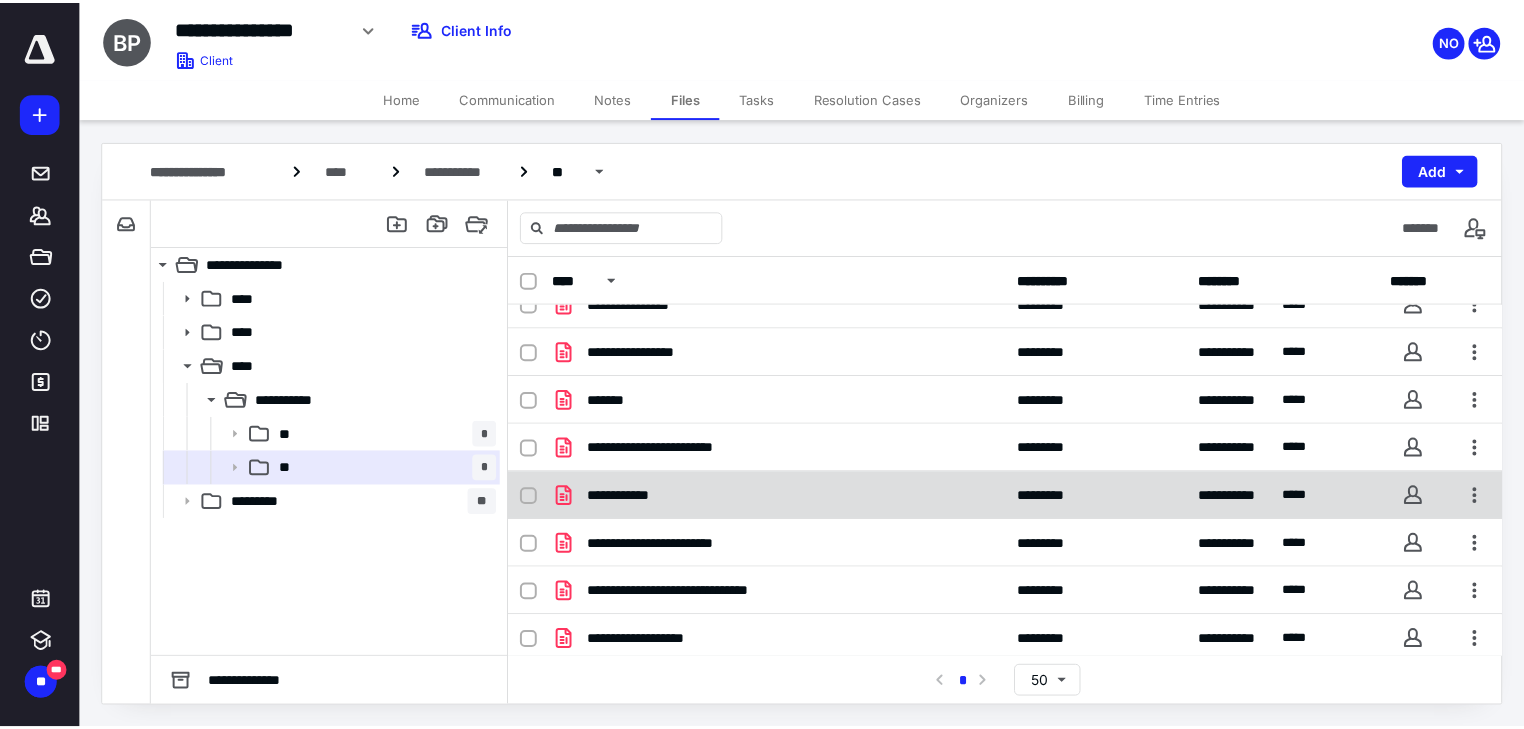 scroll, scrollTop: 0, scrollLeft: 0, axis: both 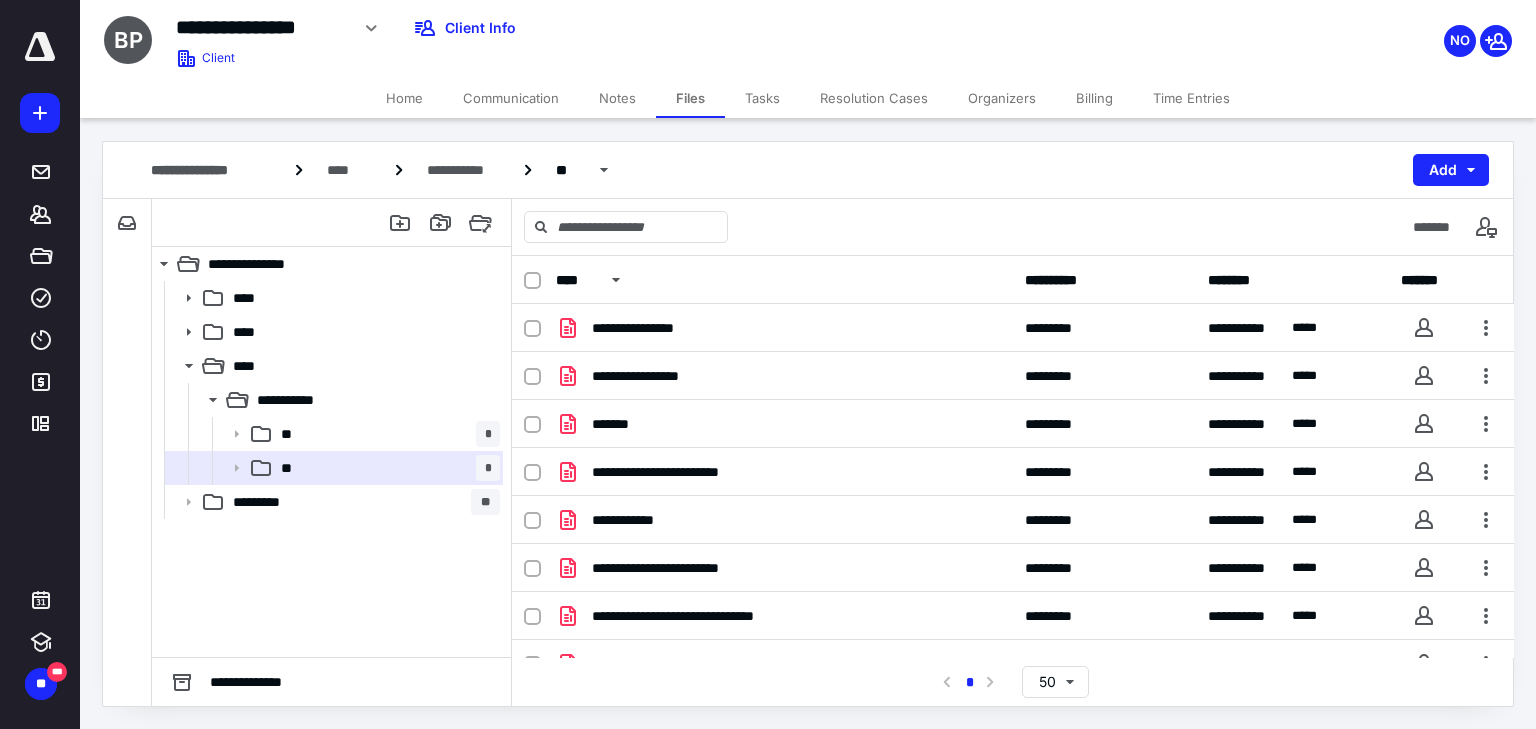 click on "Billing" at bounding box center [1094, 98] 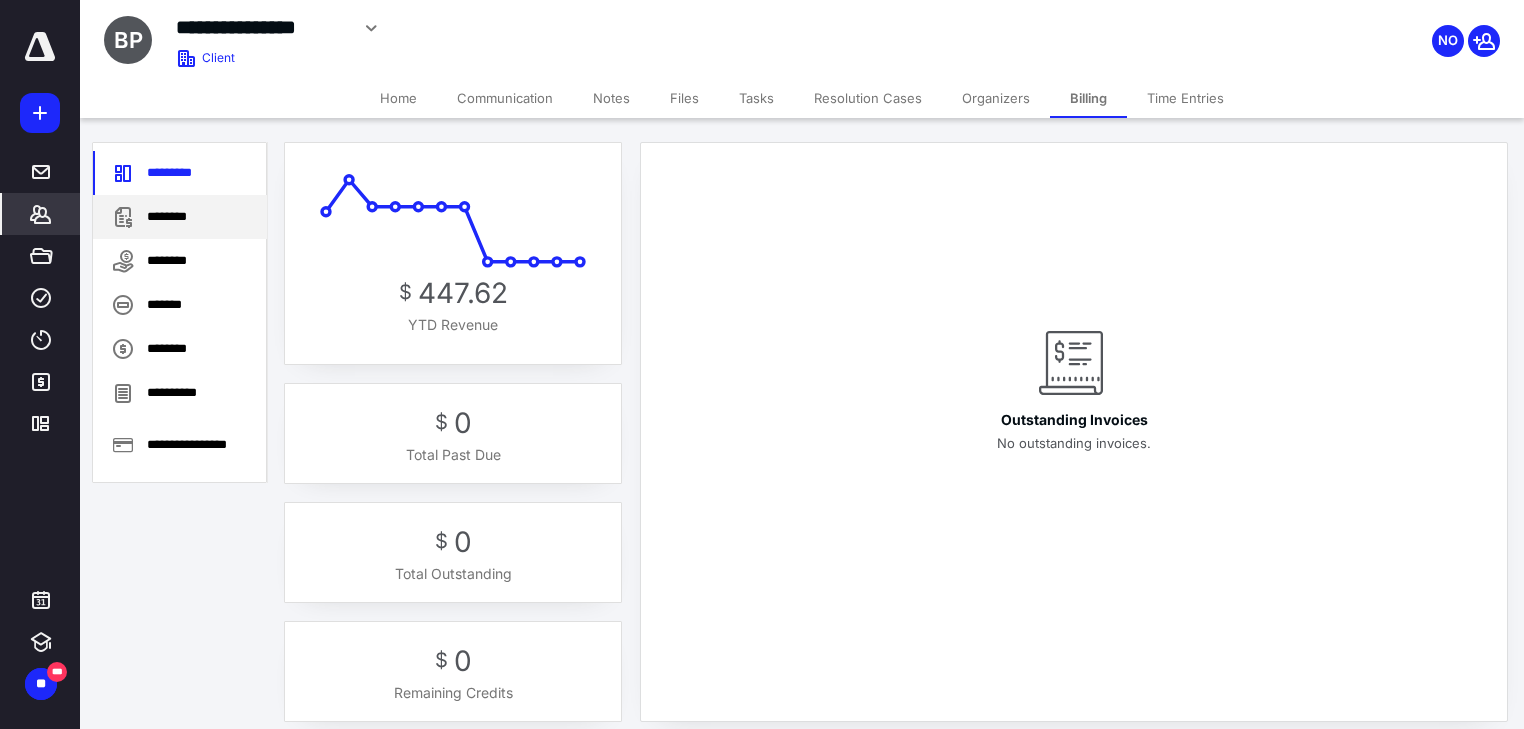 click on "********" at bounding box center (180, 217) 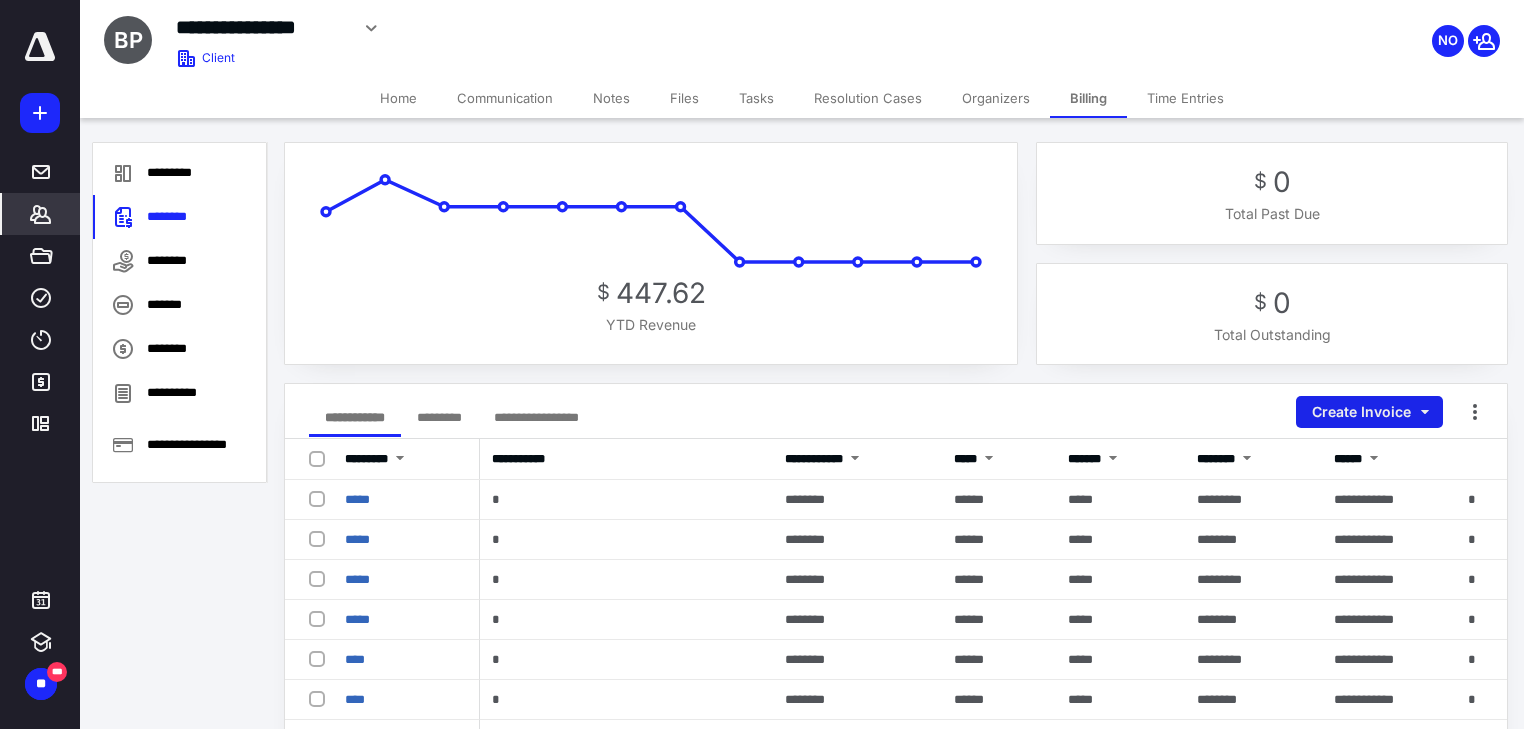 click on "Create Invoice" at bounding box center (1369, 412) 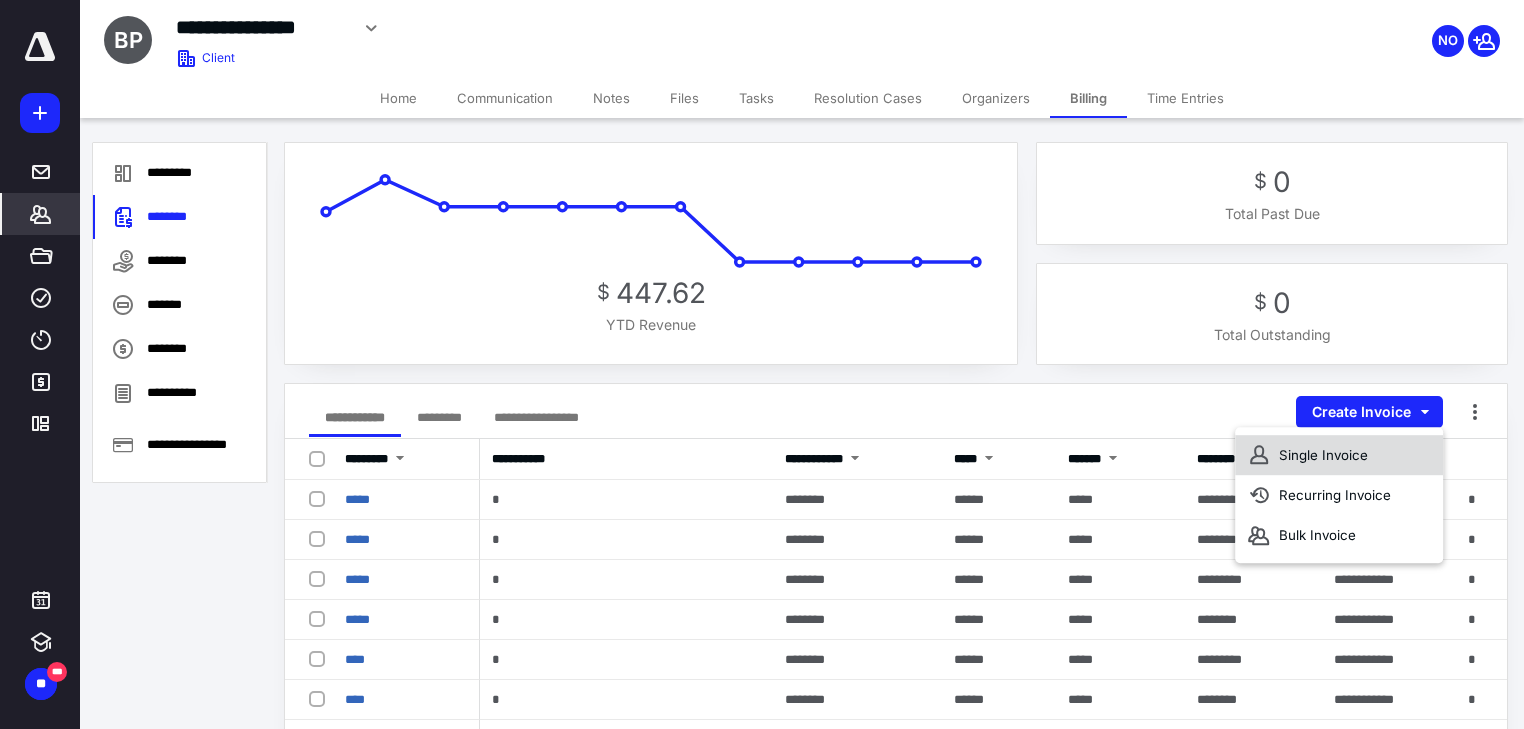 click on "Single Invoice" at bounding box center (1339, 455) 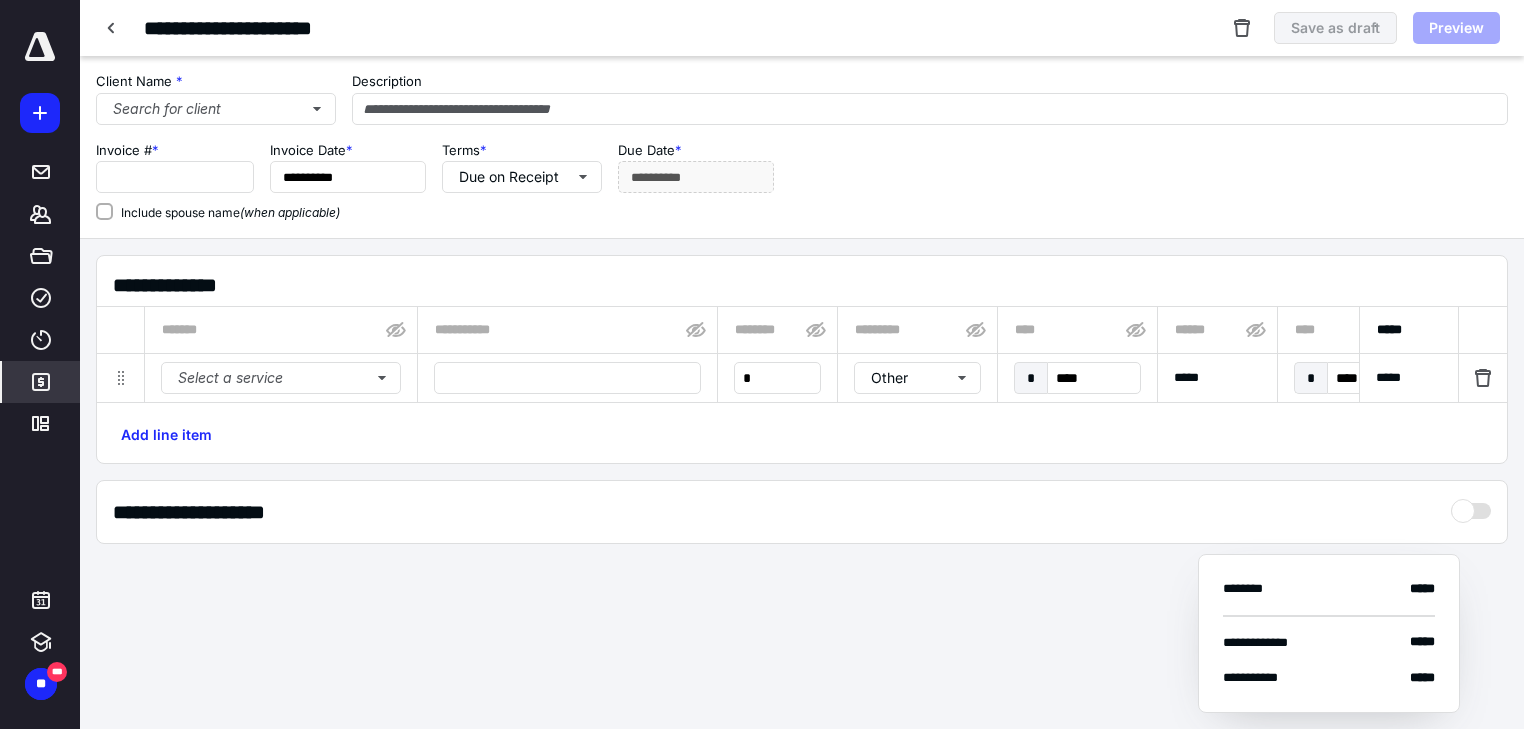 type on "**********" 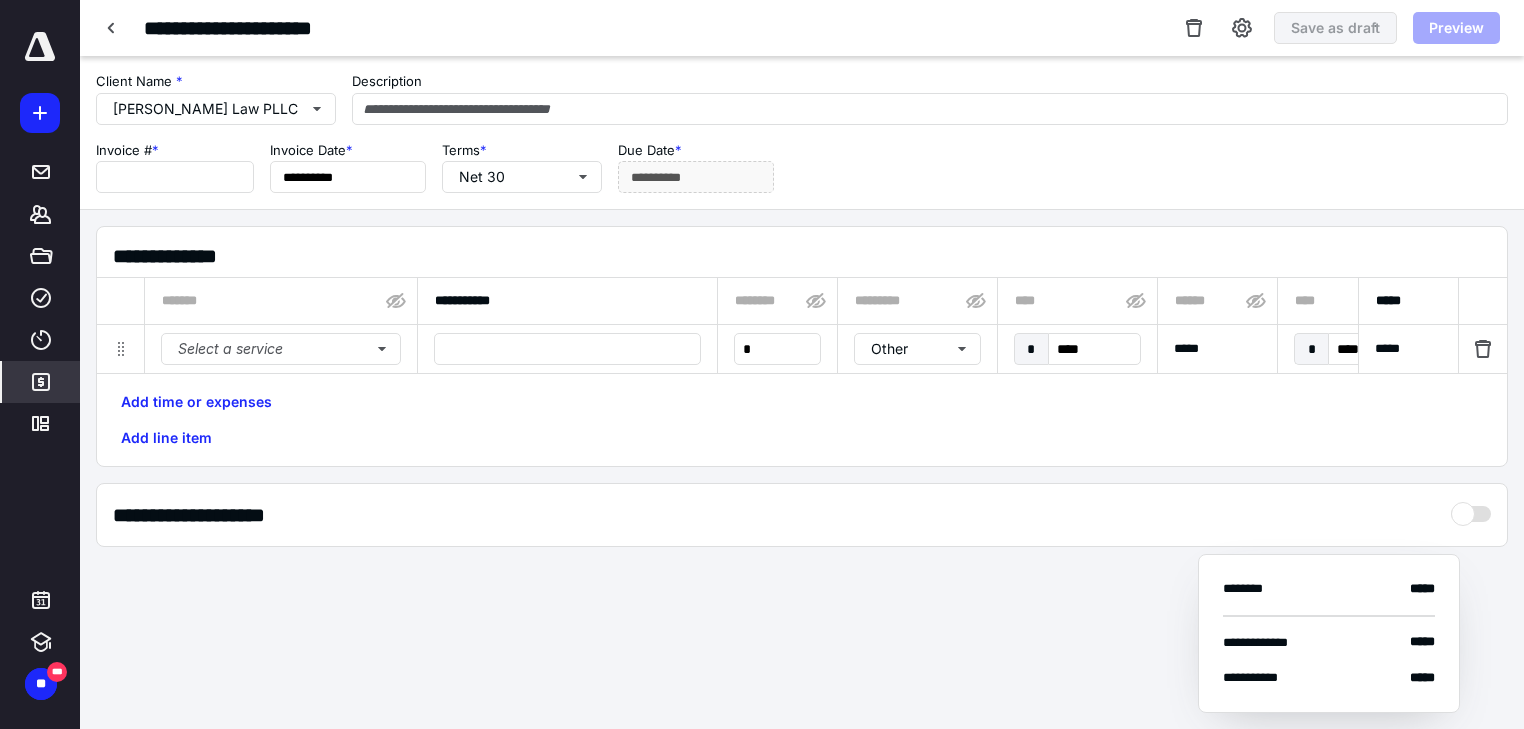 type on "*****" 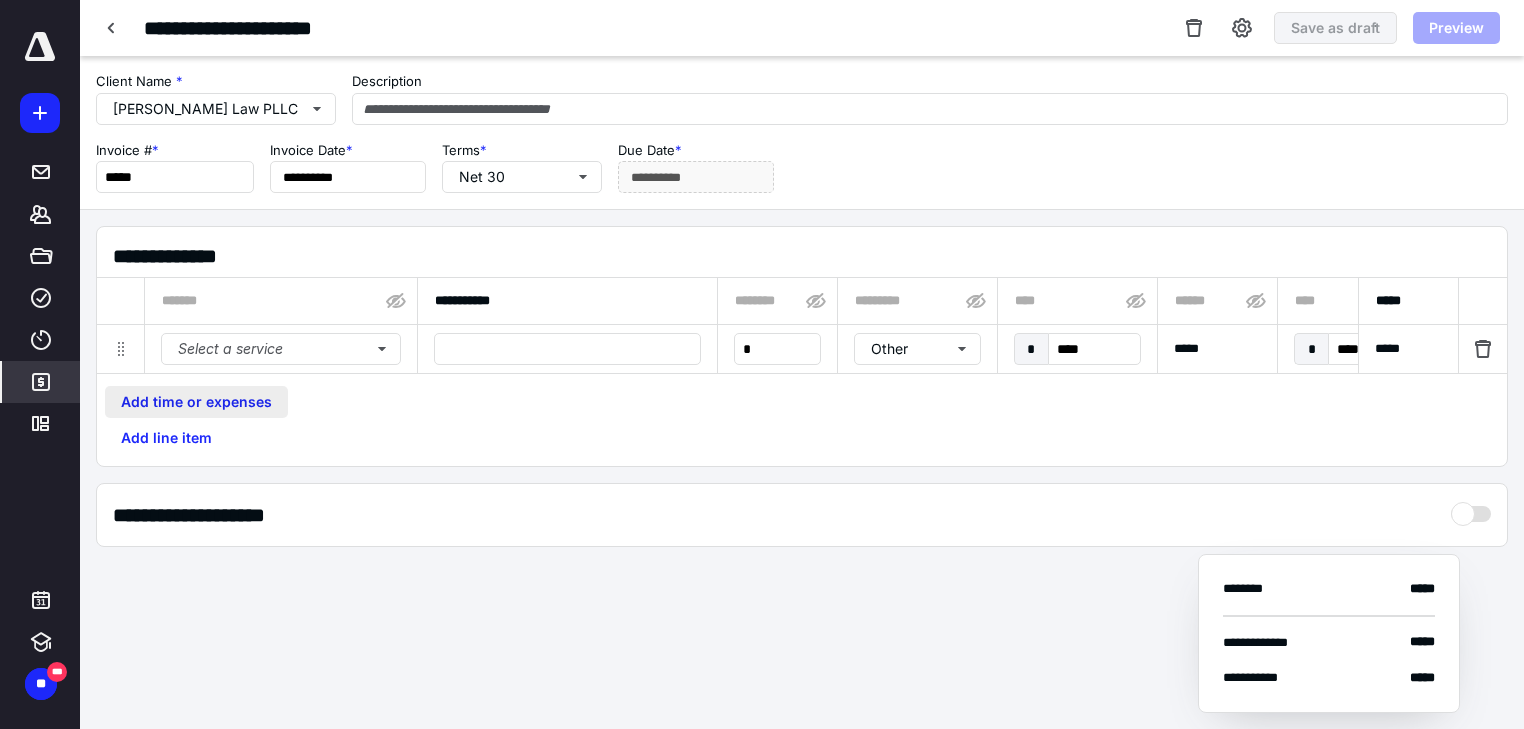 click on "Add time or expenses" at bounding box center (196, 402) 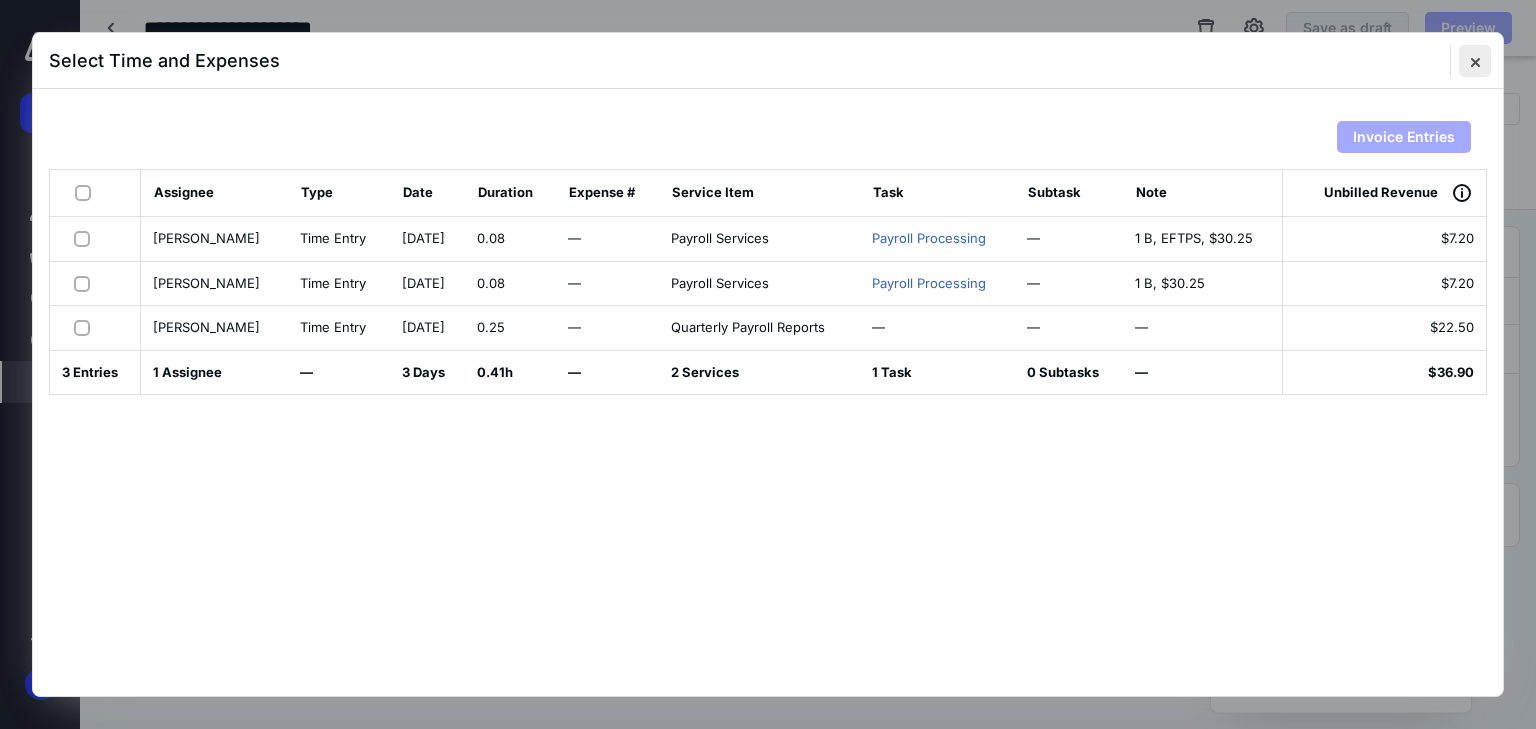 click at bounding box center [1475, 61] 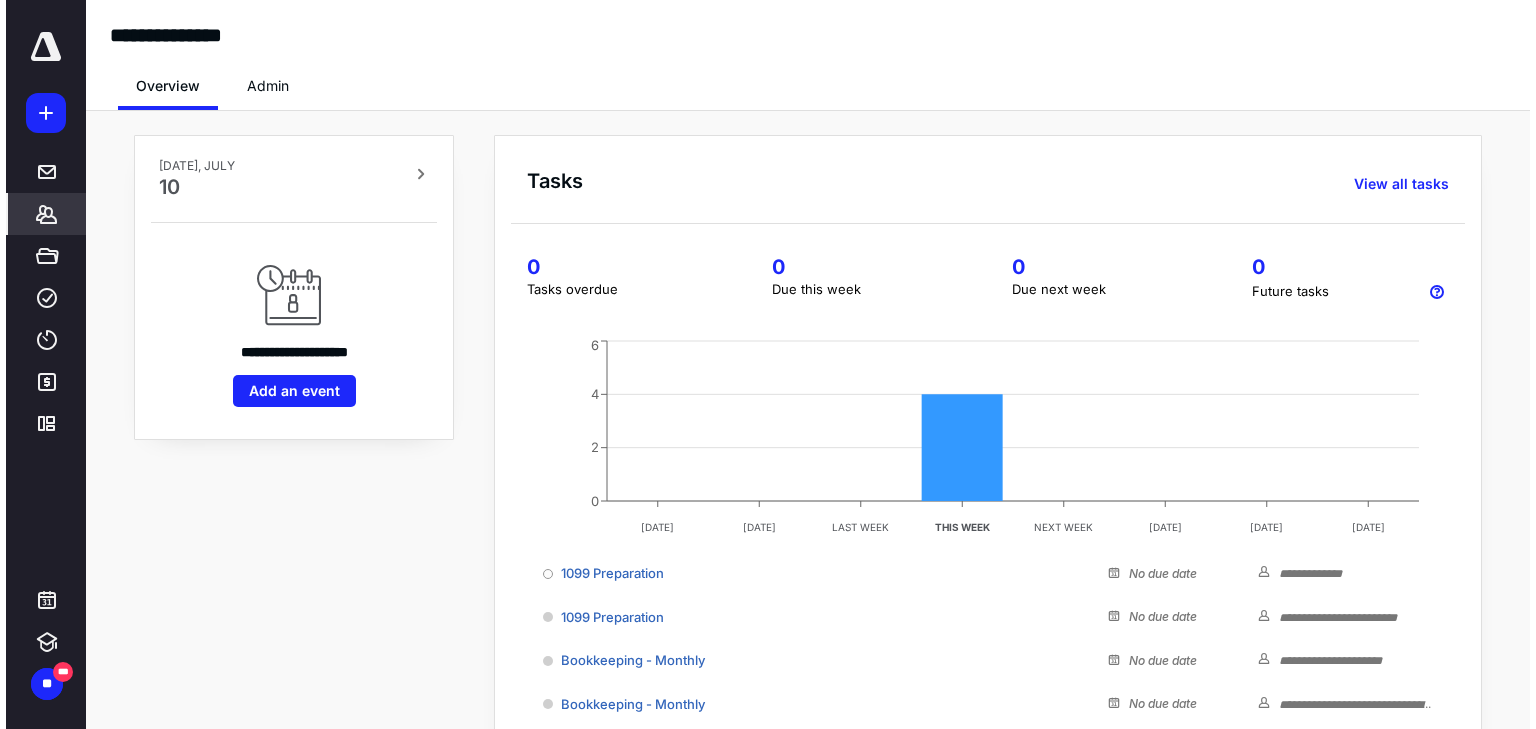 scroll, scrollTop: 0, scrollLeft: 0, axis: both 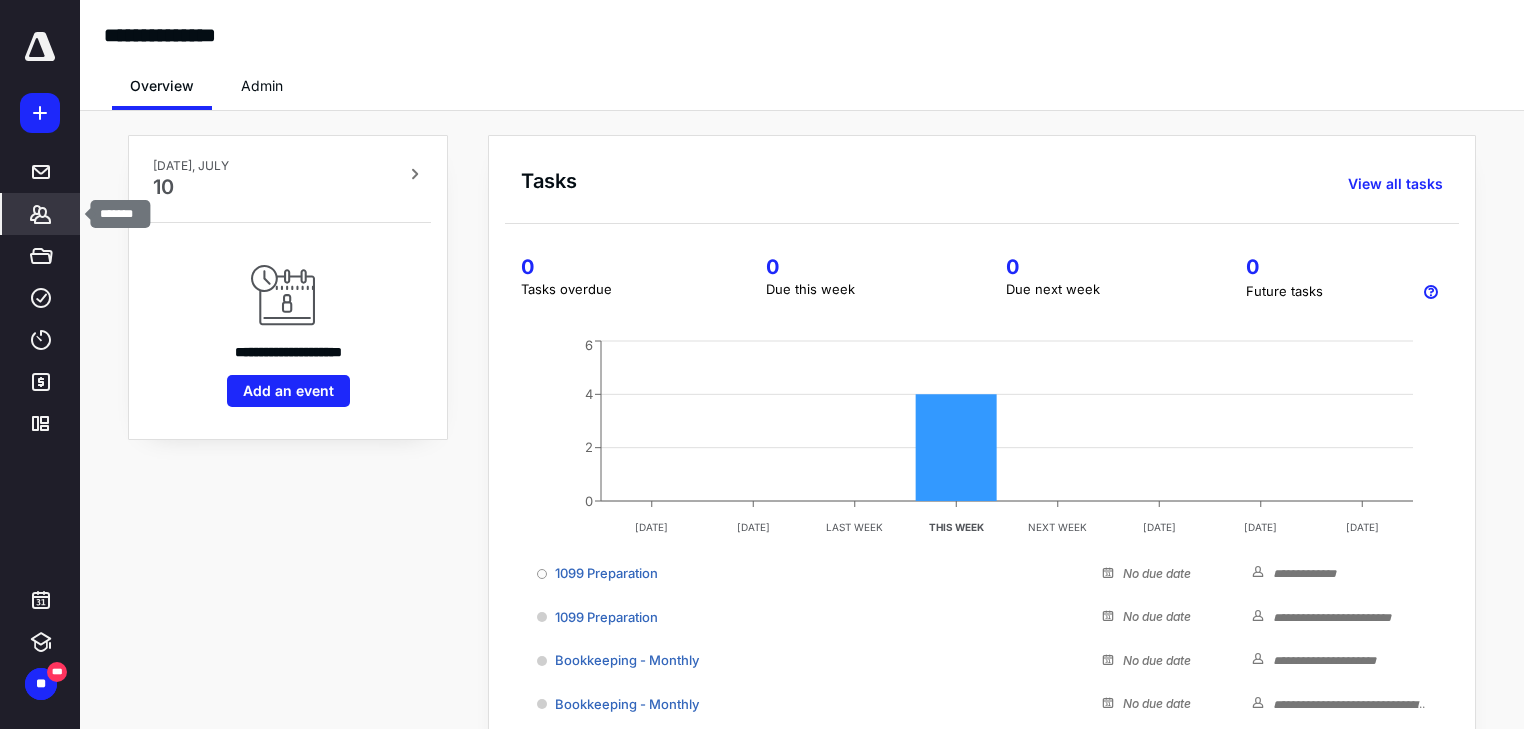click 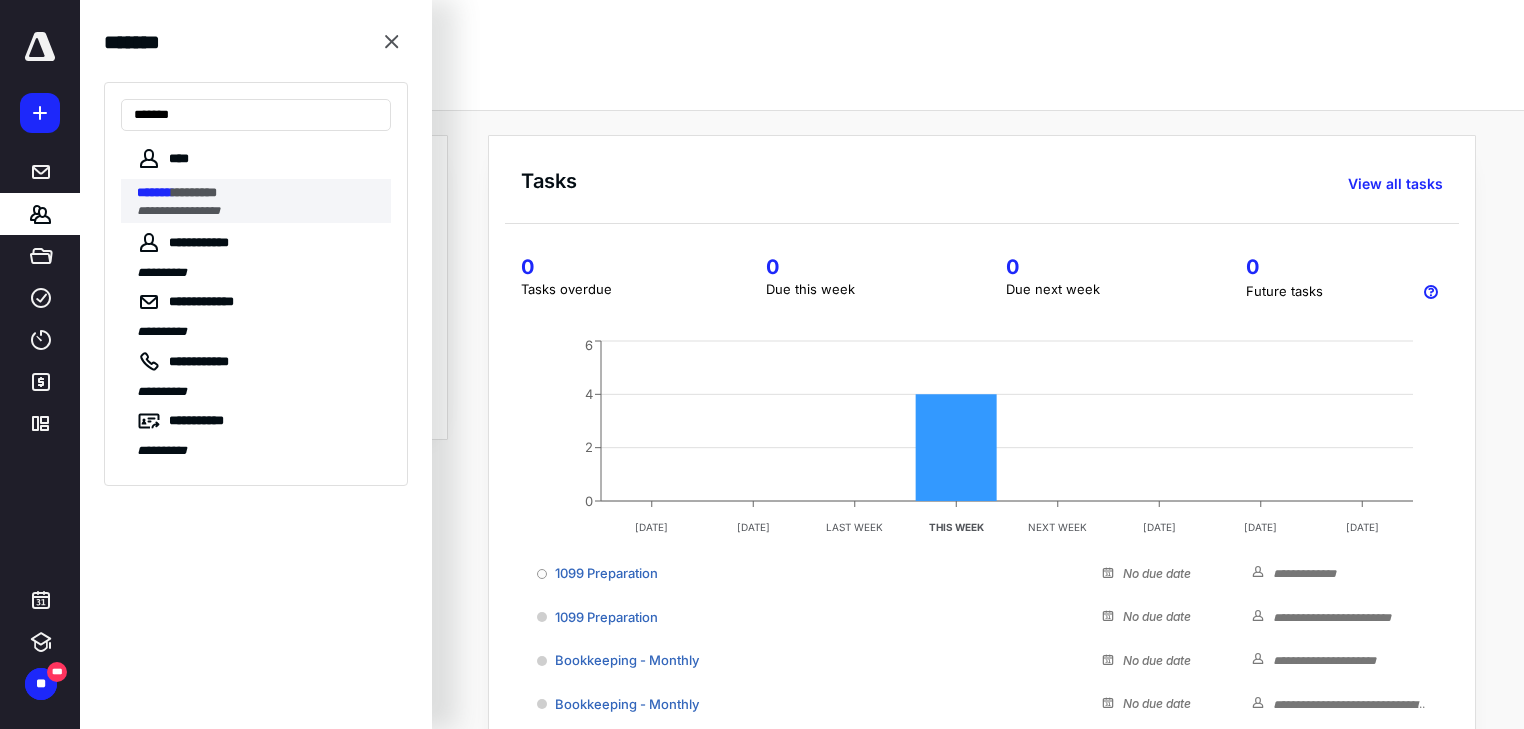 type on "*******" 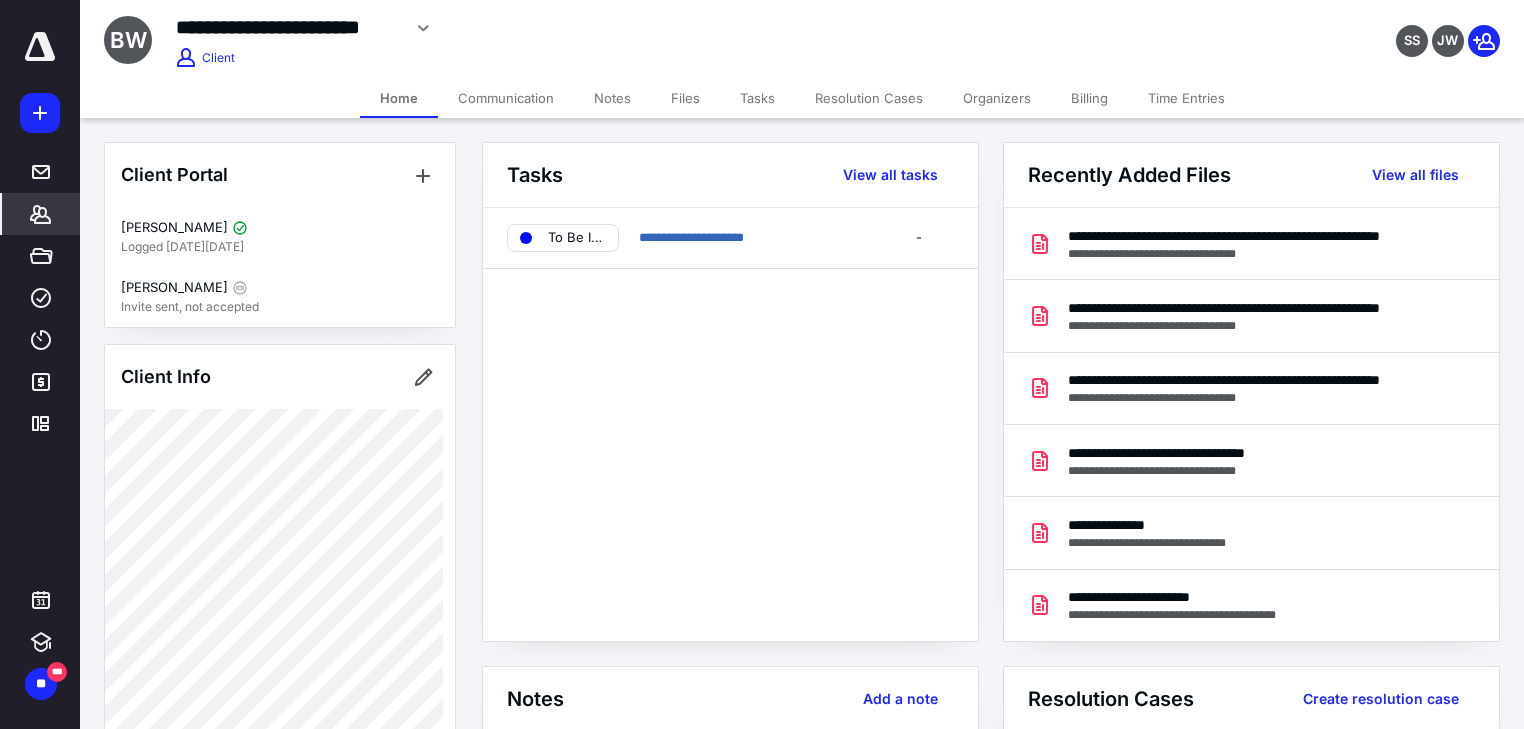 click on "Files" at bounding box center (685, 98) 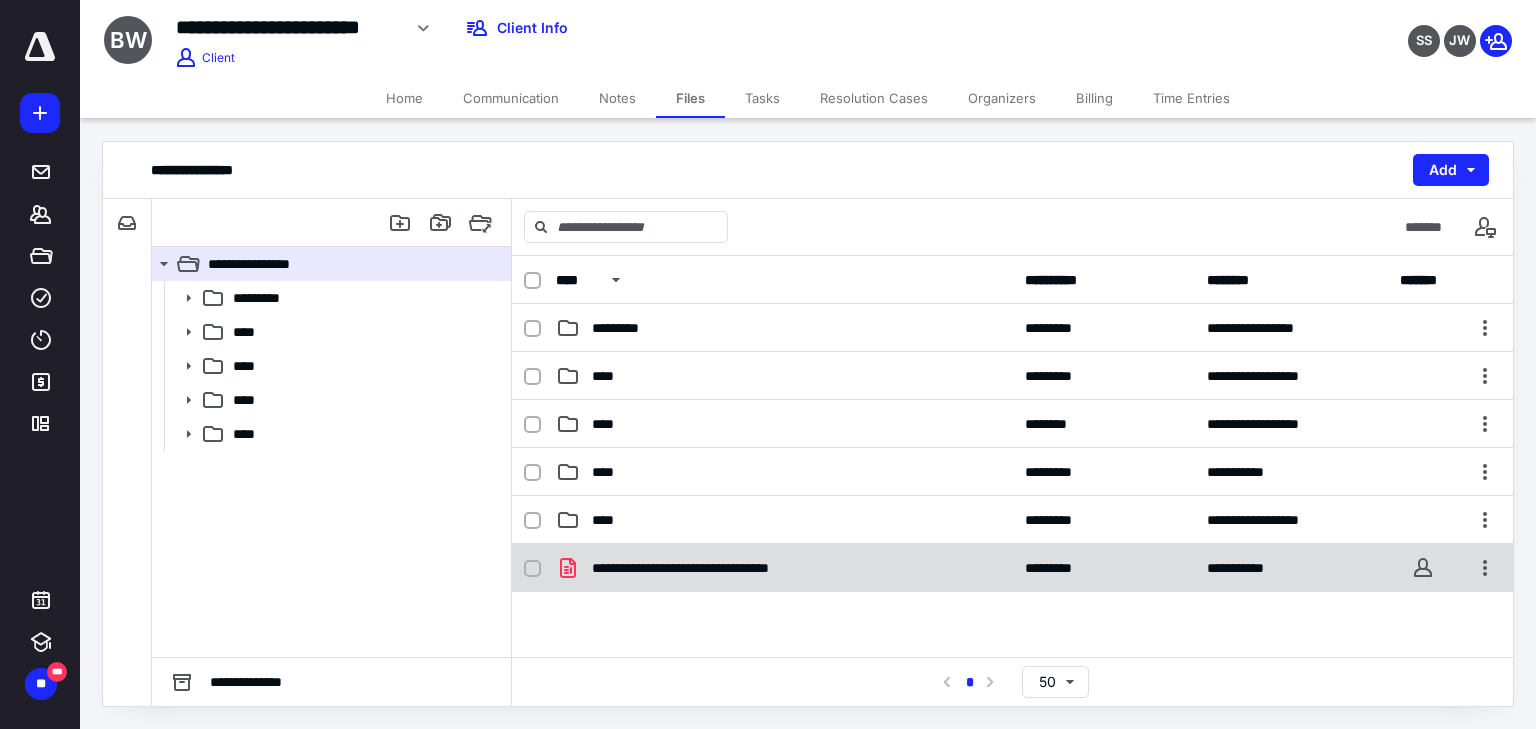 click on "**********" at bounding box center (709, 568) 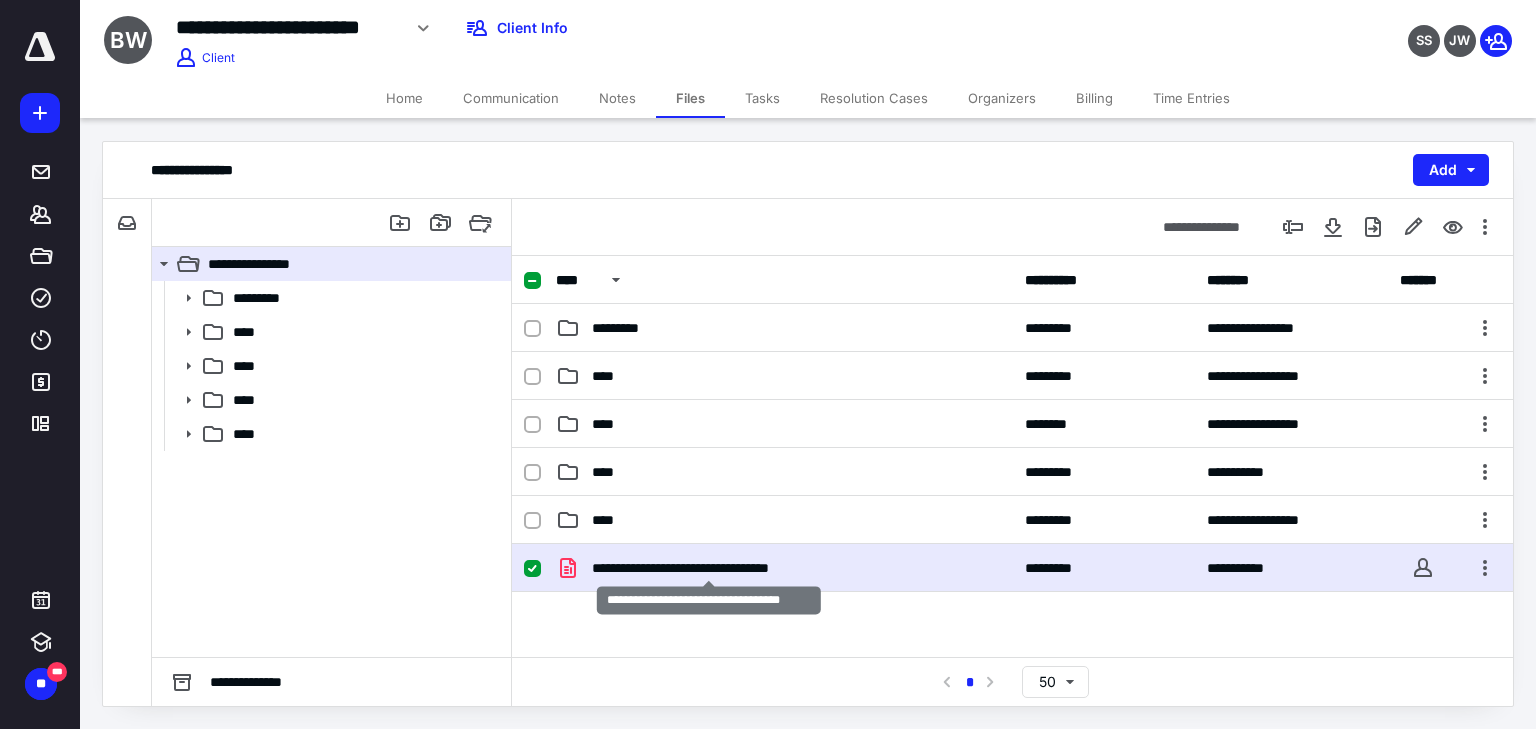 click on "**********" at bounding box center [709, 568] 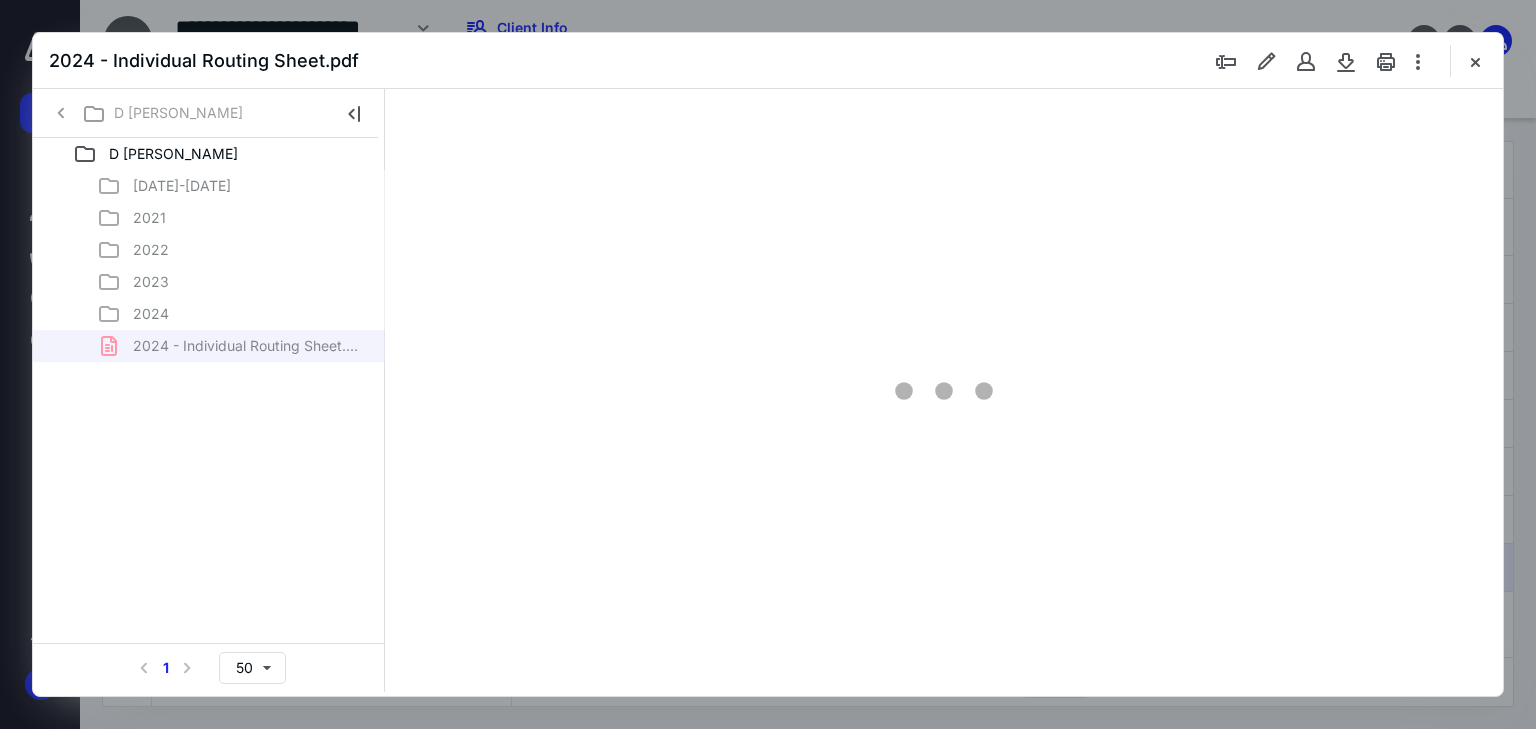 scroll, scrollTop: 0, scrollLeft: 0, axis: both 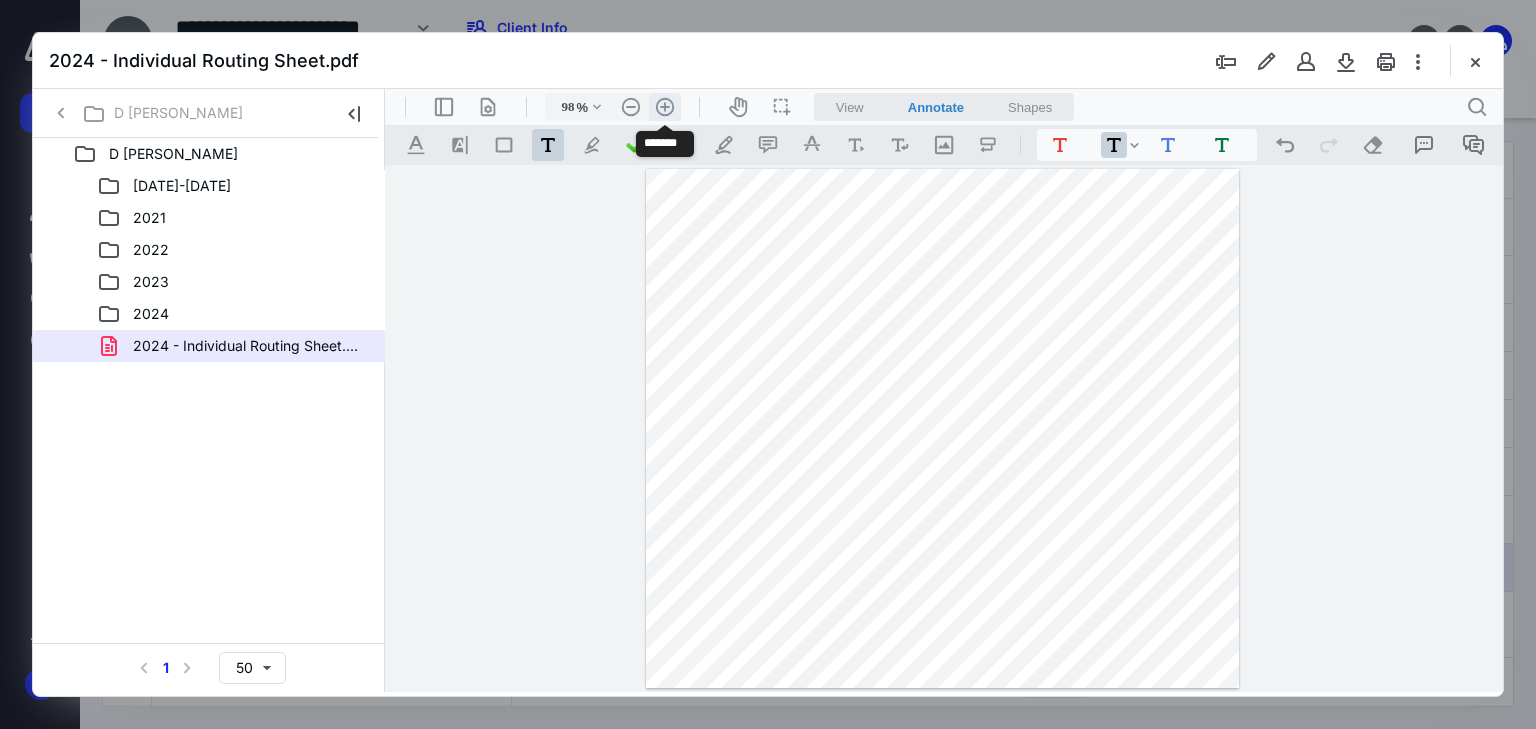 click on ".cls-1{fill:#abb0c4;} icon - header - zoom - in - line" at bounding box center [665, 107] 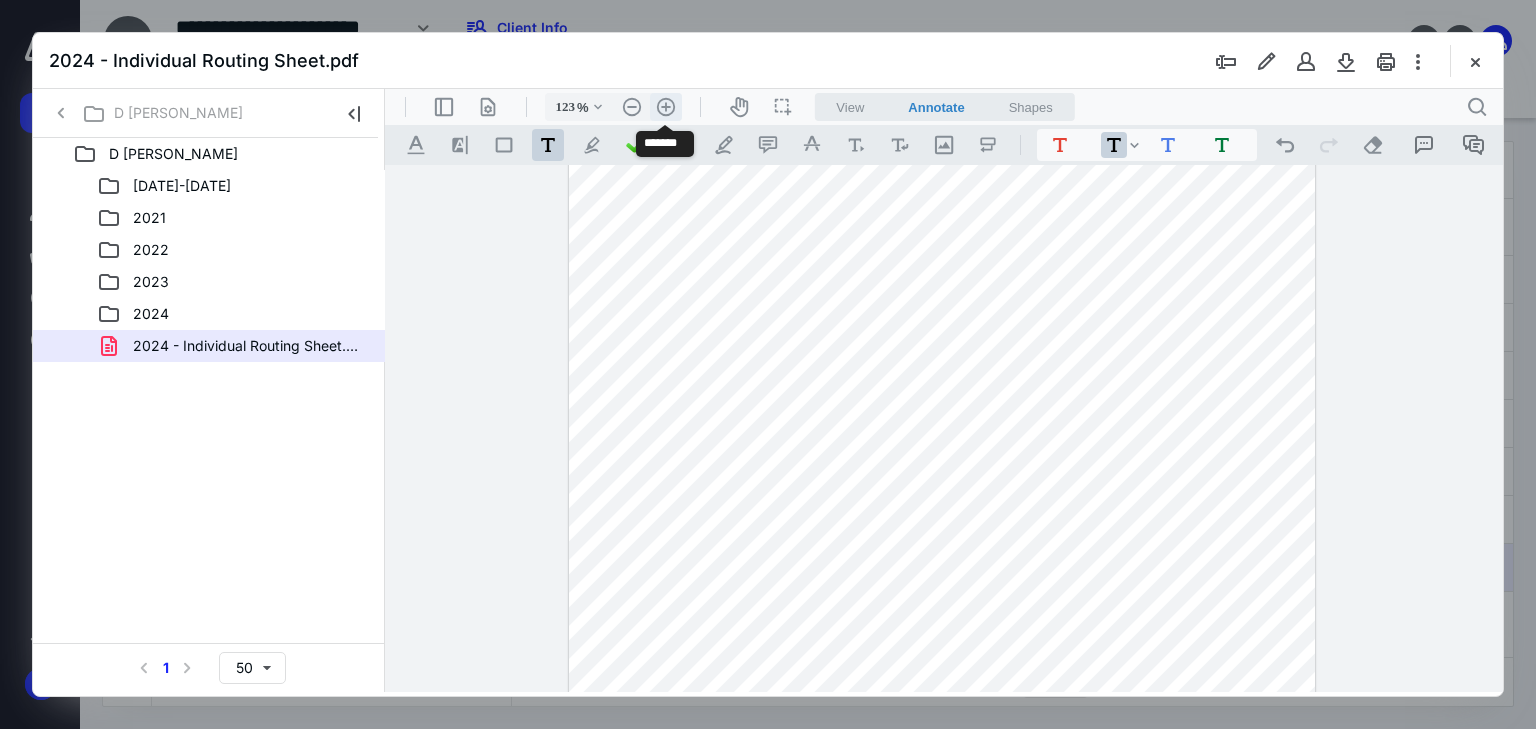 click on ".cls-1{fill:#abb0c4;} icon - header - zoom - in - line" at bounding box center (666, 107) 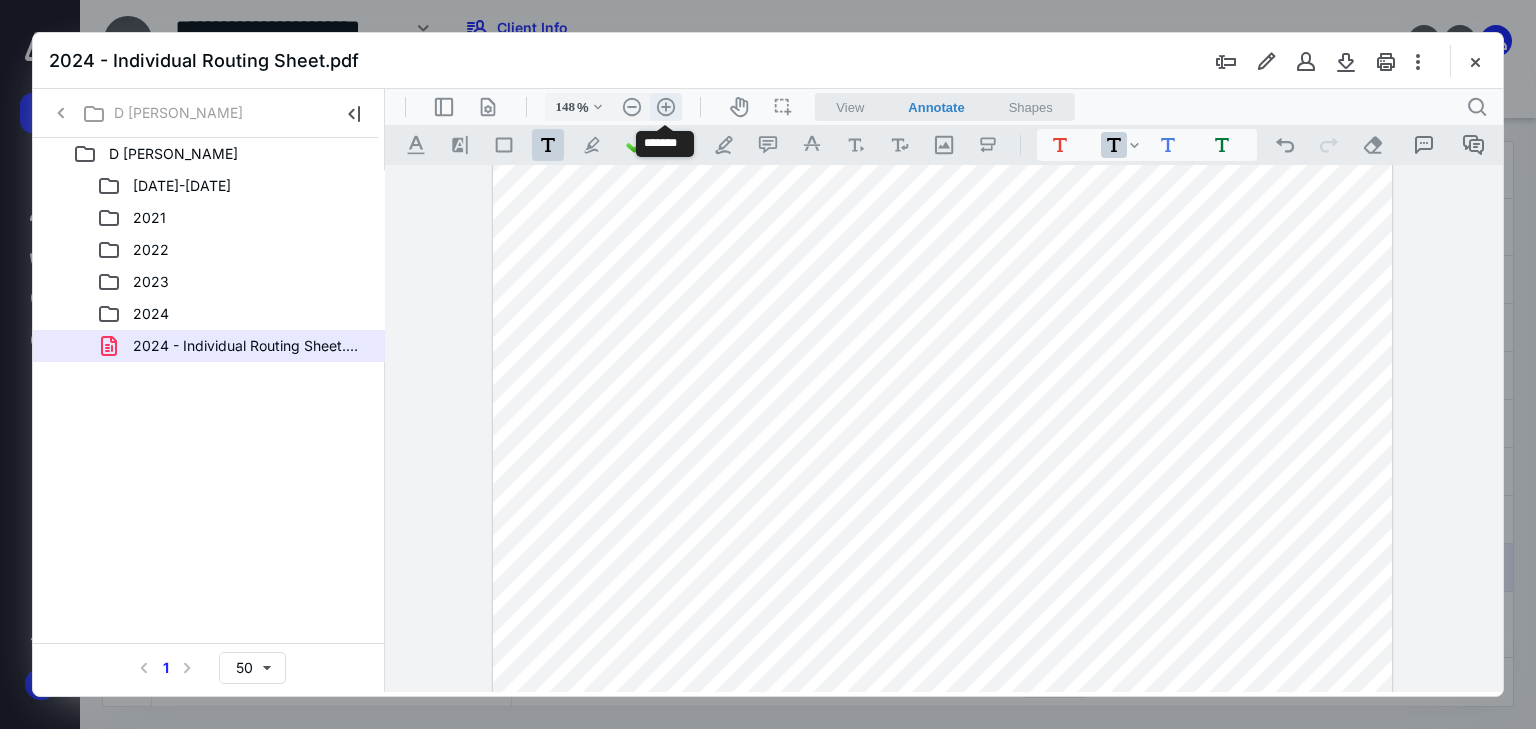 click on ".cls-1{fill:#abb0c4;} icon - header - zoom - in - line" at bounding box center (666, 107) 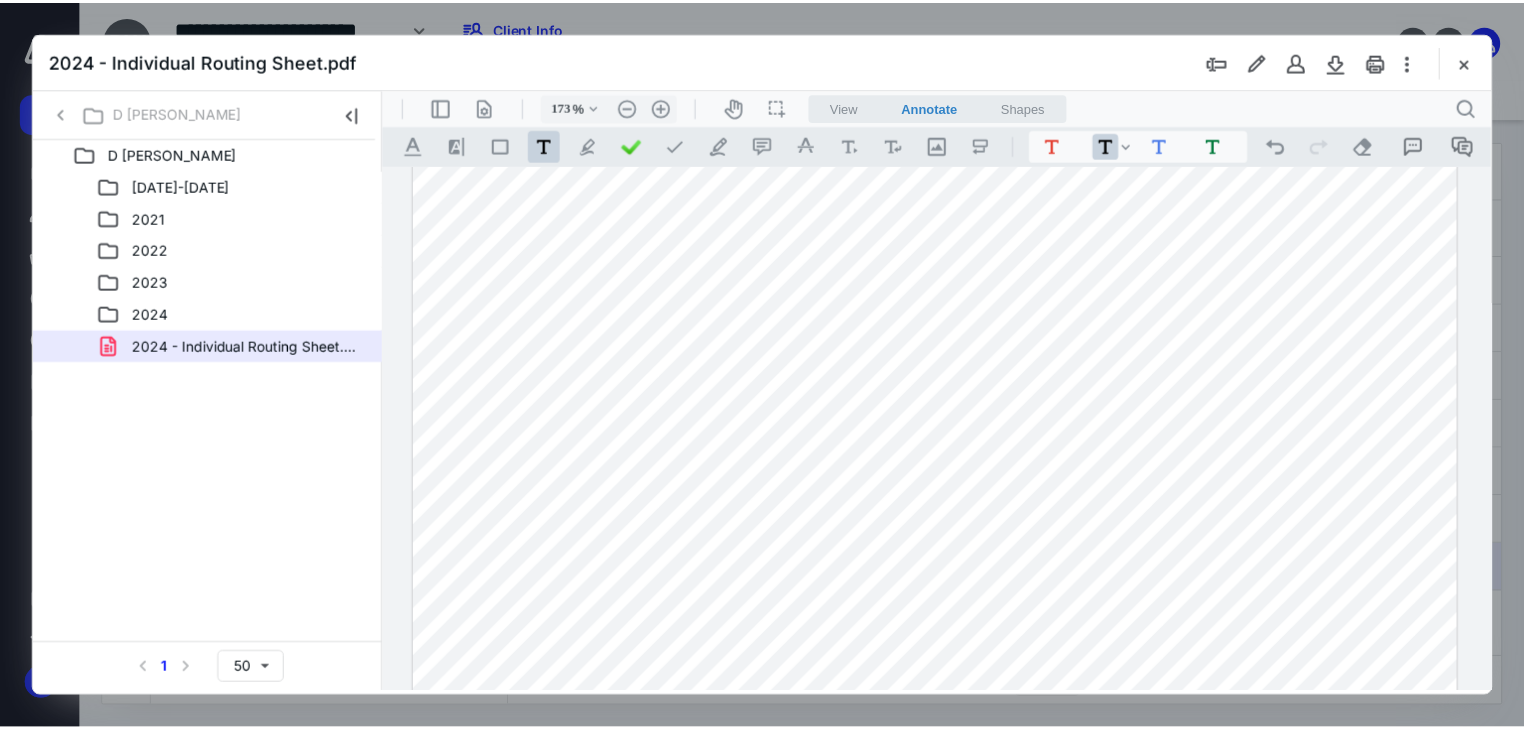 scroll, scrollTop: 407, scrollLeft: 0, axis: vertical 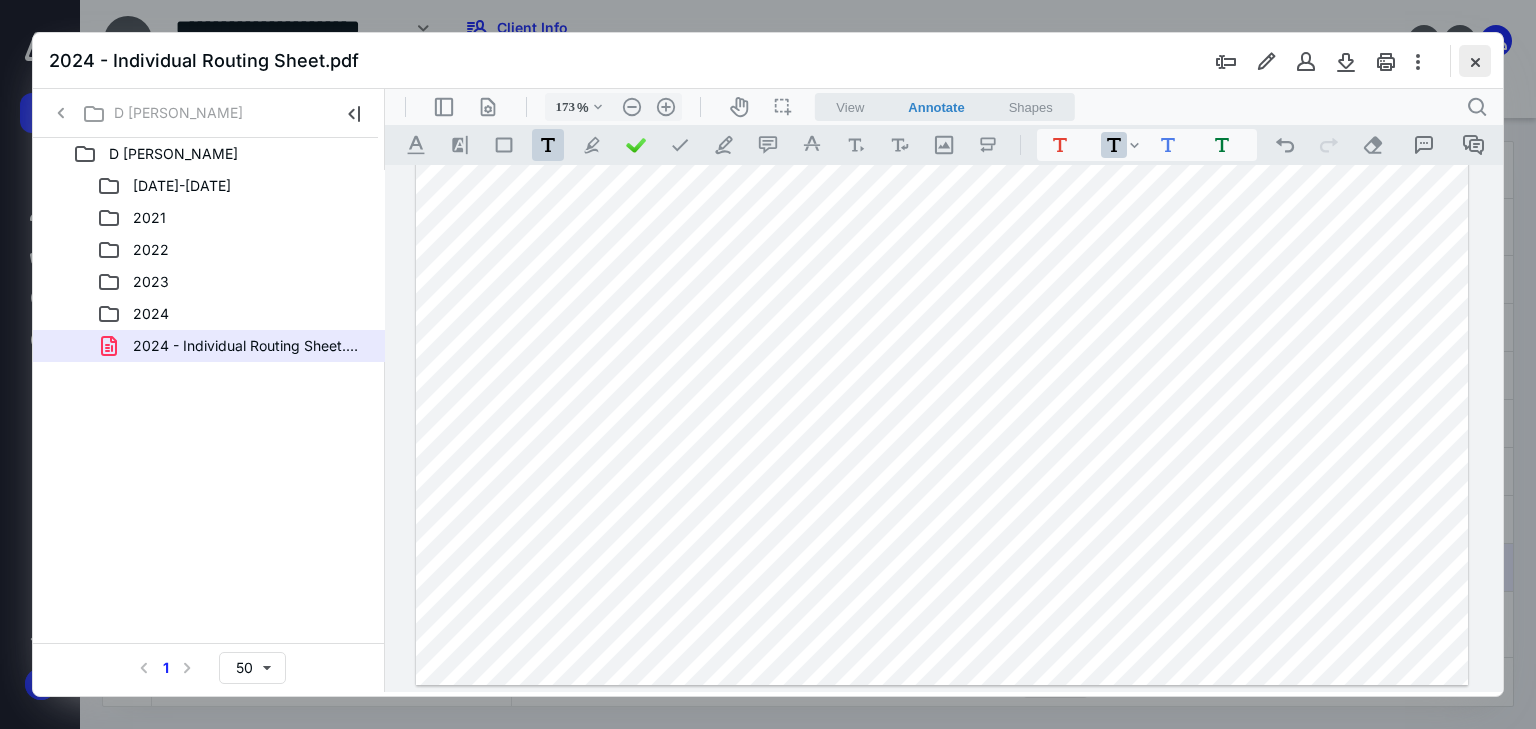 click at bounding box center [1475, 61] 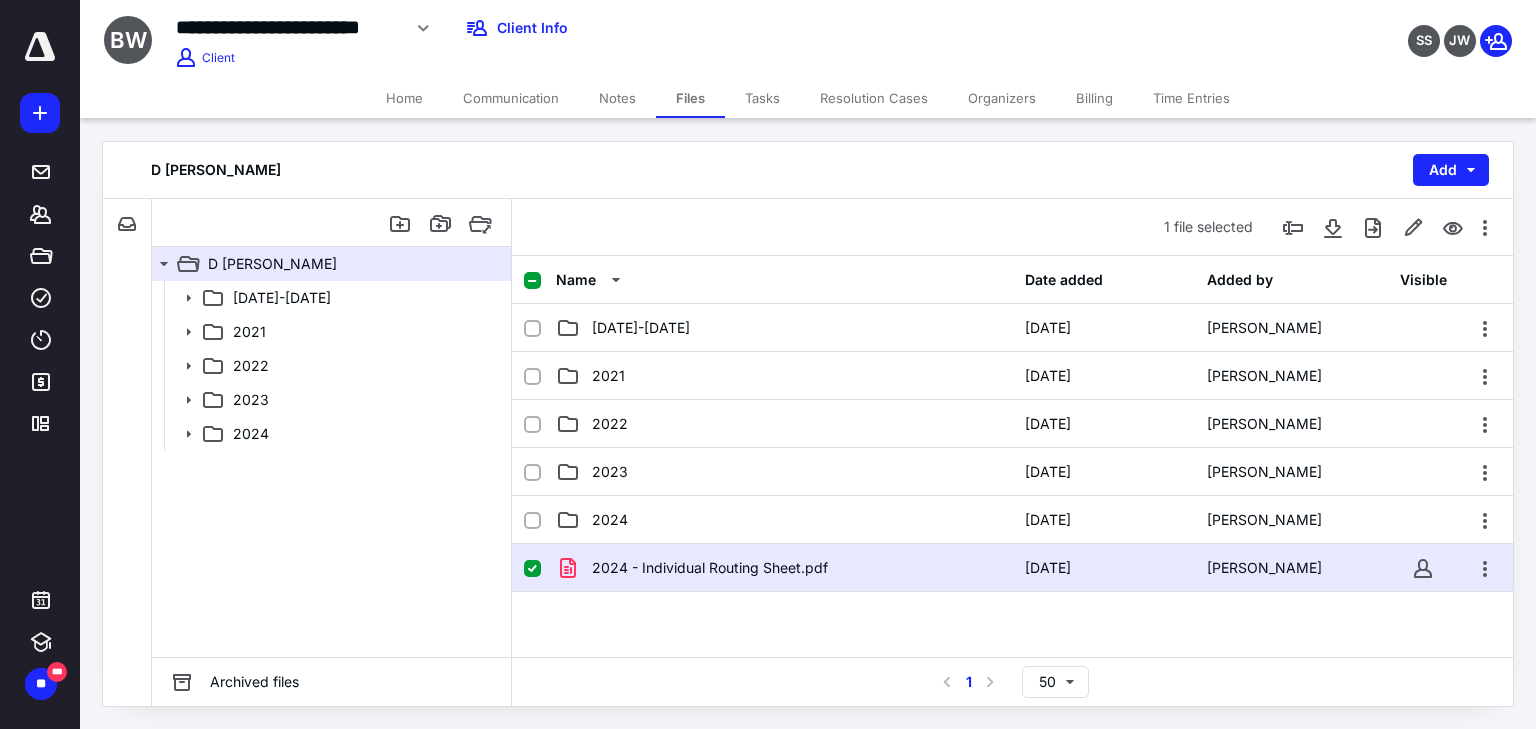 click on "Billing" at bounding box center [1094, 98] 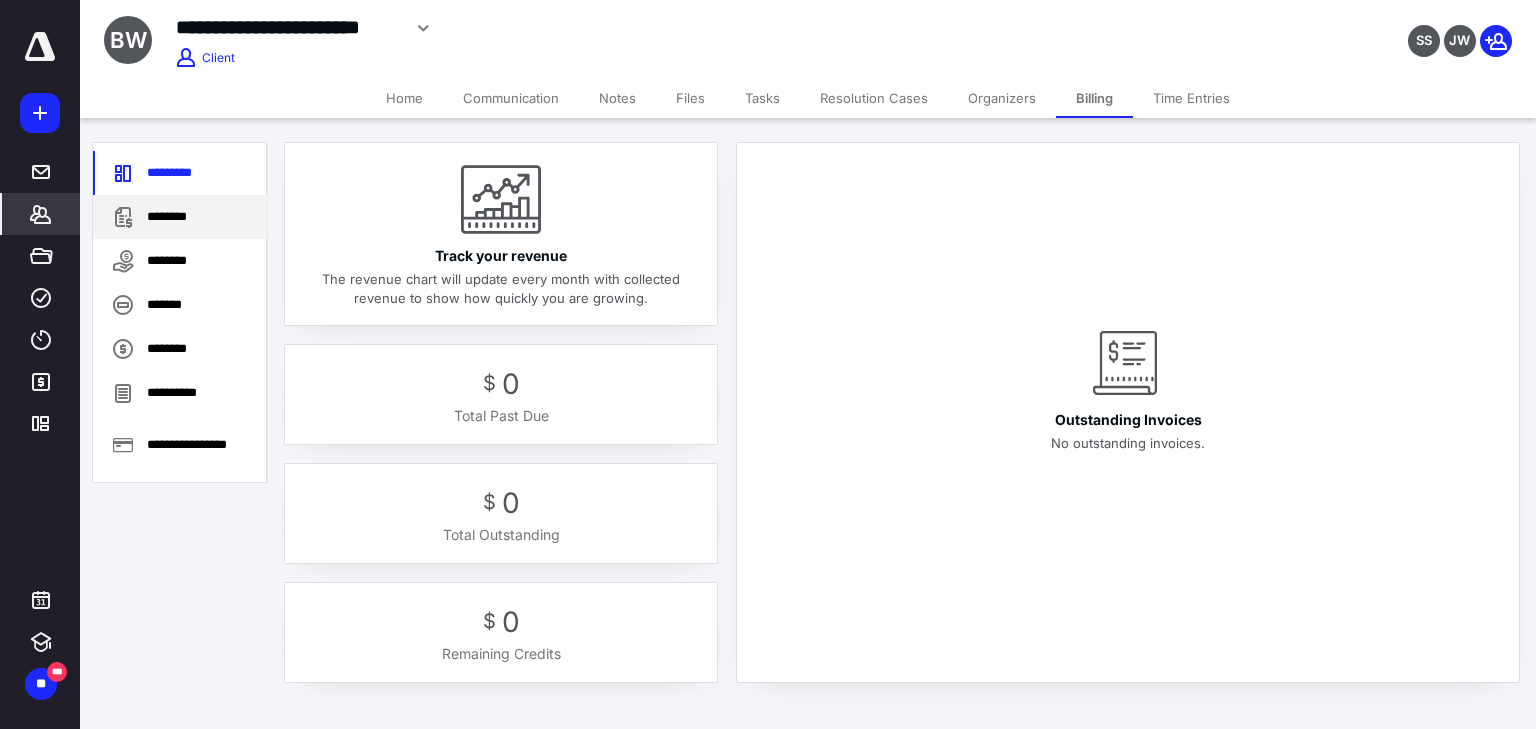 click on "********" at bounding box center [180, 217] 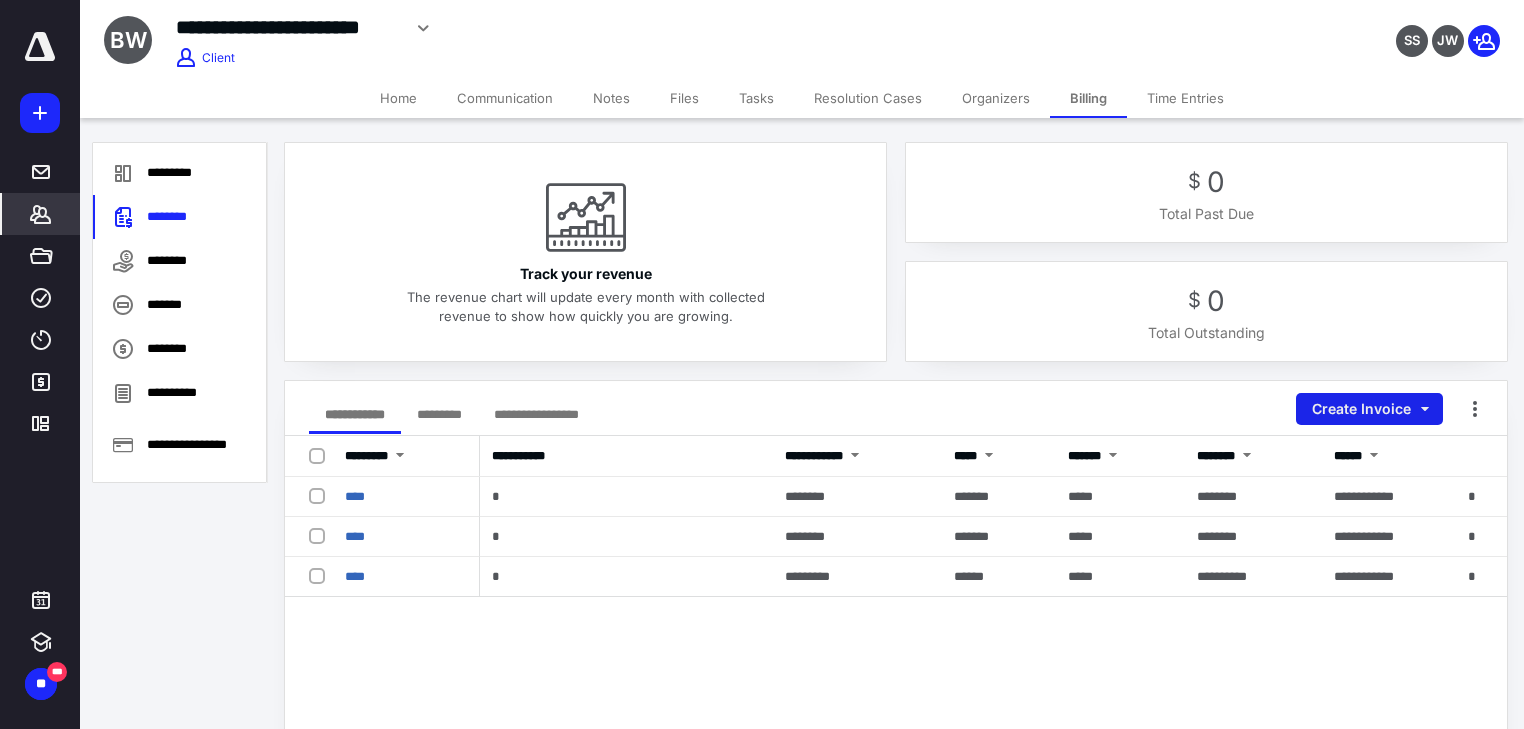 click on "Create Invoice" at bounding box center [1369, 409] 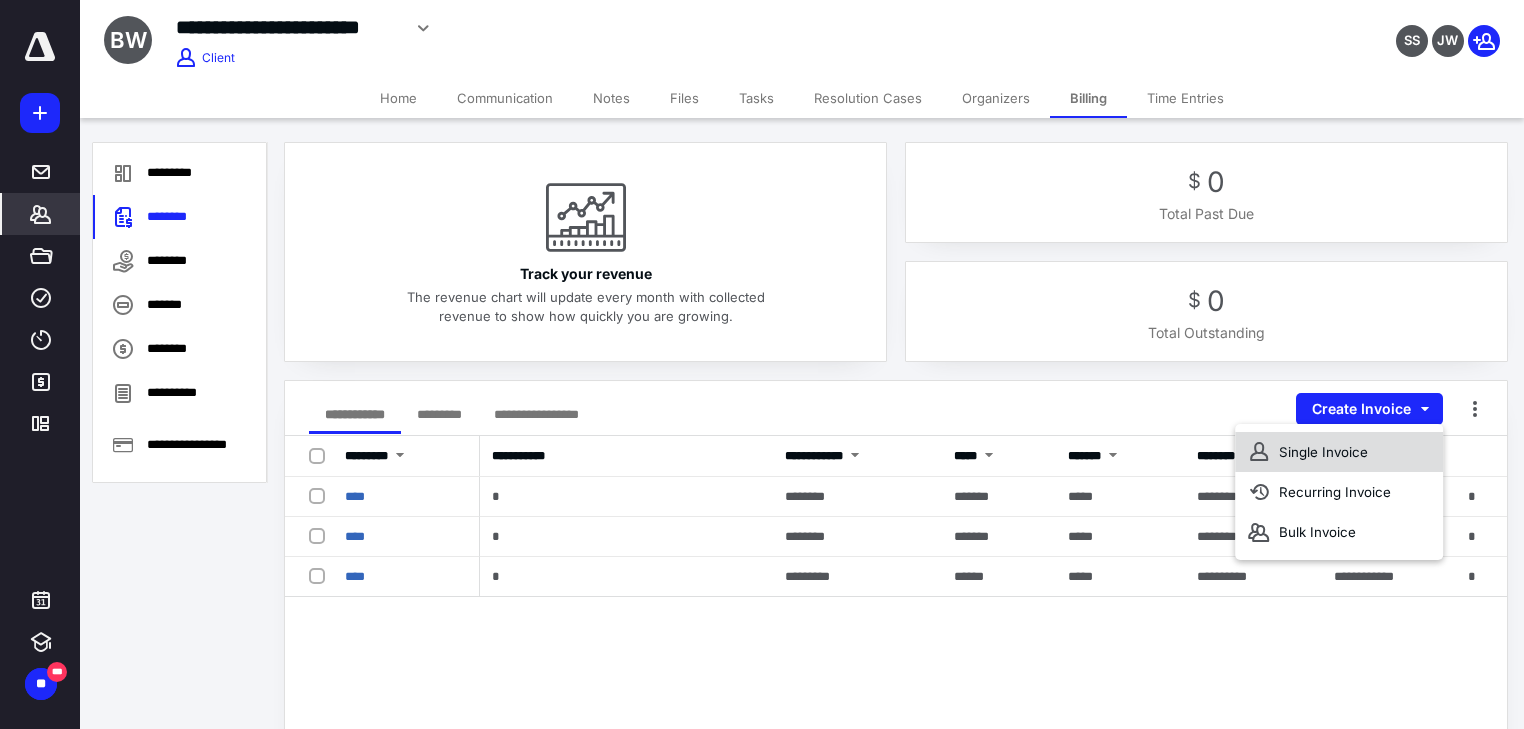 click on "Single Invoice" at bounding box center [1339, 452] 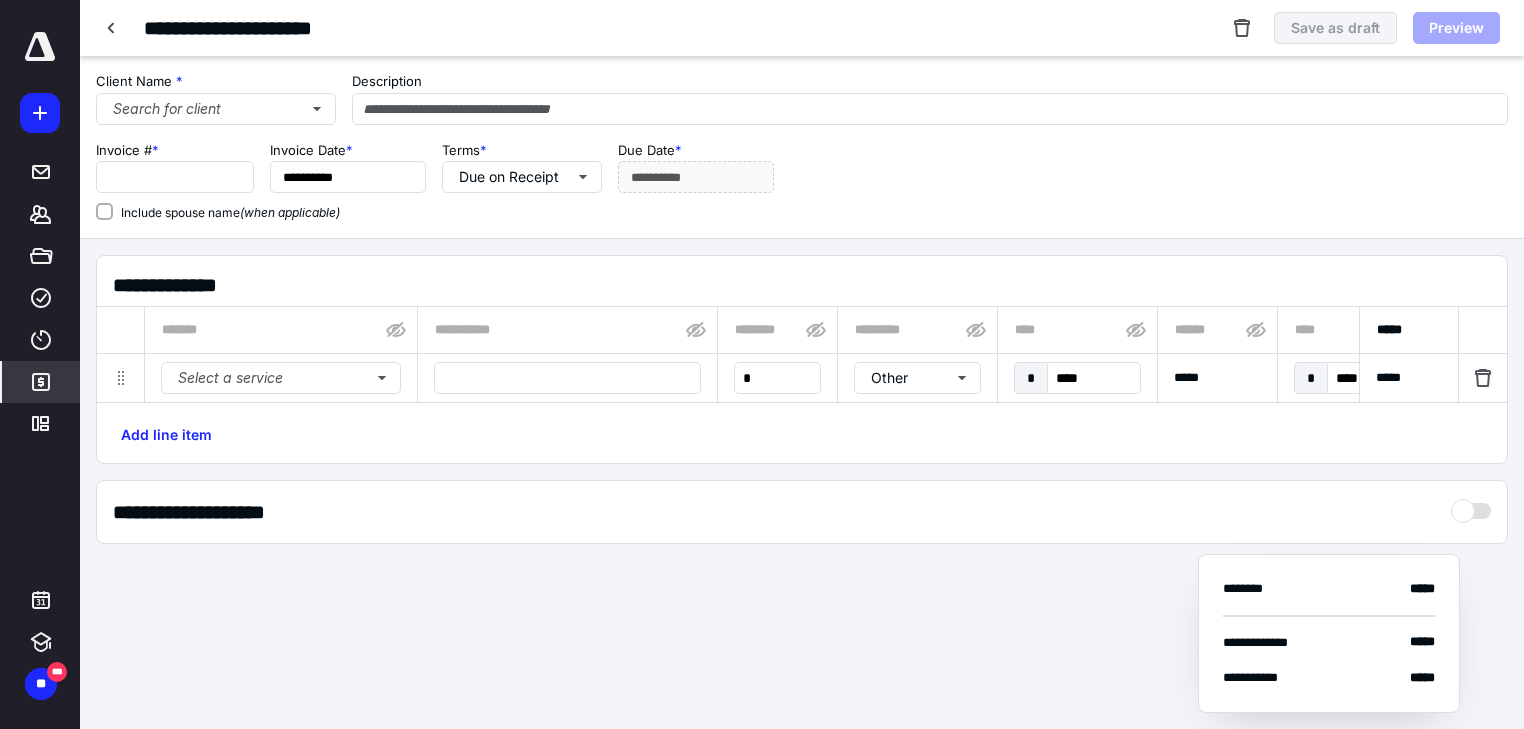 type on "*****" 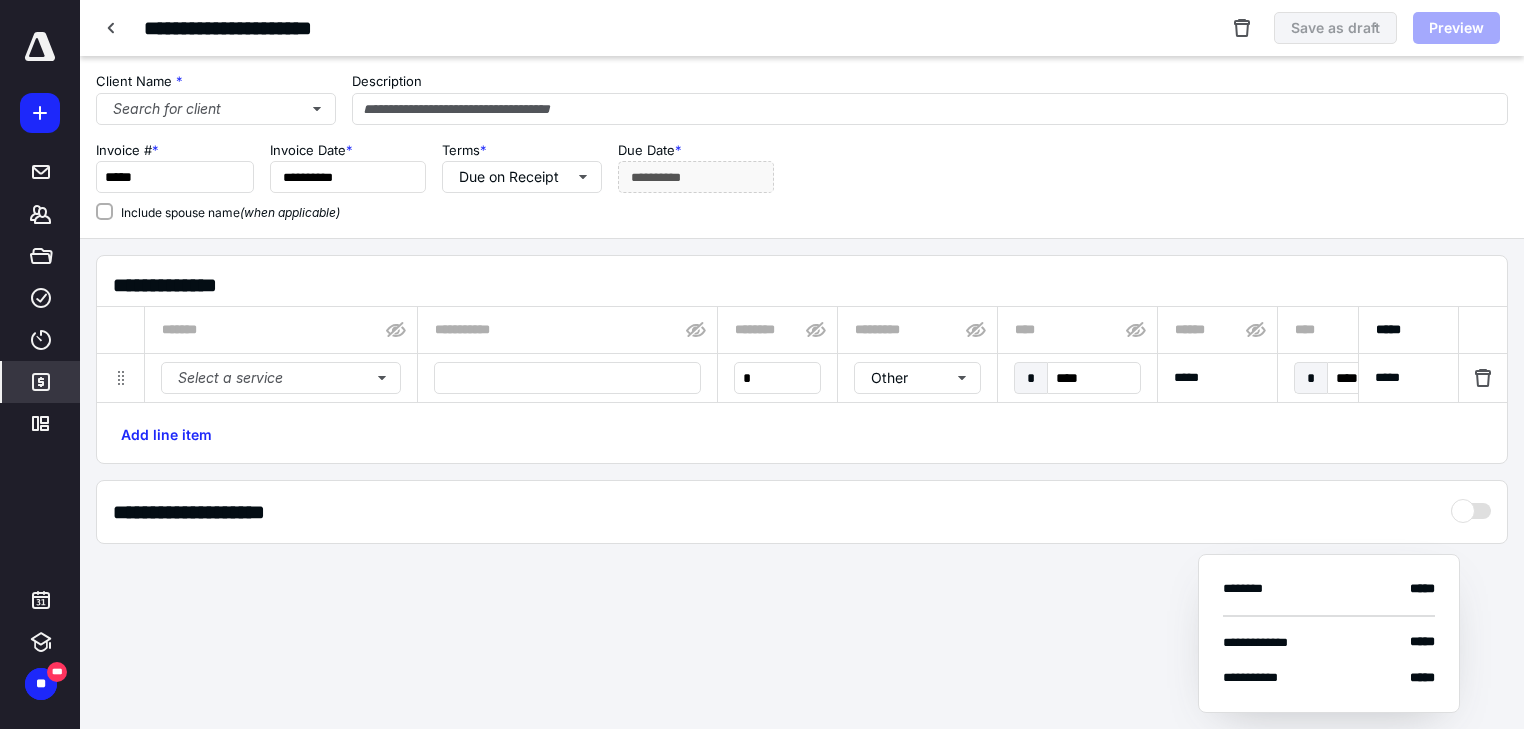 type on "**********" 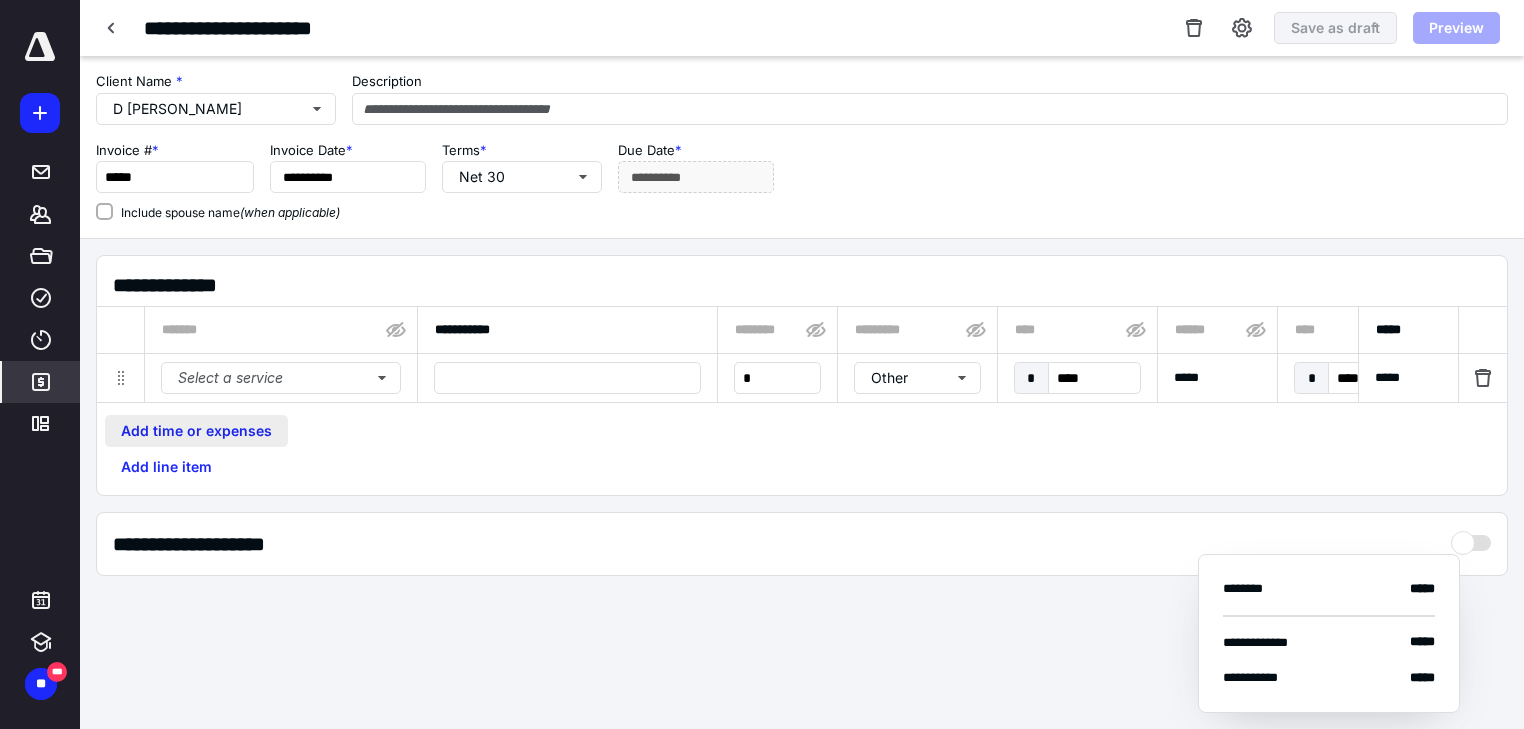click on "Add time or expenses" at bounding box center (196, 431) 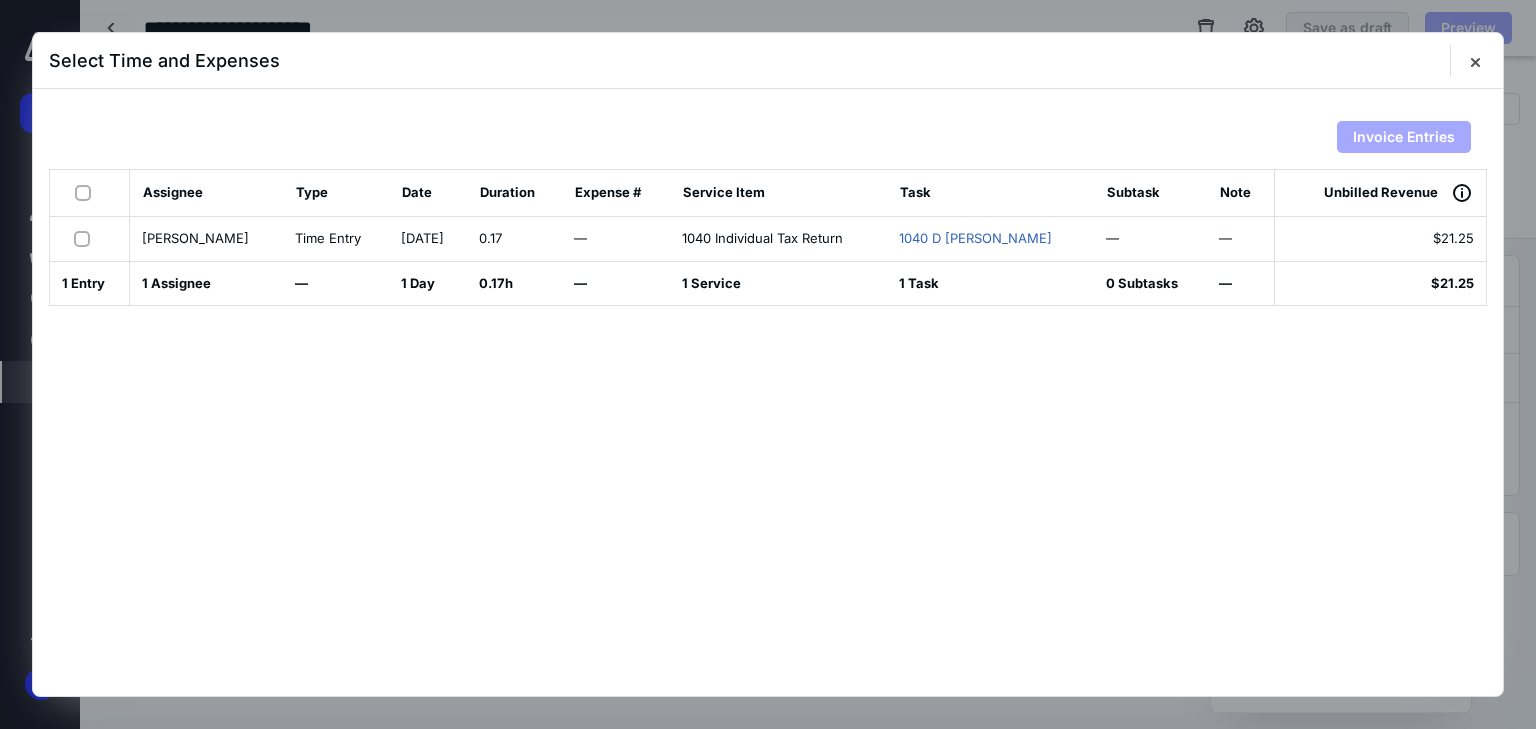 click at bounding box center (87, 192) 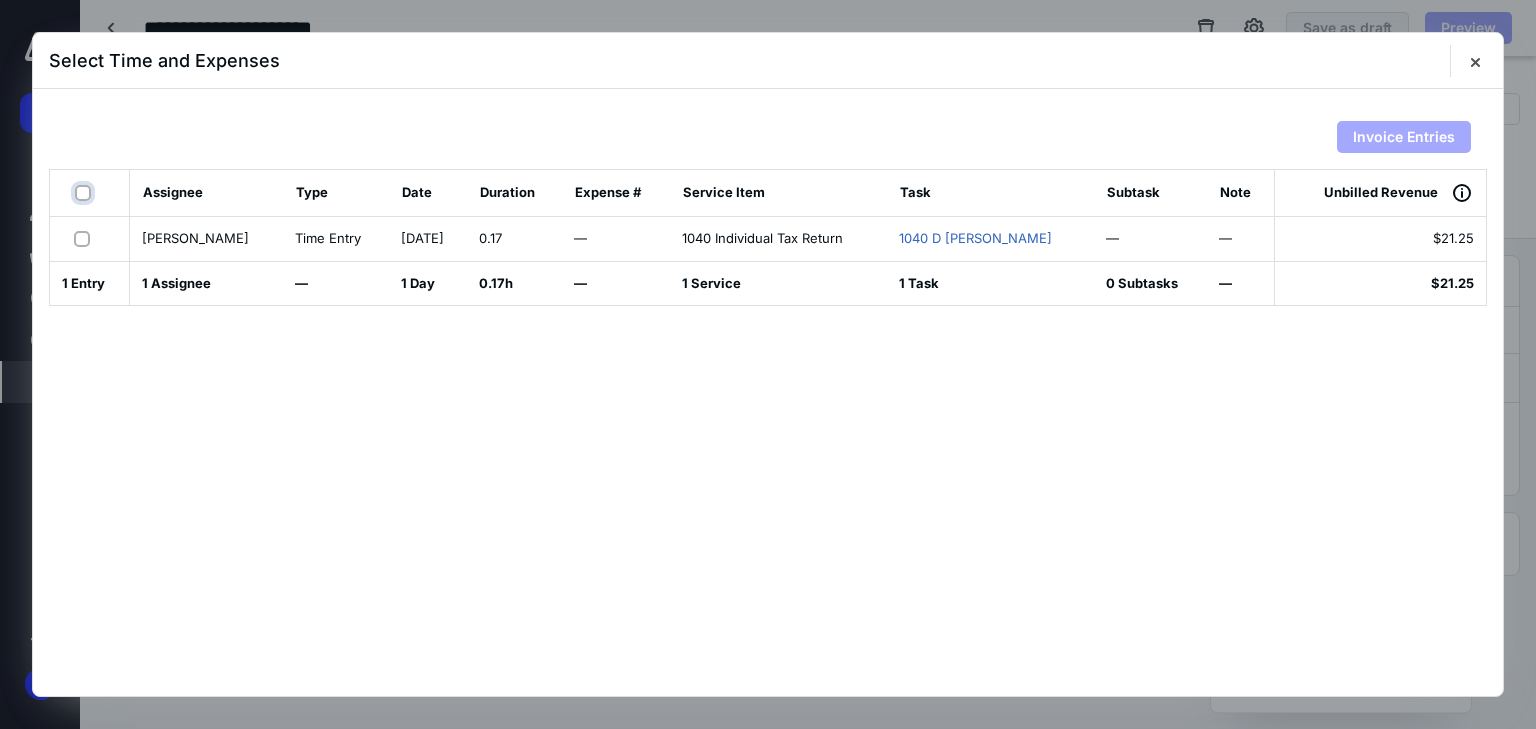 click at bounding box center [85, 193] 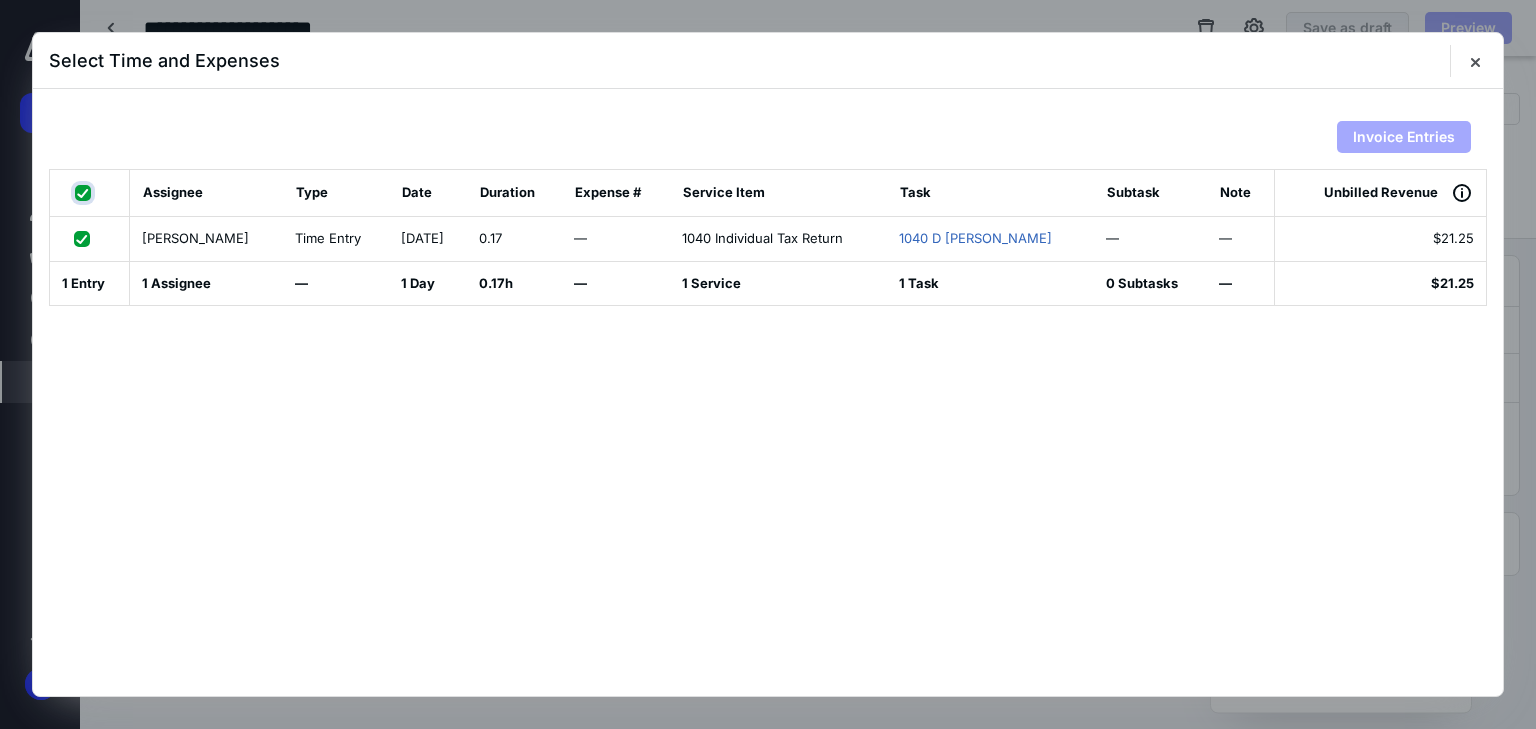 checkbox on "true" 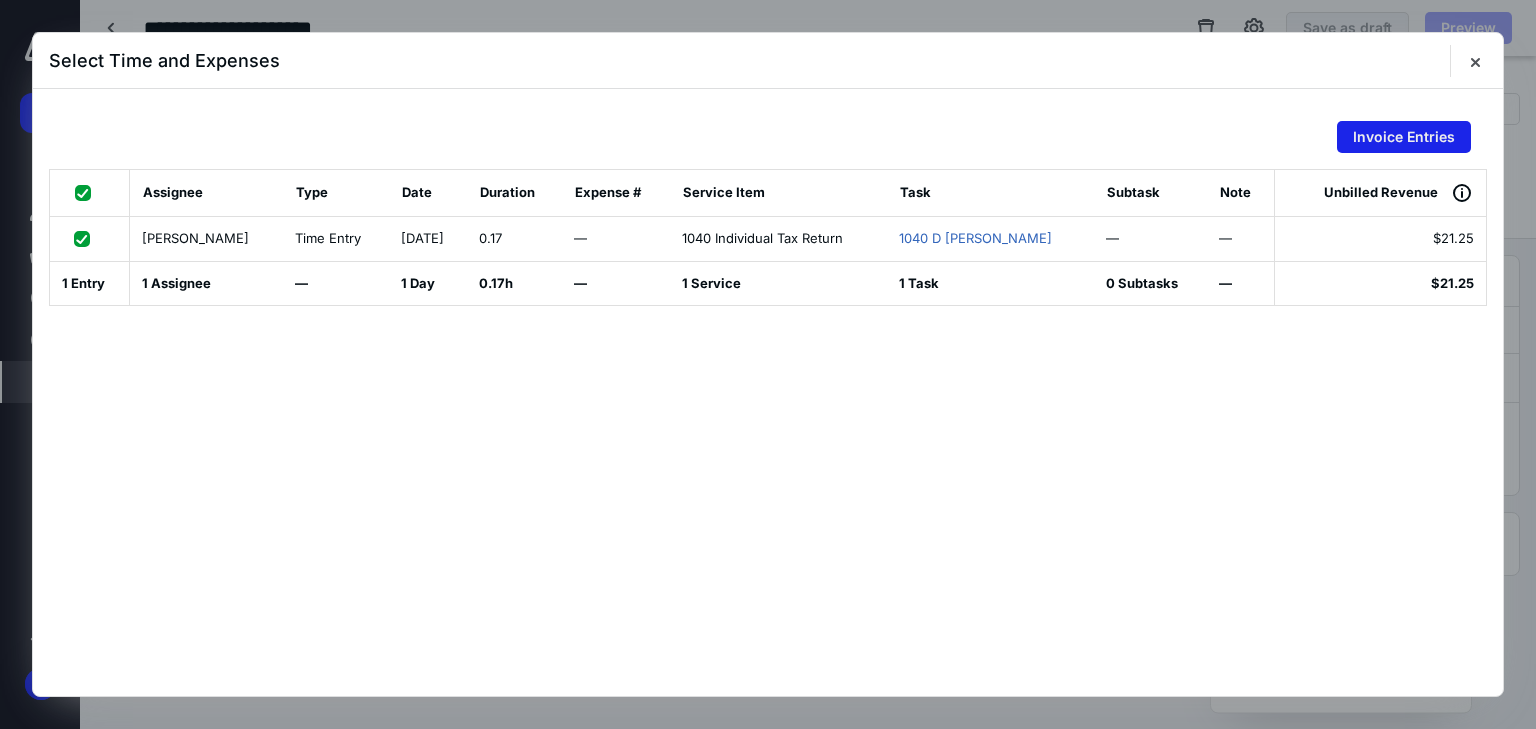 click on "Invoice Entries" at bounding box center (1404, 137) 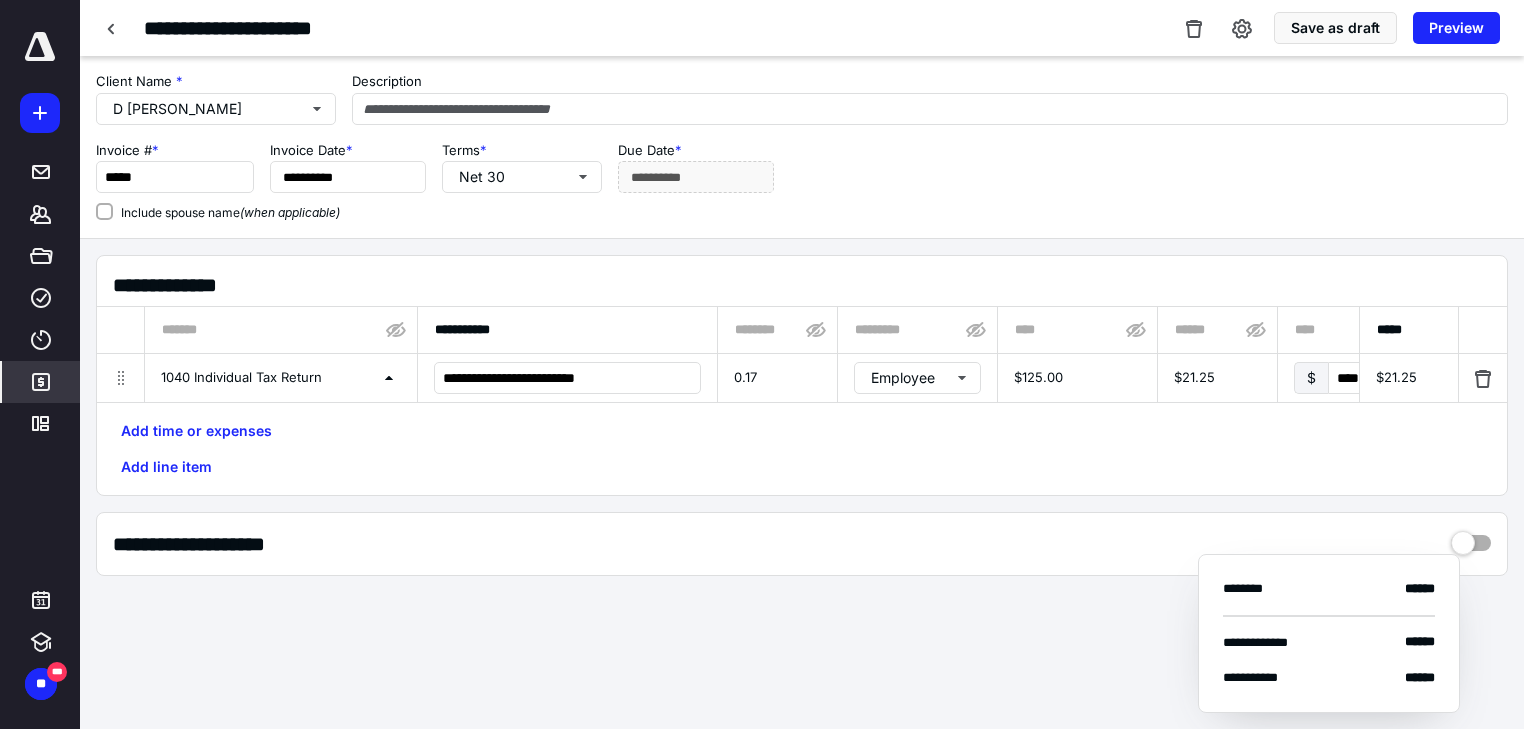 click on "$21.25" at bounding box center [1217, 378] 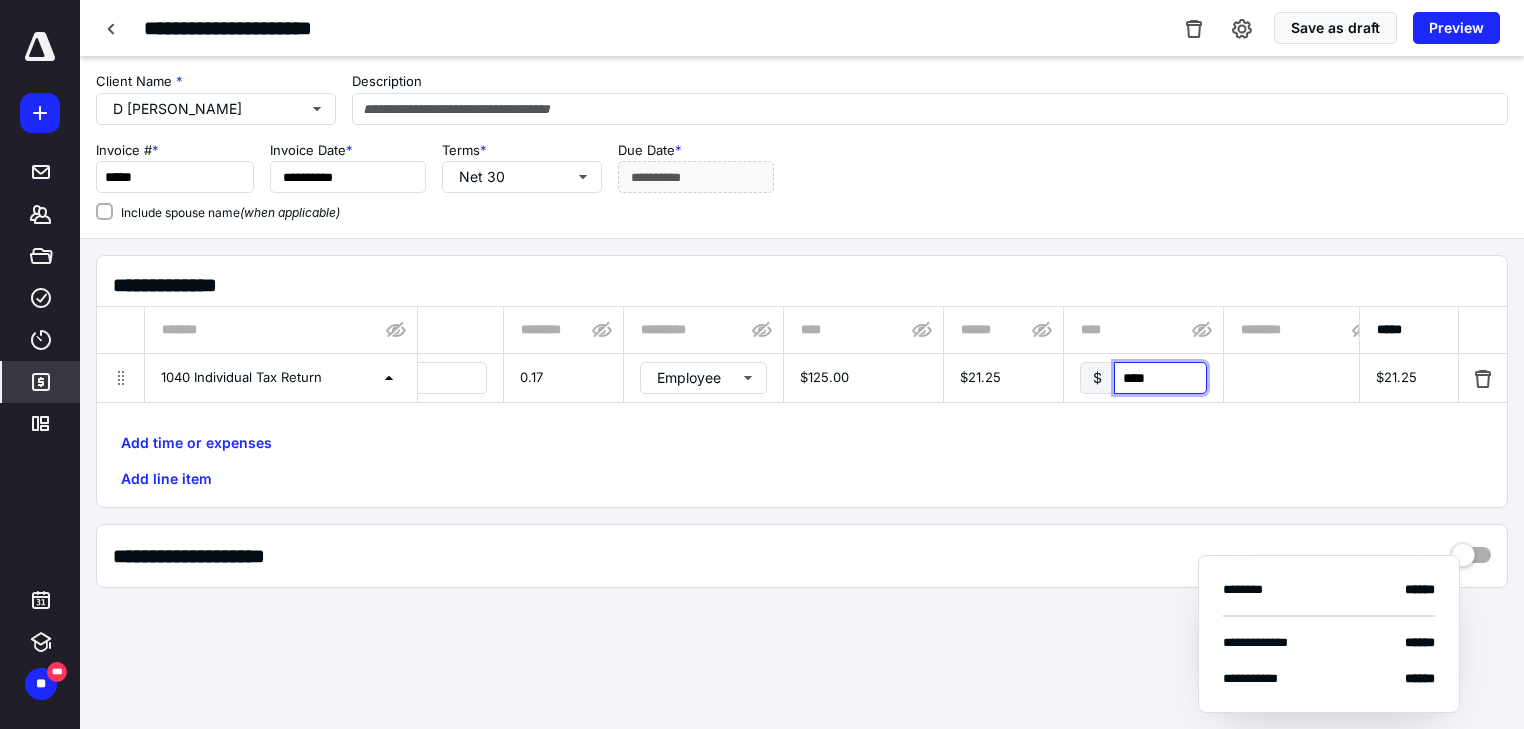 scroll, scrollTop: 0, scrollLeft: 216, axis: horizontal 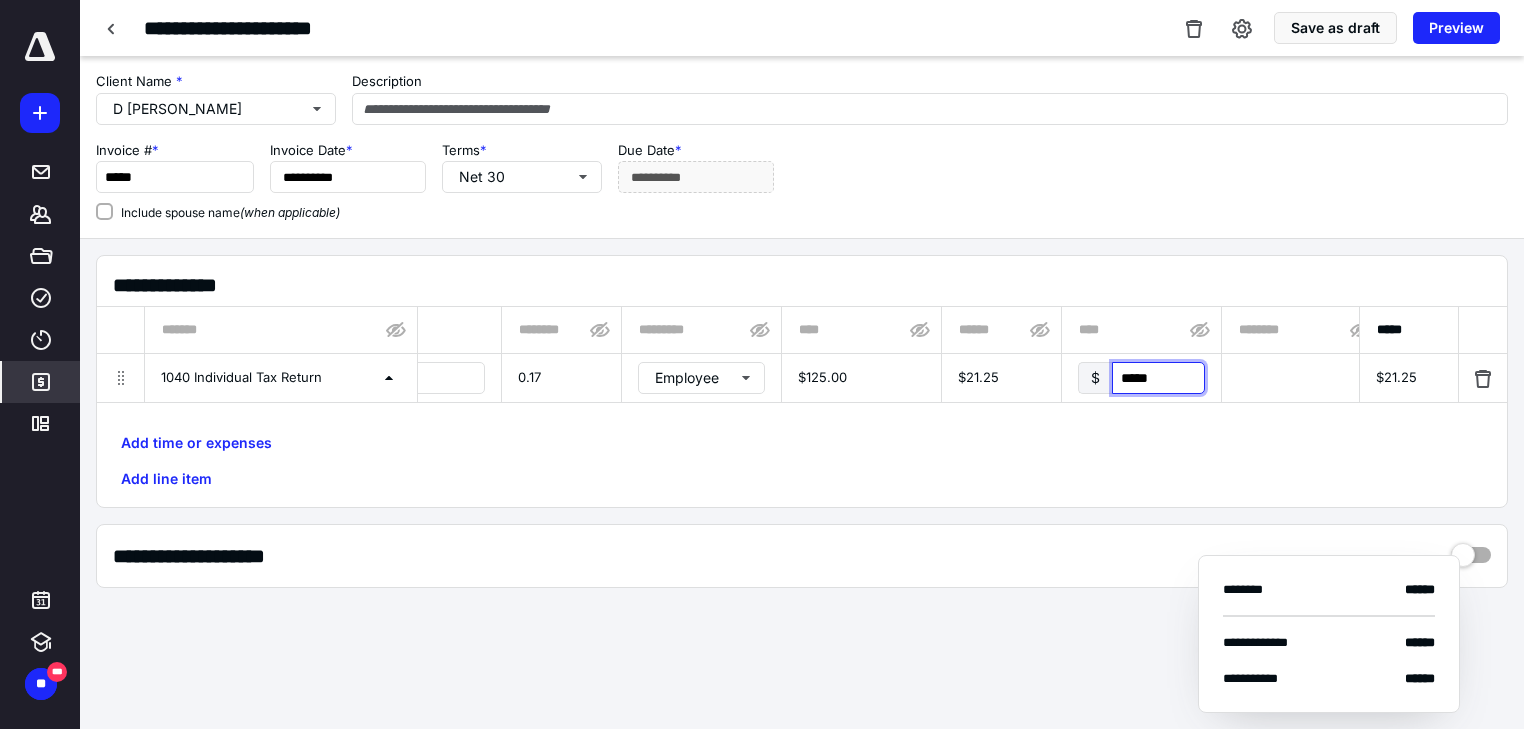 type on "******" 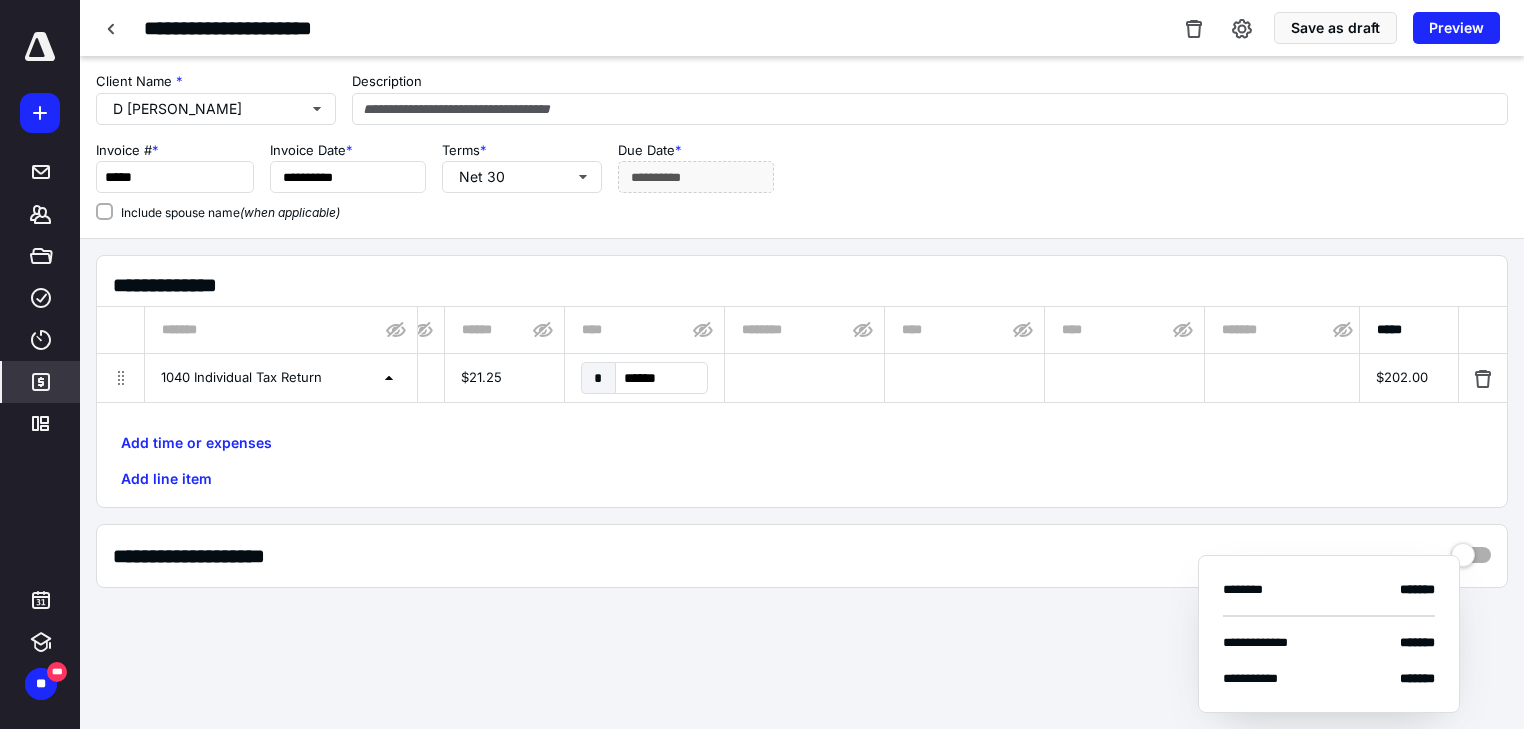 scroll, scrollTop: 0, scrollLeft: 712, axis: horizontal 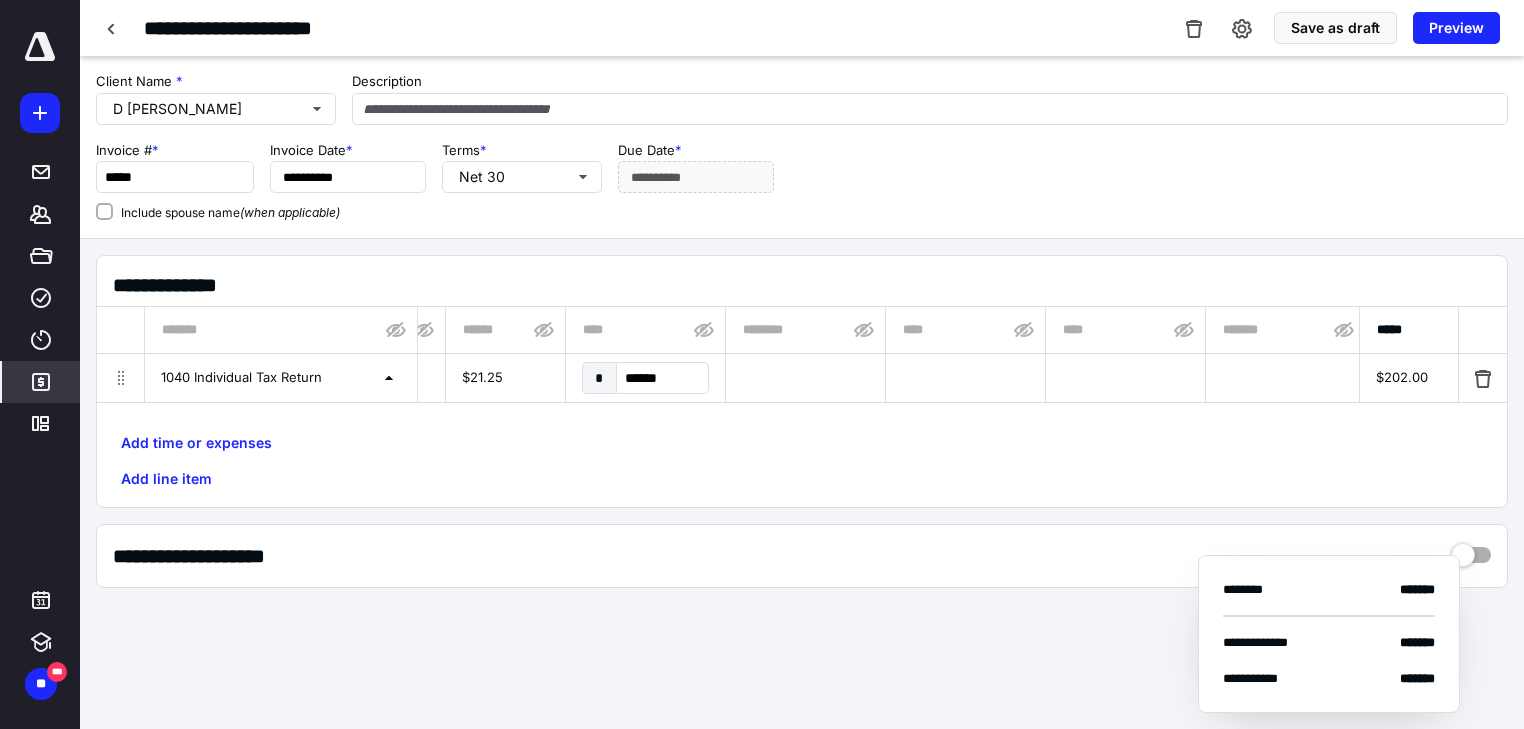 drag, startPoint x: 644, startPoint y: 410, endPoint x: 631, endPoint y: 414, distance: 13.601471 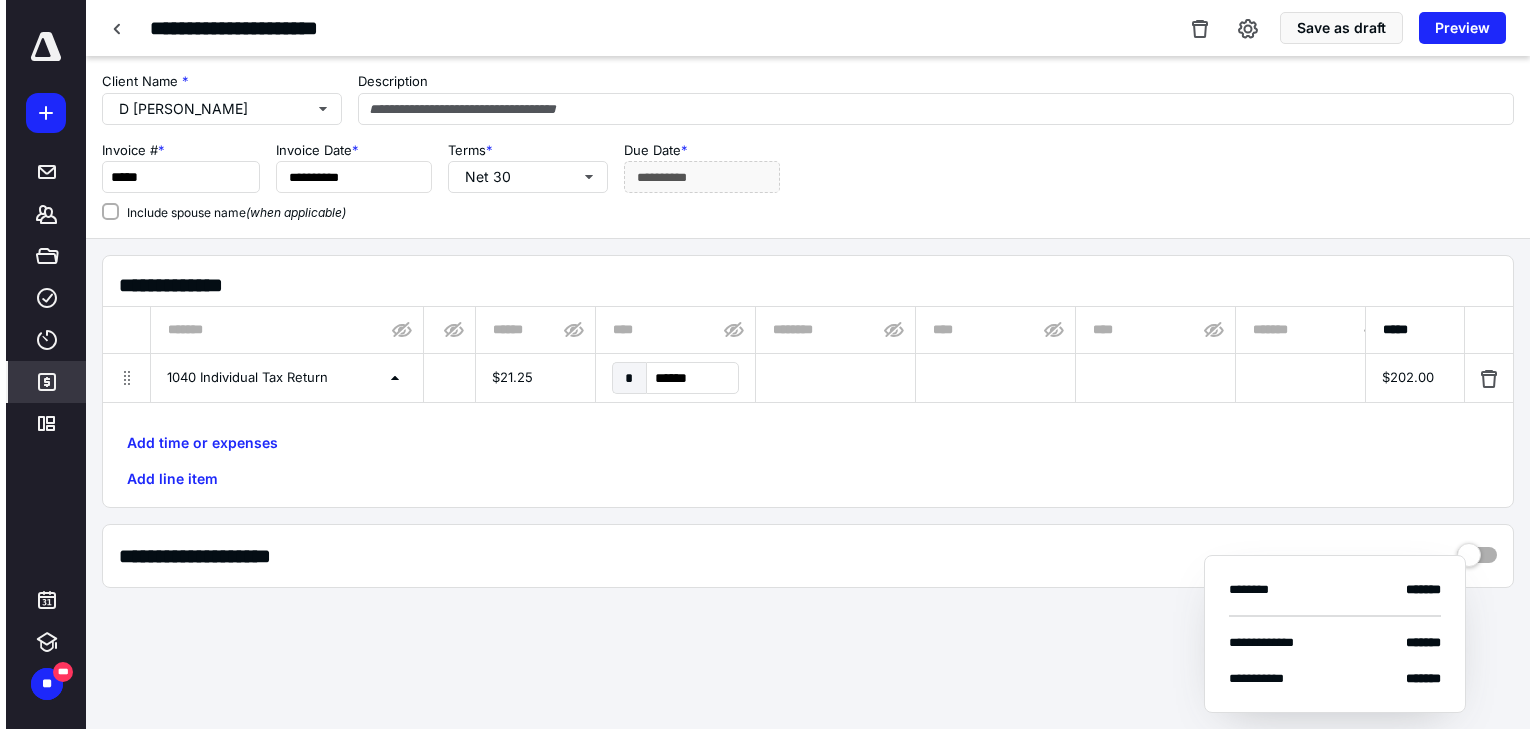 scroll, scrollTop: 0, scrollLeft: 682, axis: horizontal 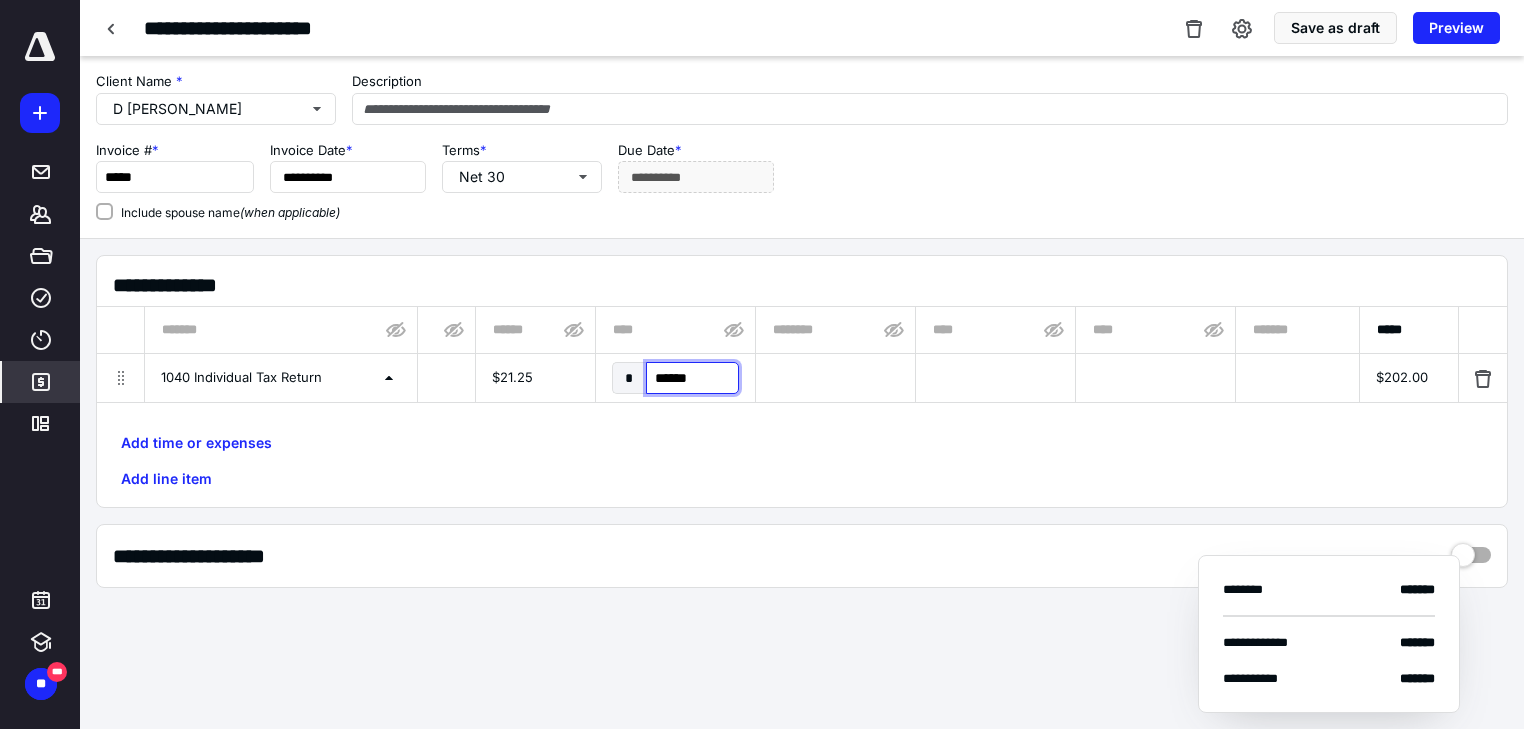 click on "******" at bounding box center (692, 378) 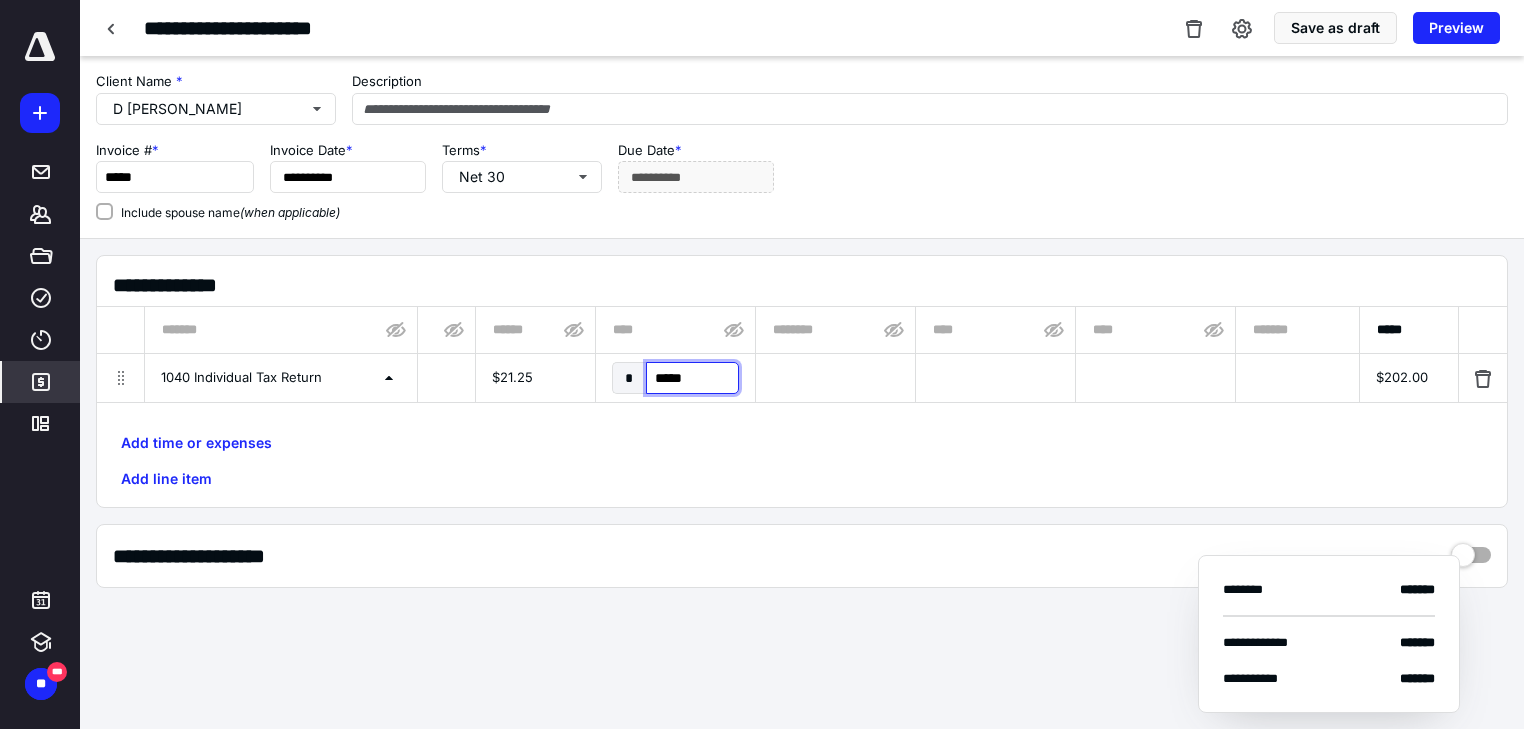 type on "******" 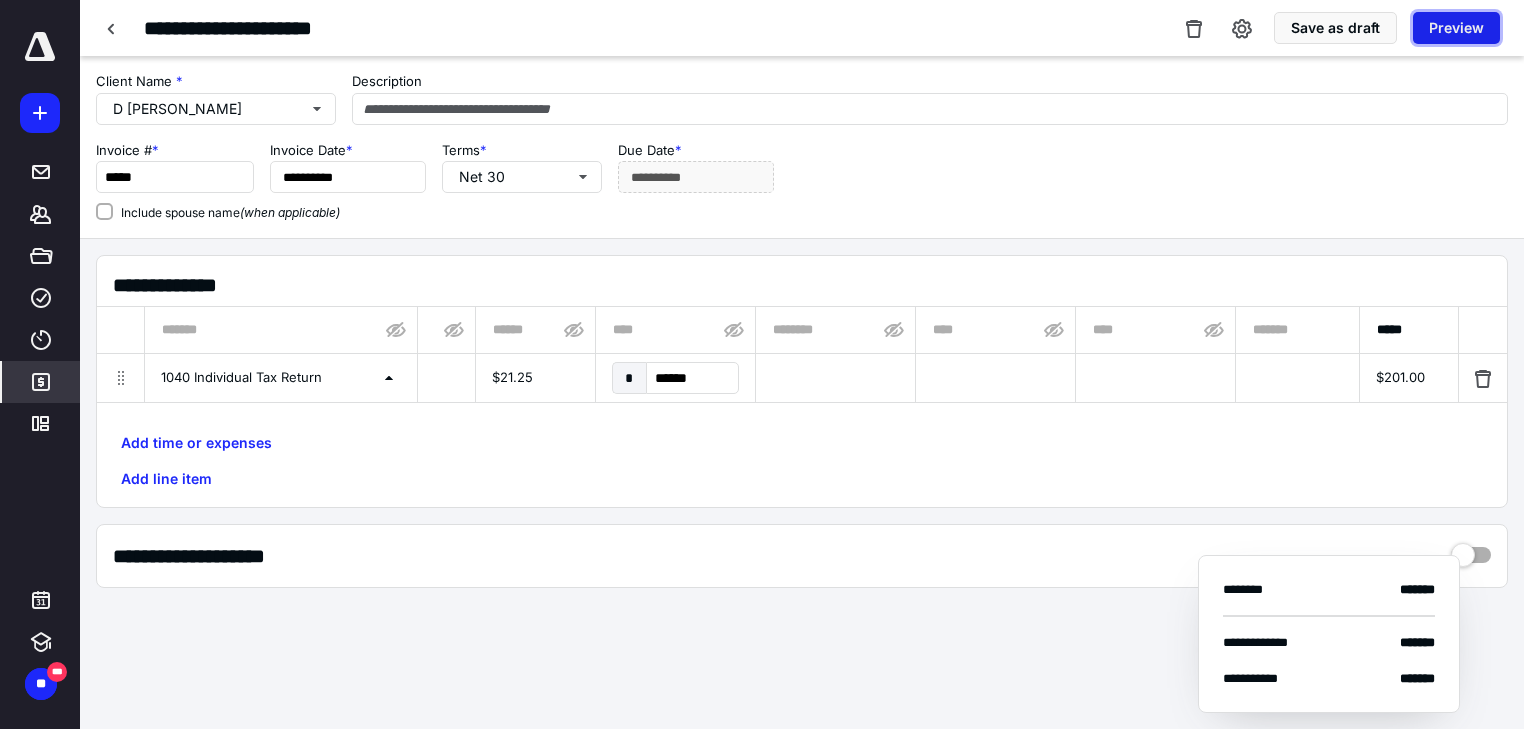 click on "Preview" at bounding box center [1456, 28] 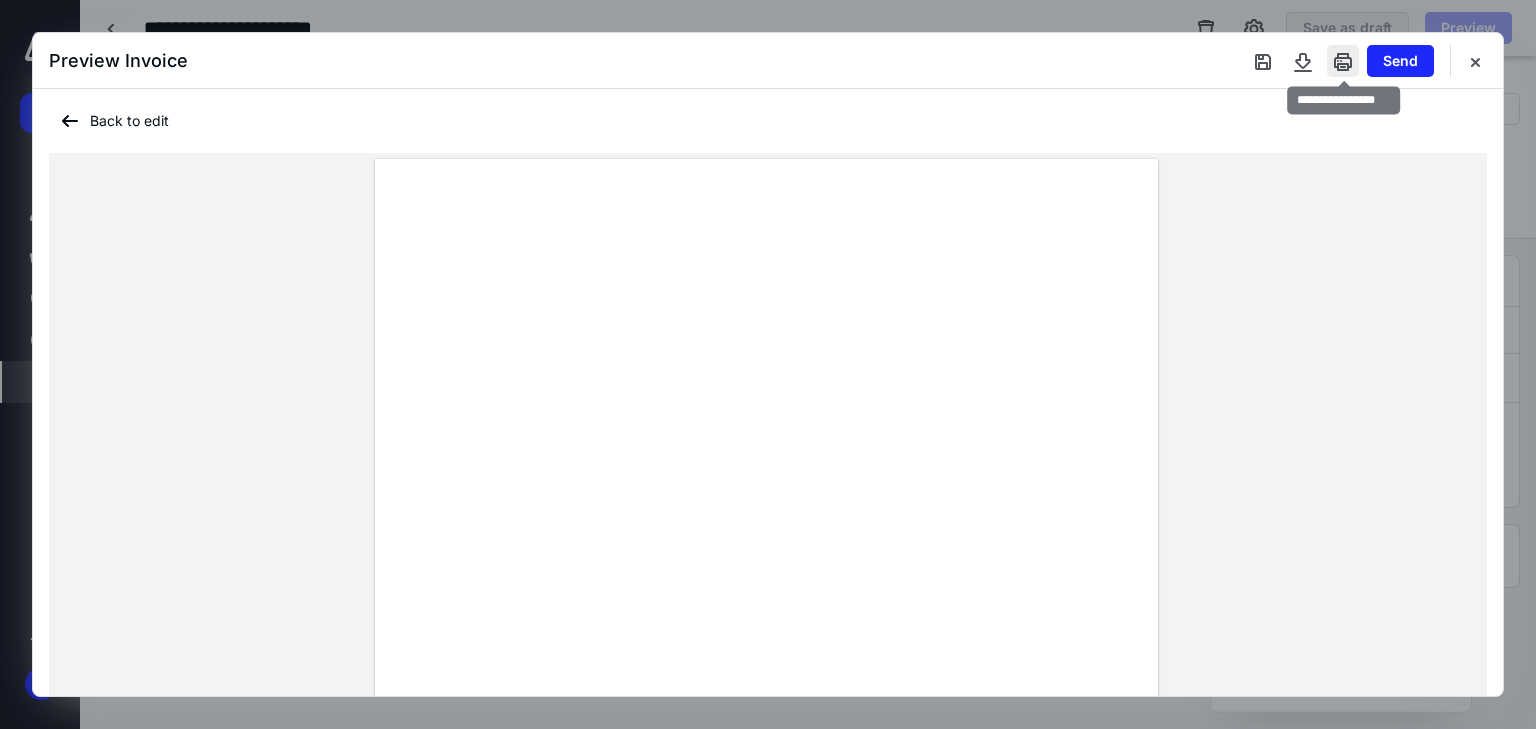 click at bounding box center (1343, 61) 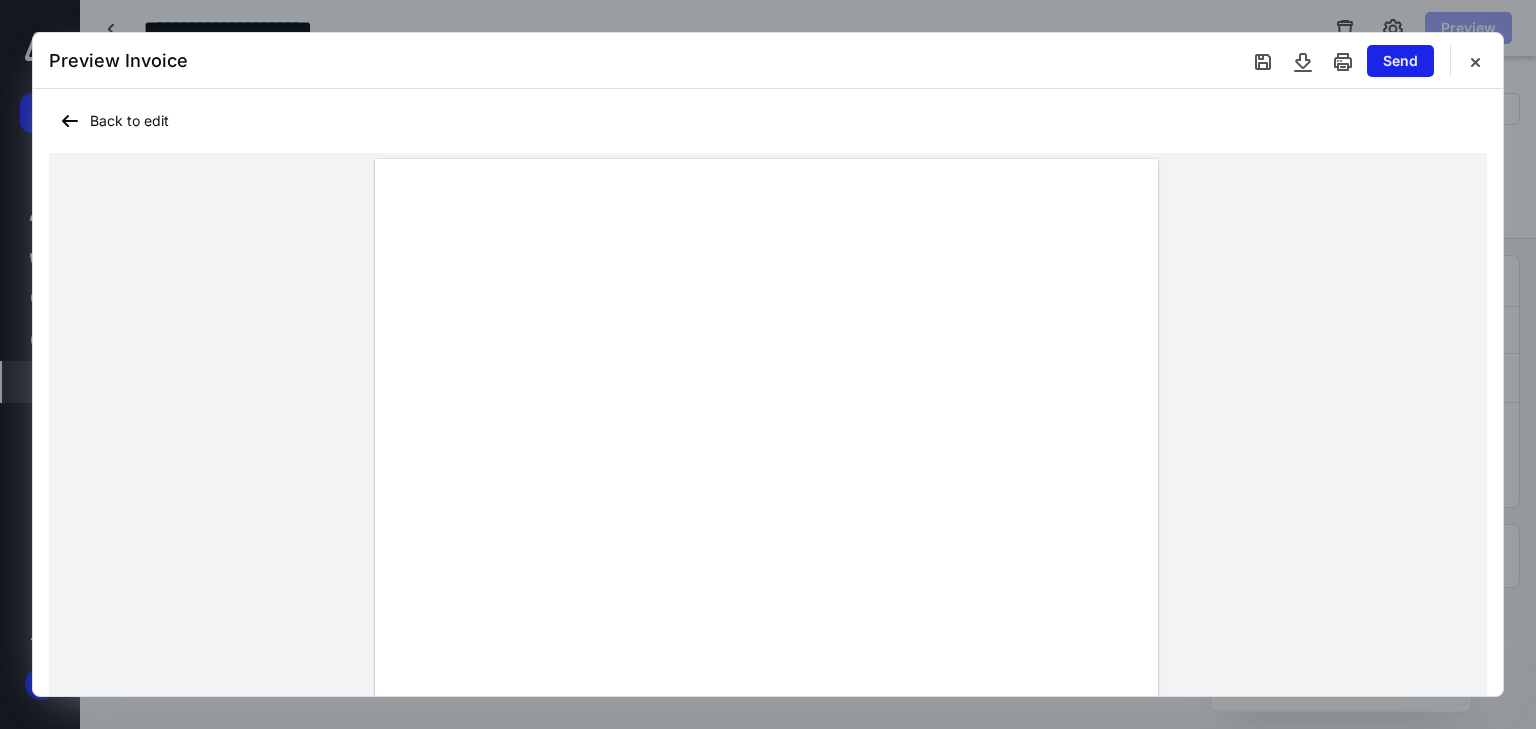 click on "Send" at bounding box center [1400, 61] 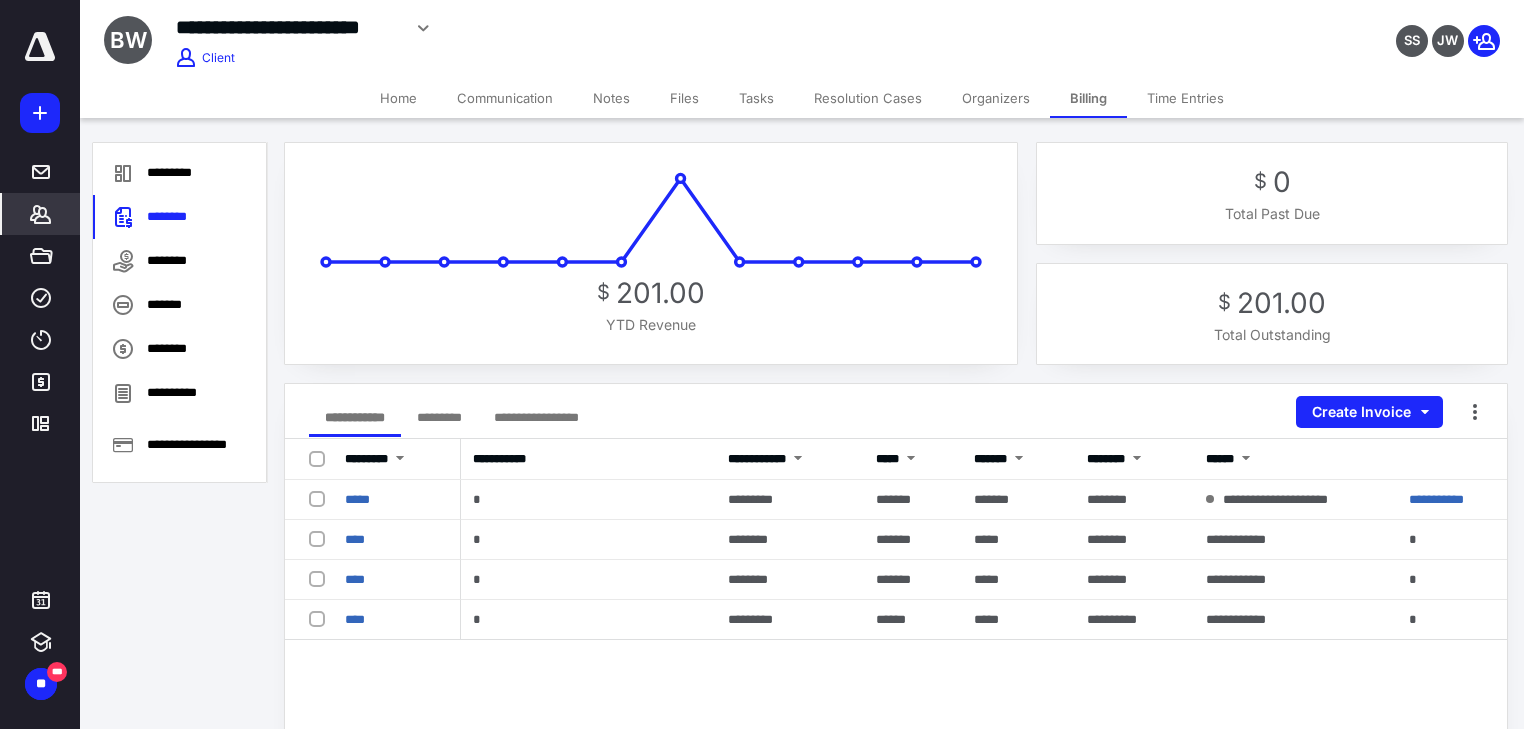 click on "Files" at bounding box center (684, 98) 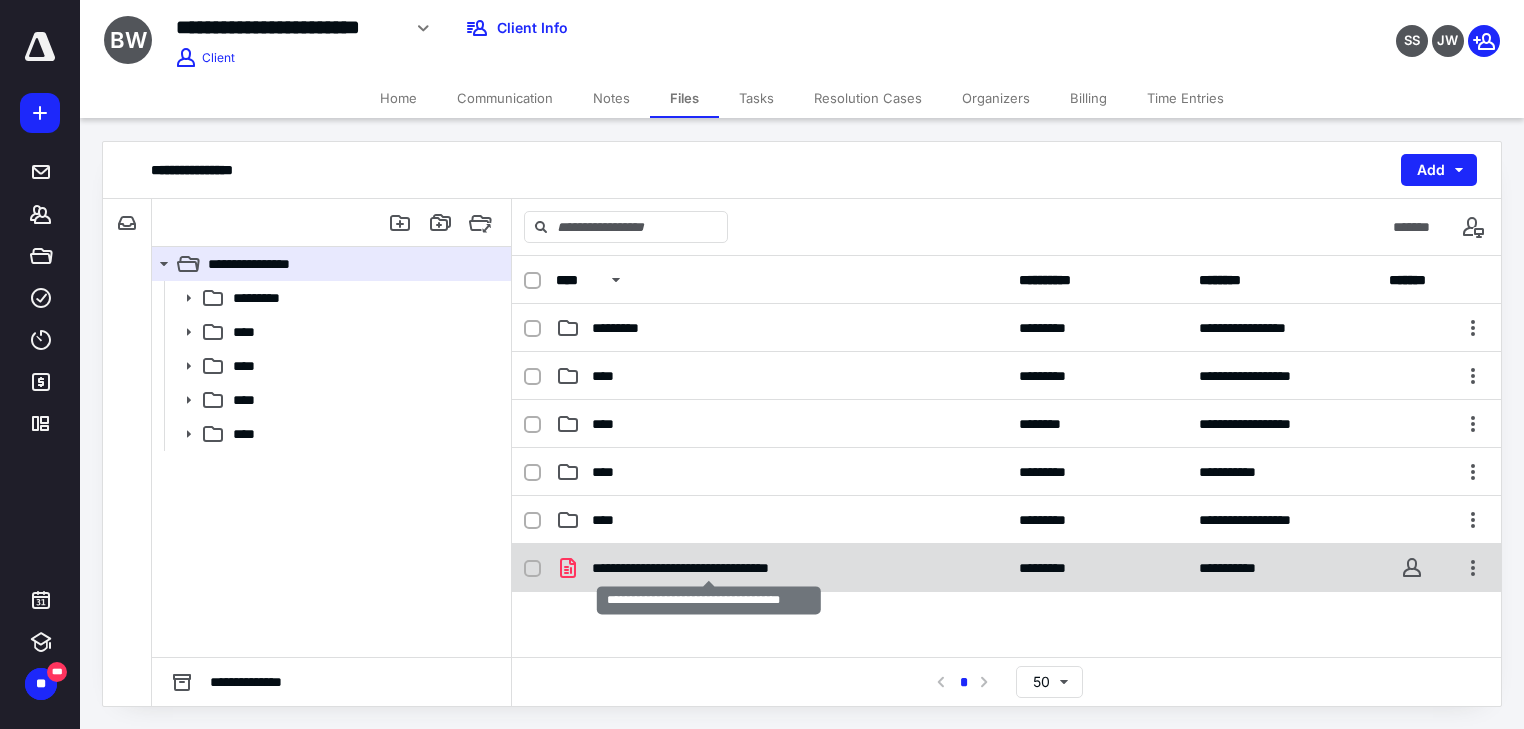 click on "**********" at bounding box center [709, 568] 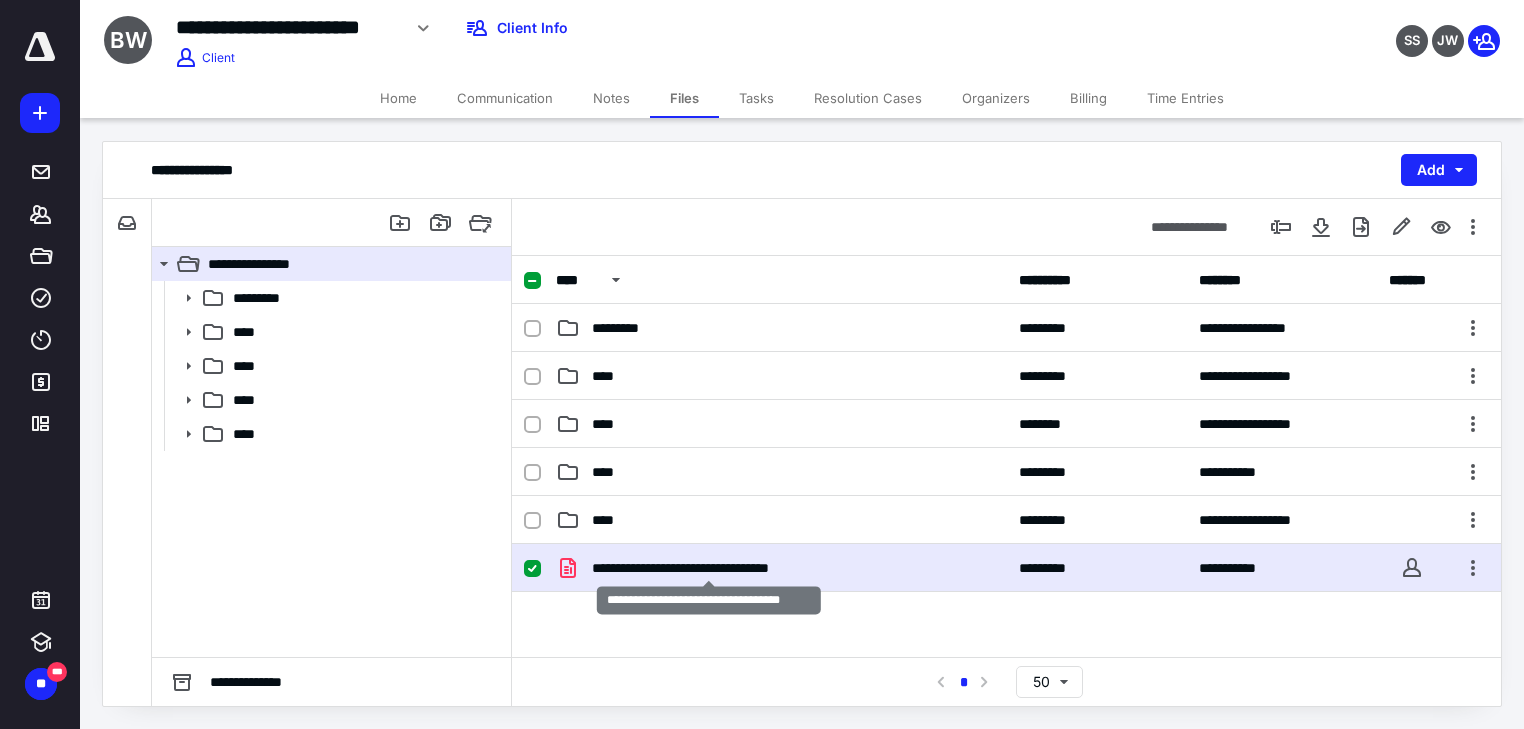 click on "**********" at bounding box center [709, 568] 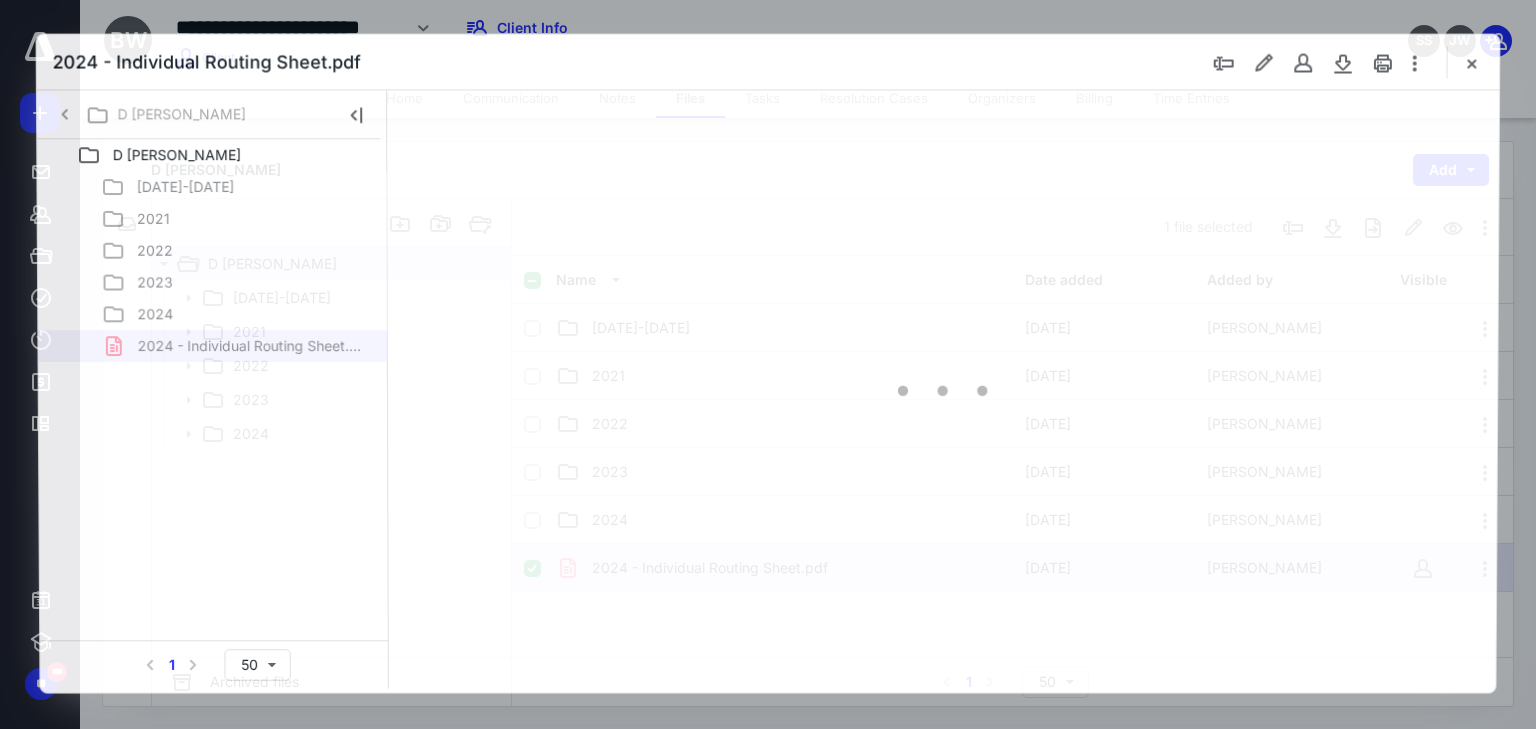 scroll, scrollTop: 0, scrollLeft: 0, axis: both 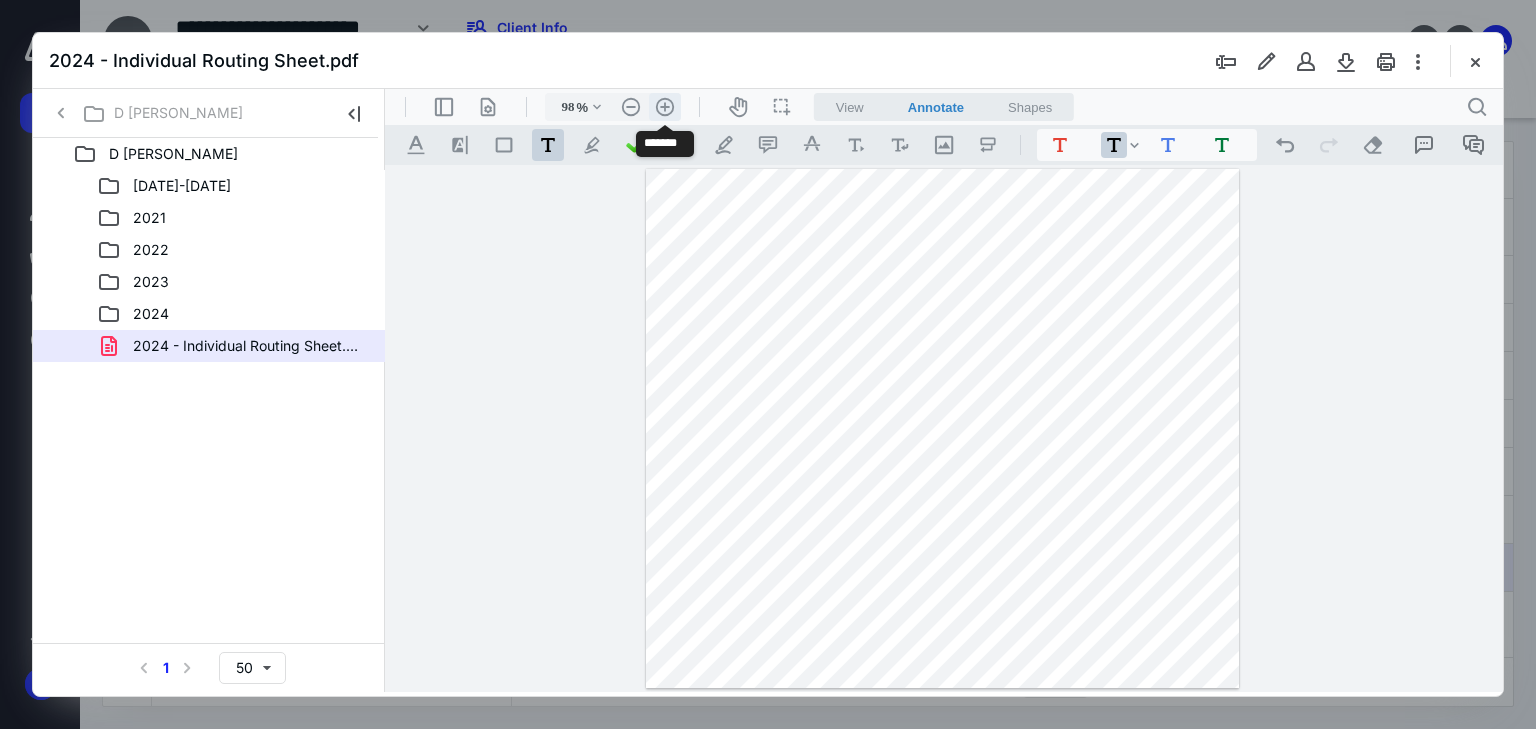 click on ".cls-1{fill:#abb0c4;} icon - header - zoom - in - line" at bounding box center (665, 107) 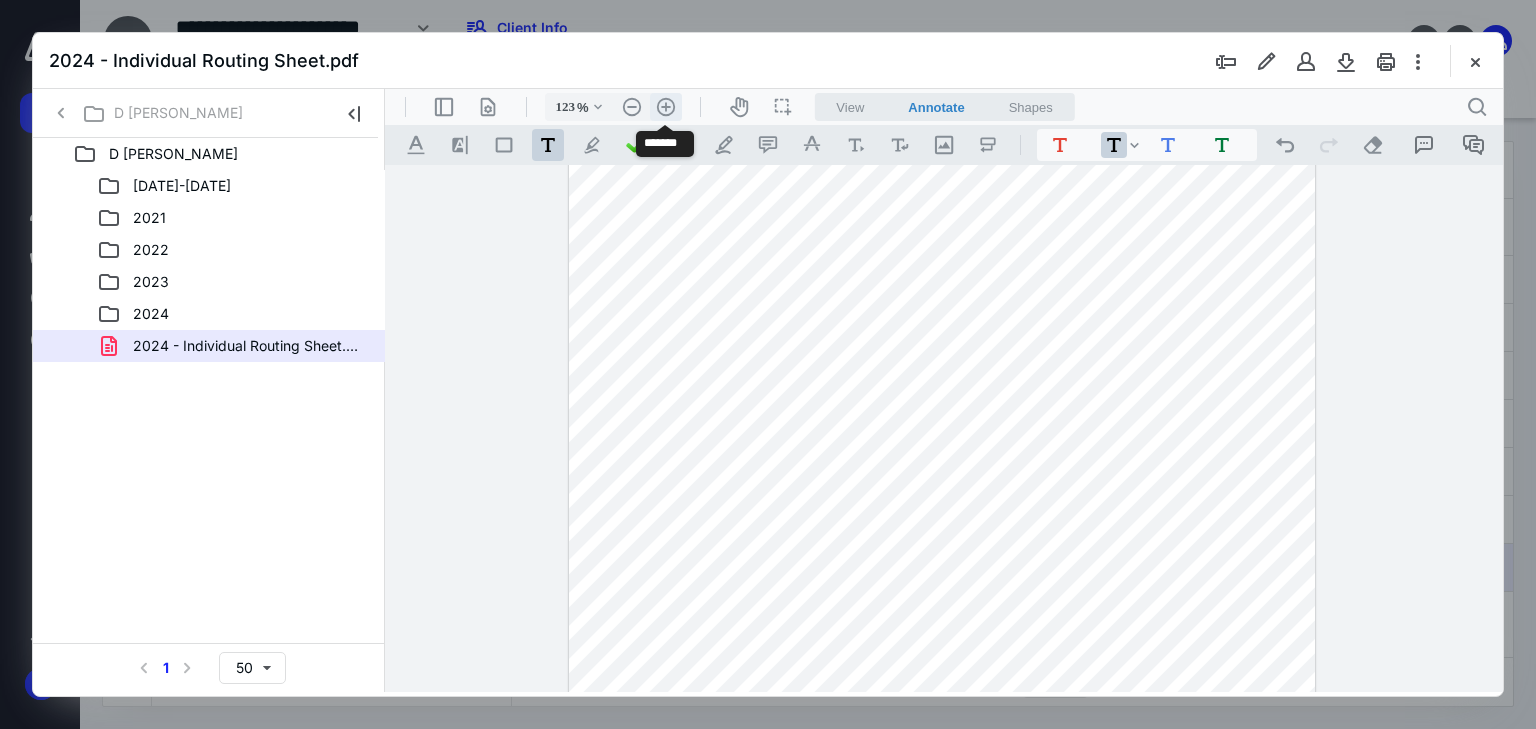 click on ".cls-1{fill:#abb0c4;} icon - header - zoom - in - line" at bounding box center [666, 107] 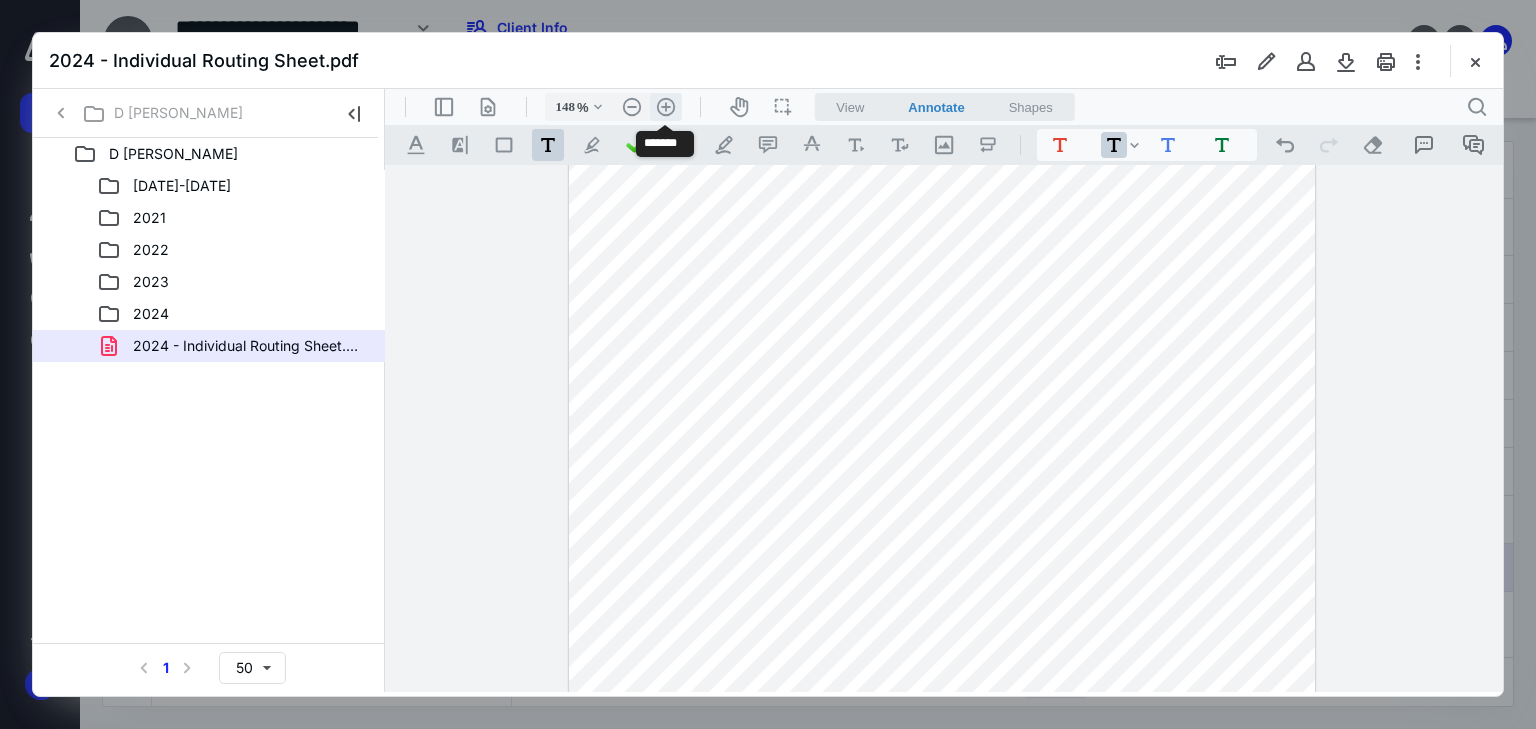 click on ".cls-1{fill:#abb0c4;} icon - header - zoom - in - line" at bounding box center [666, 107] 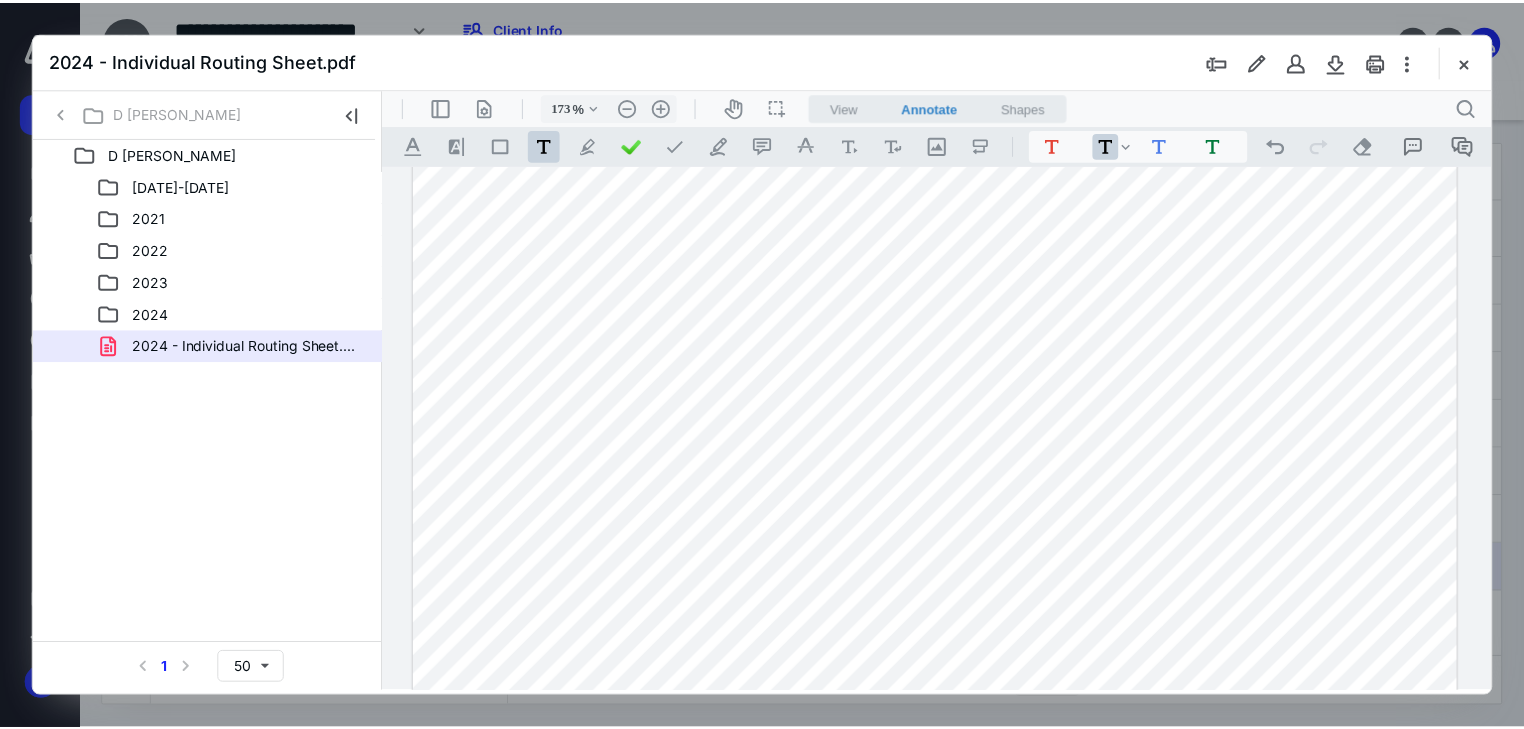 scroll, scrollTop: 407, scrollLeft: 0, axis: vertical 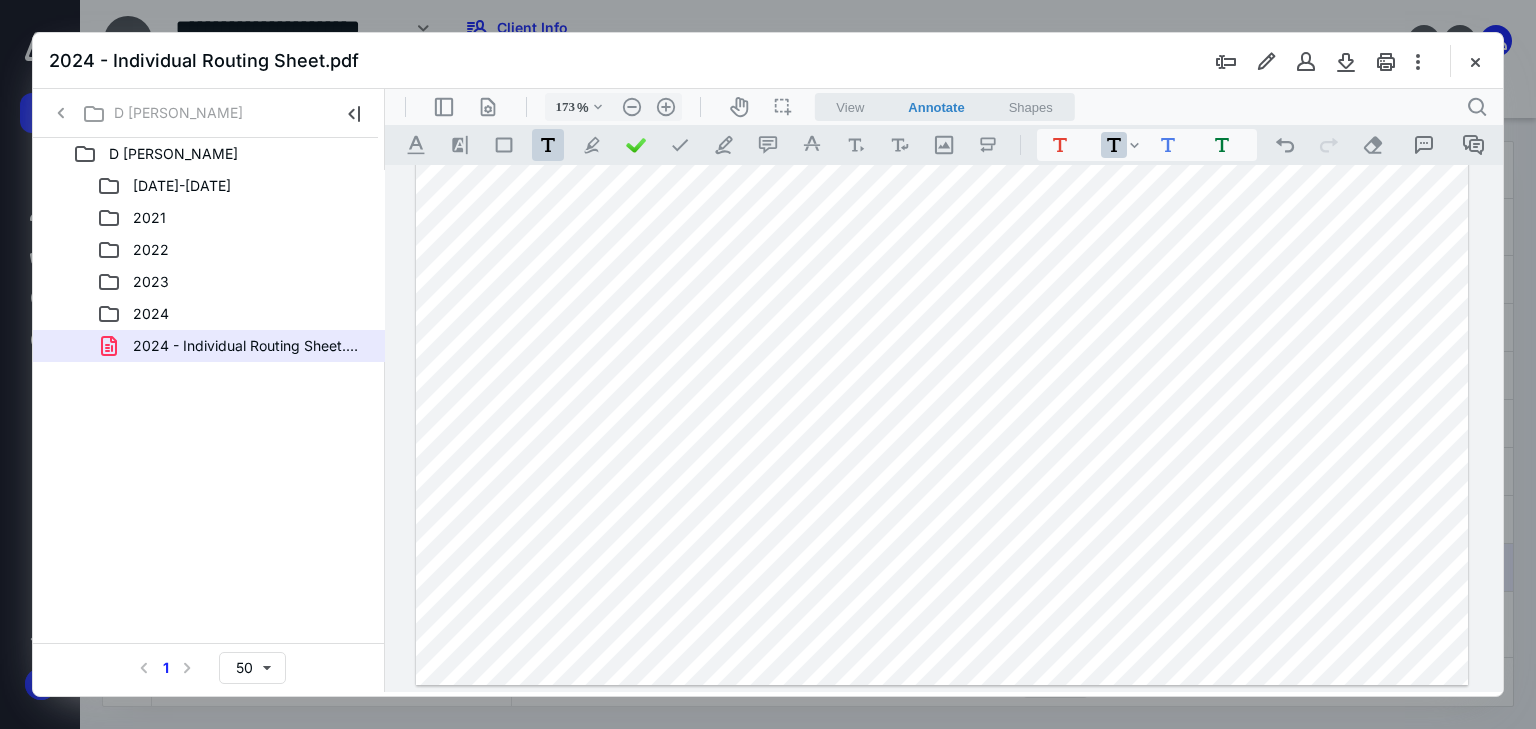 click on "2024 - Individual Routing Sheet.pdf" at bounding box center [768, 61] 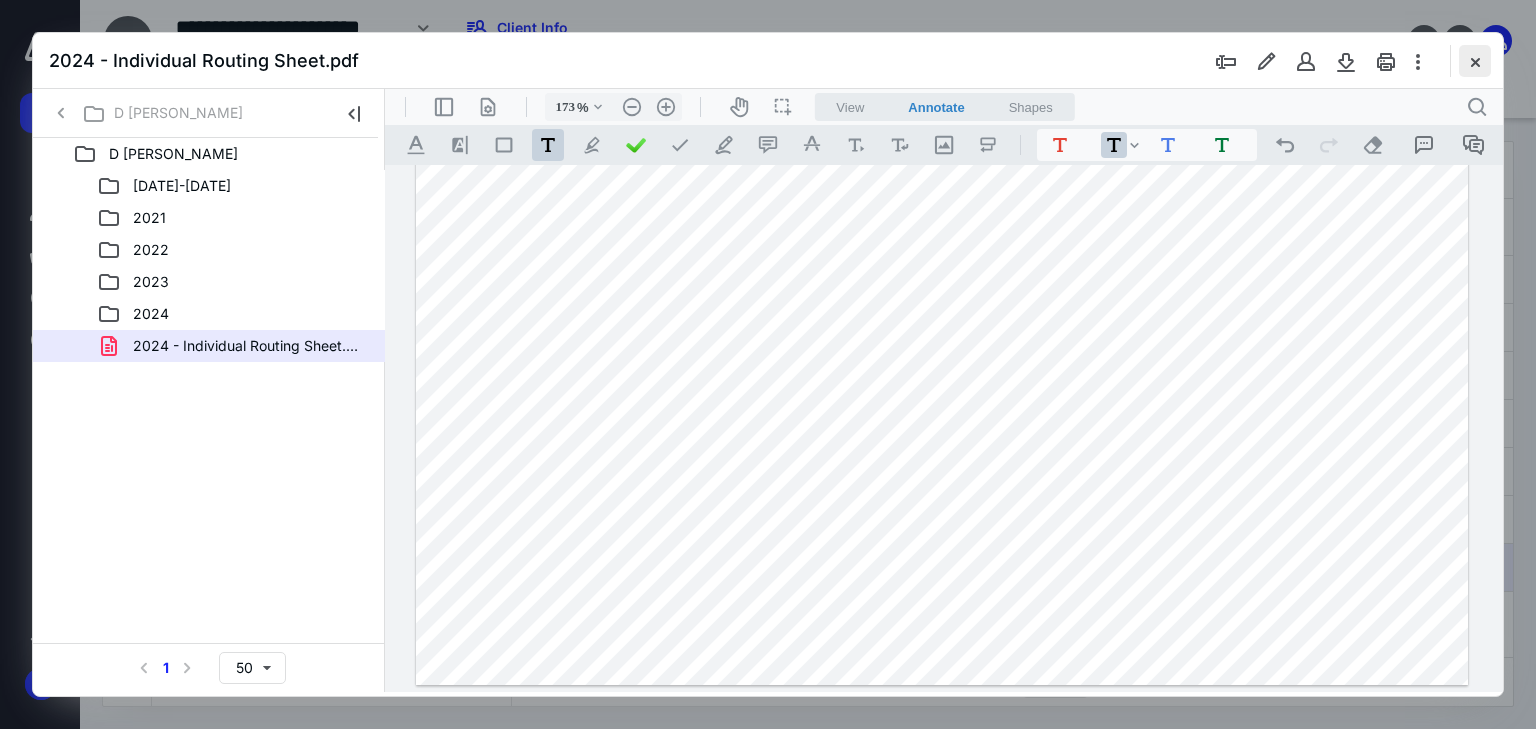 click at bounding box center (1475, 61) 